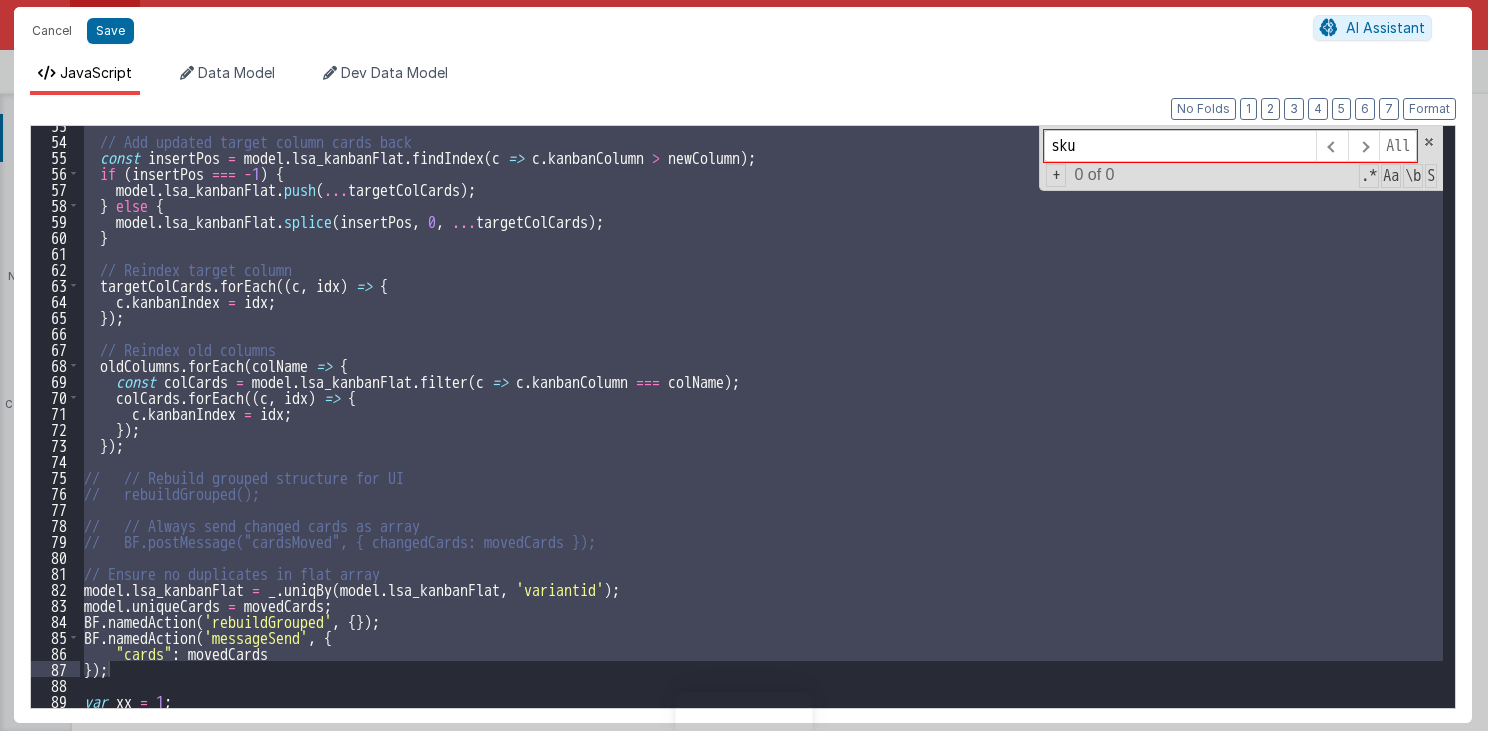scroll, scrollTop: 0, scrollLeft: 0, axis: both 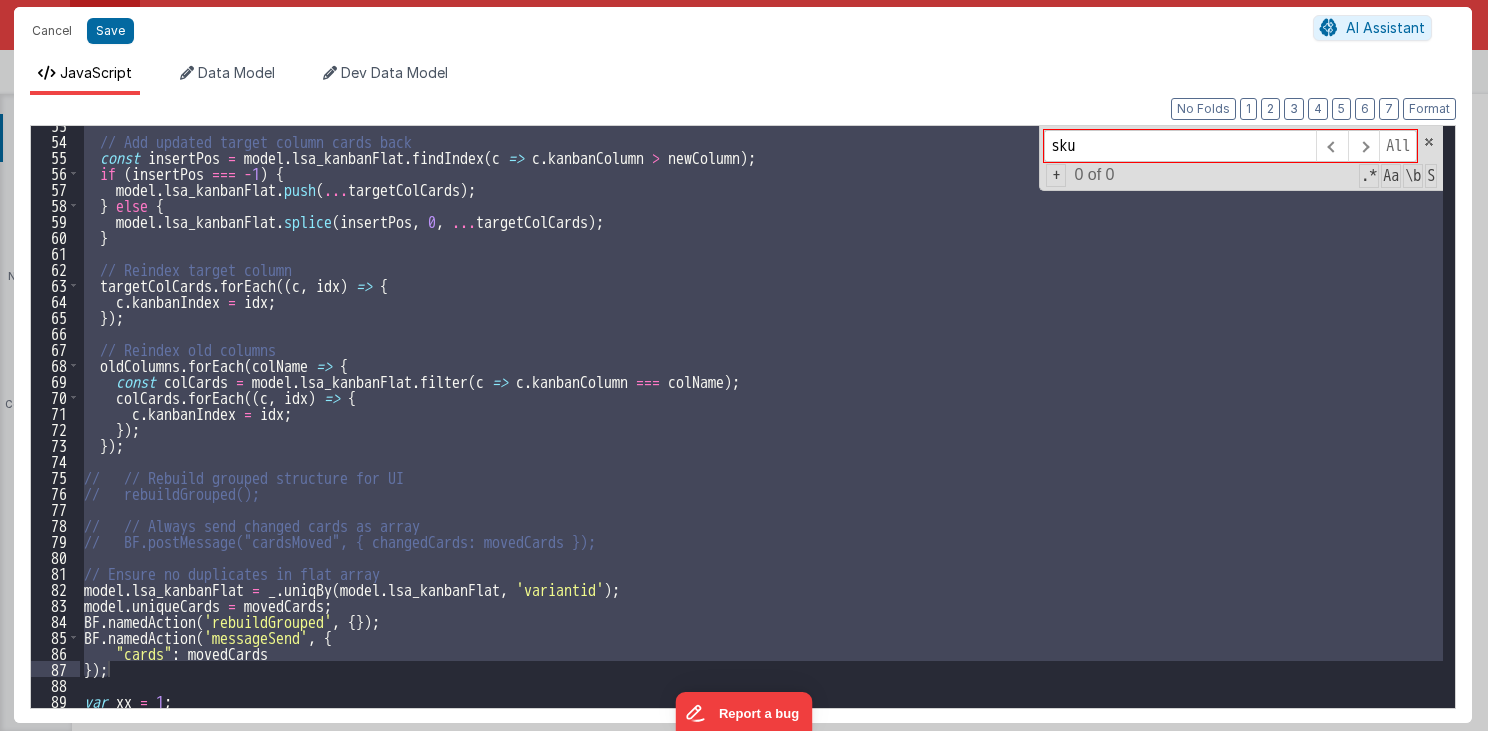 click on "model.lsa_kanbanFlat = _.uniqBy(model.lsa_kanbanFlat, 'variantid'); // Make a shallow copy so reactivity triggers" at bounding box center [761, 417] 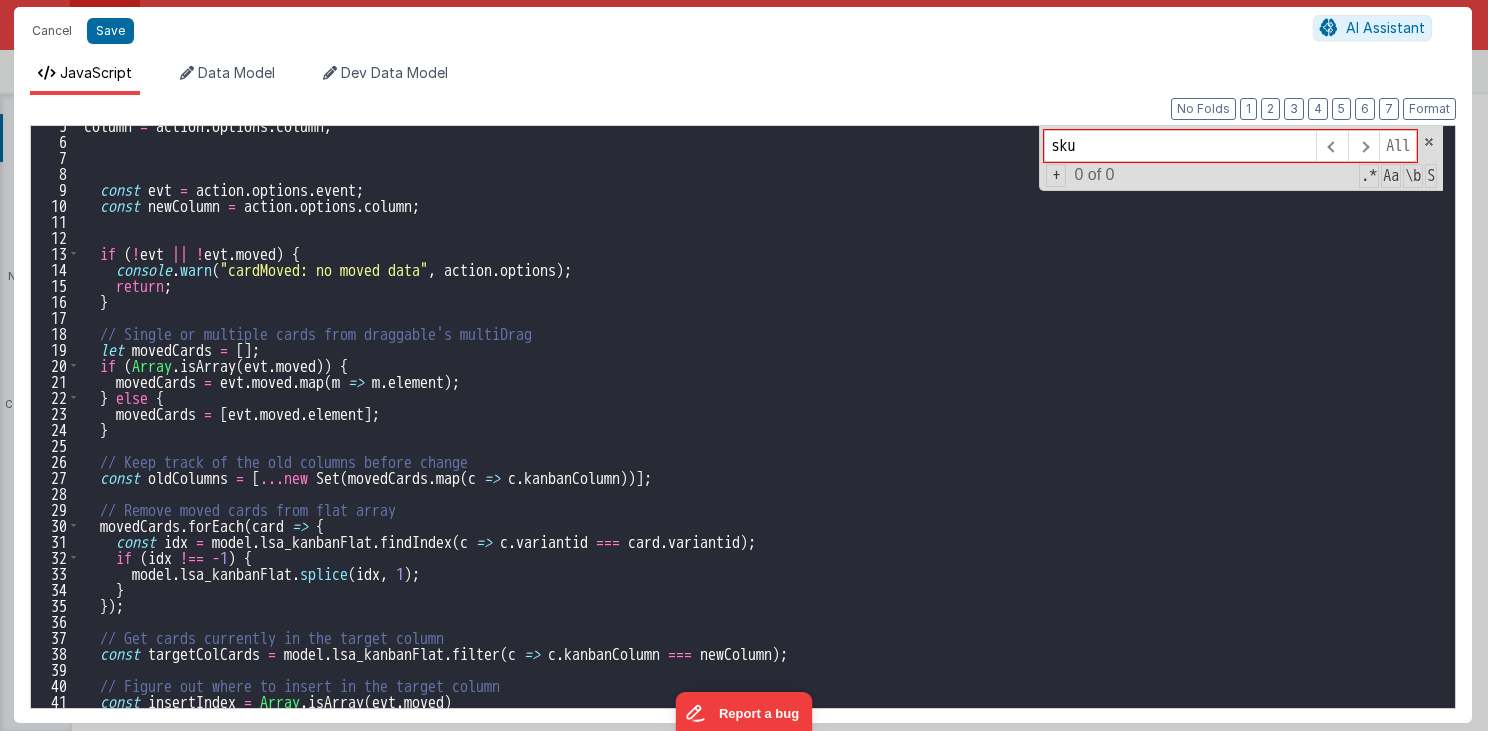 scroll, scrollTop: 0, scrollLeft: 0, axis: both 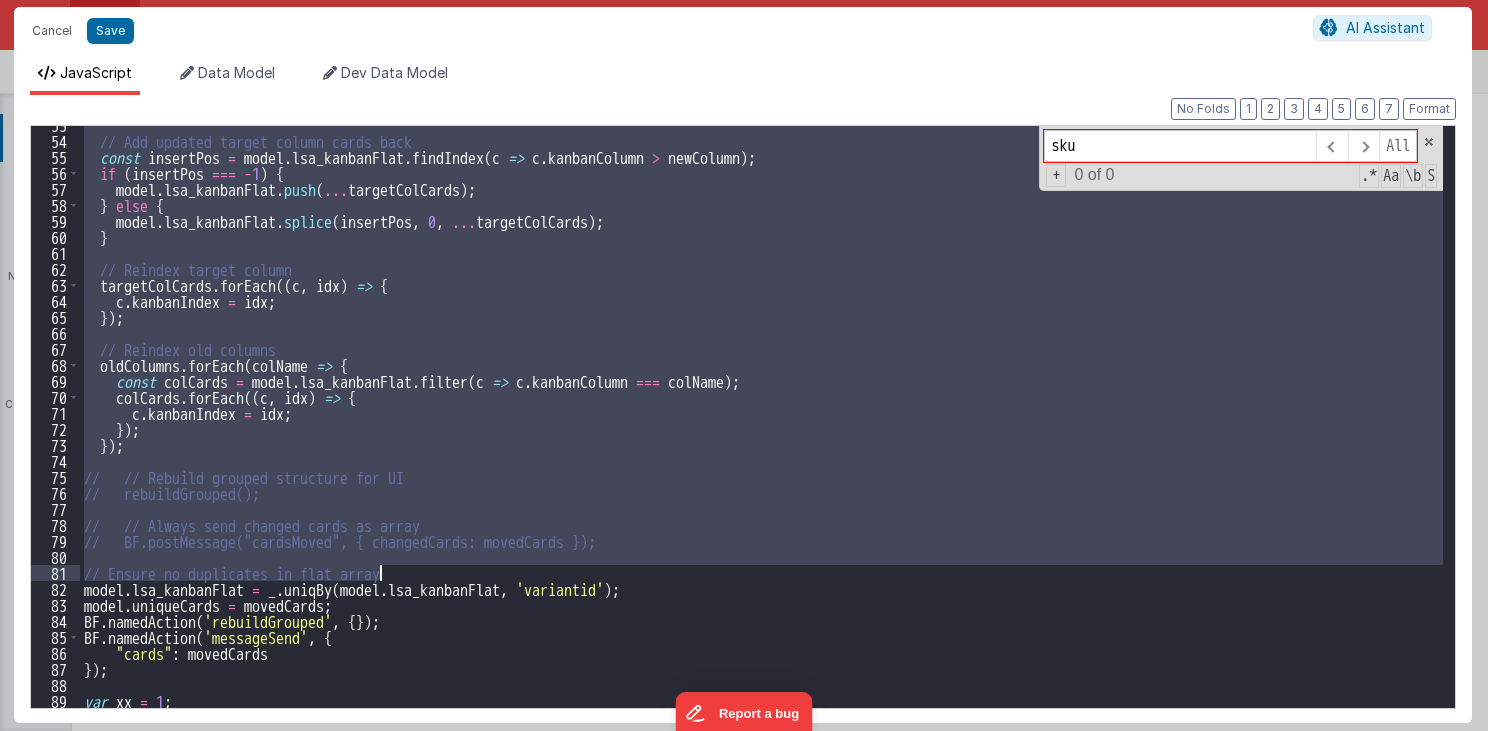 drag, startPoint x: 100, startPoint y: 254, endPoint x: 655, endPoint y: 571, distance: 639.151 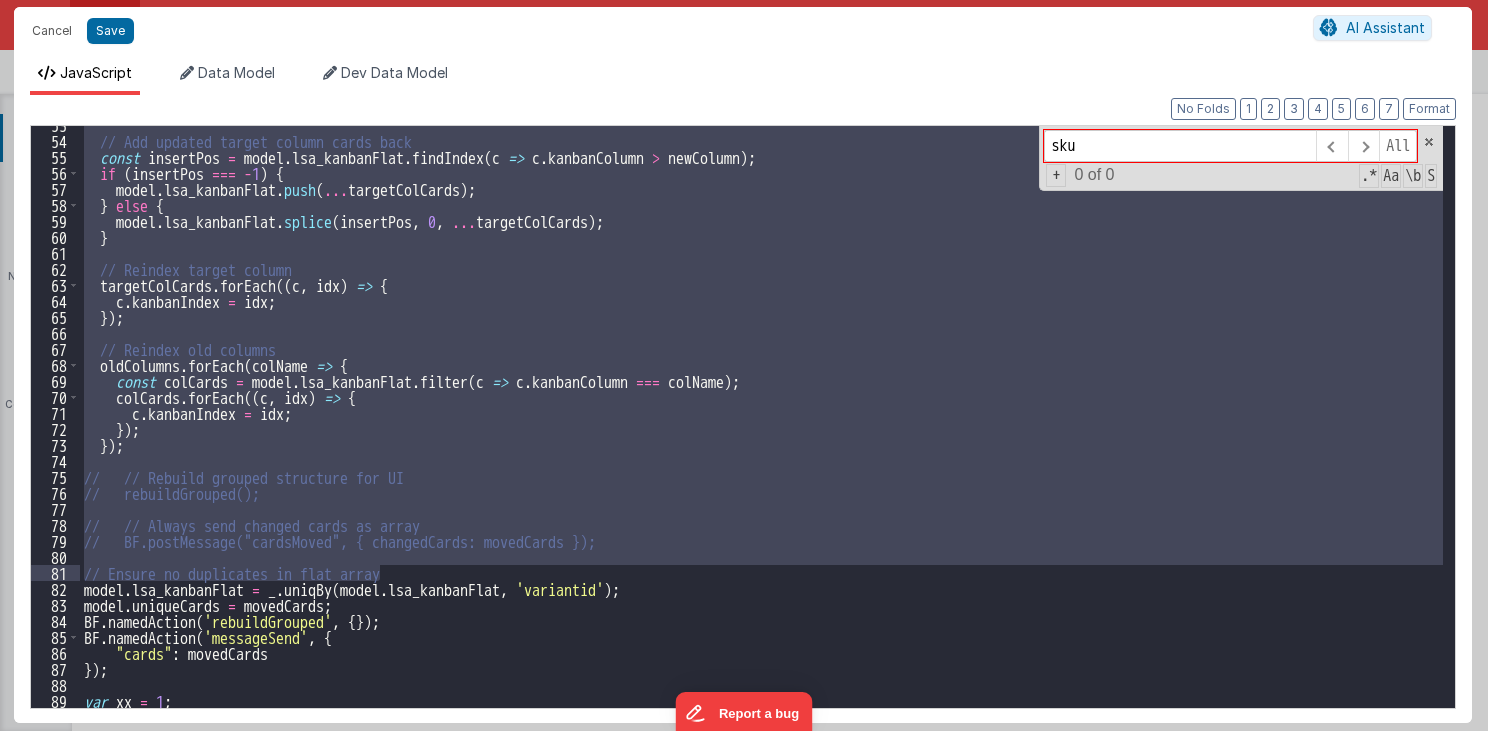 paste 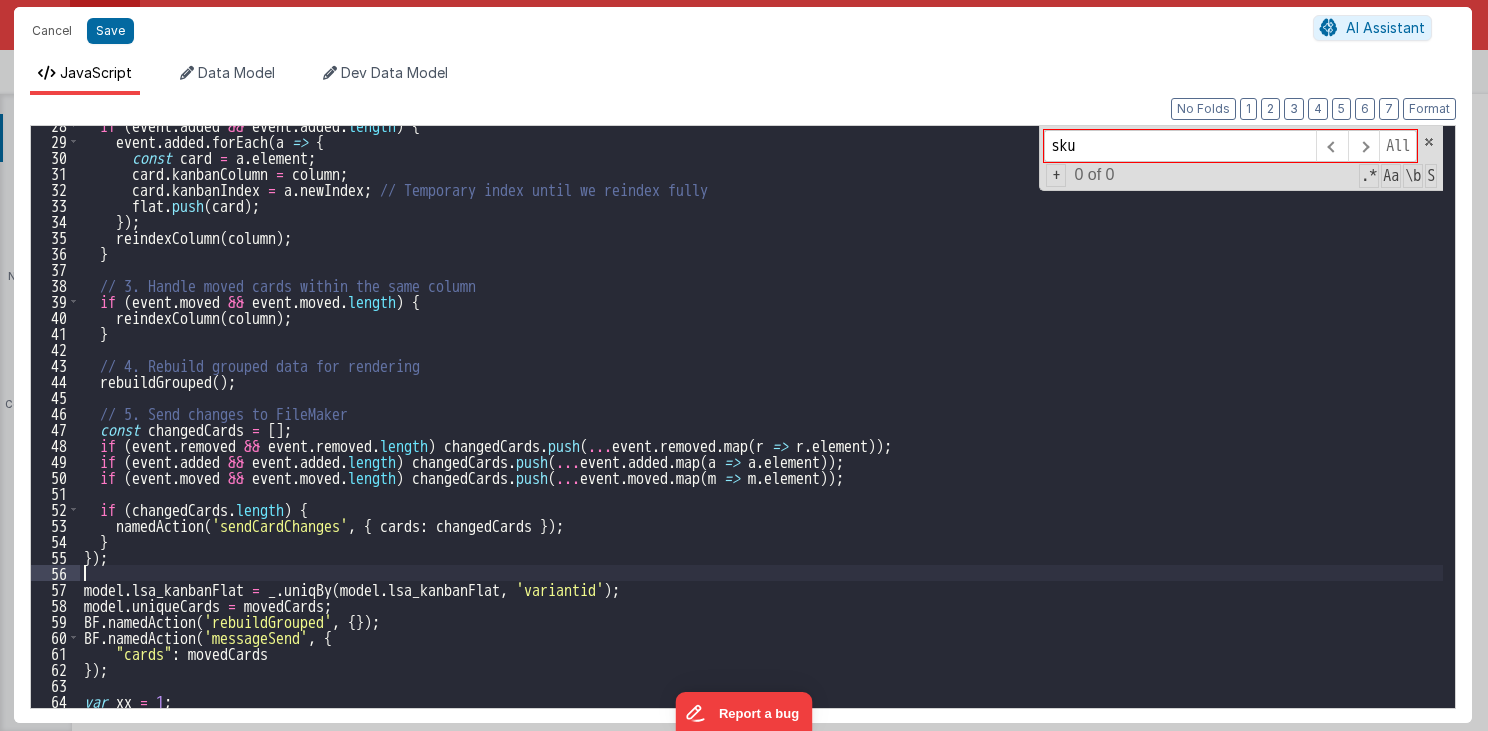 scroll, scrollTop: 440, scrollLeft: 0, axis: vertical 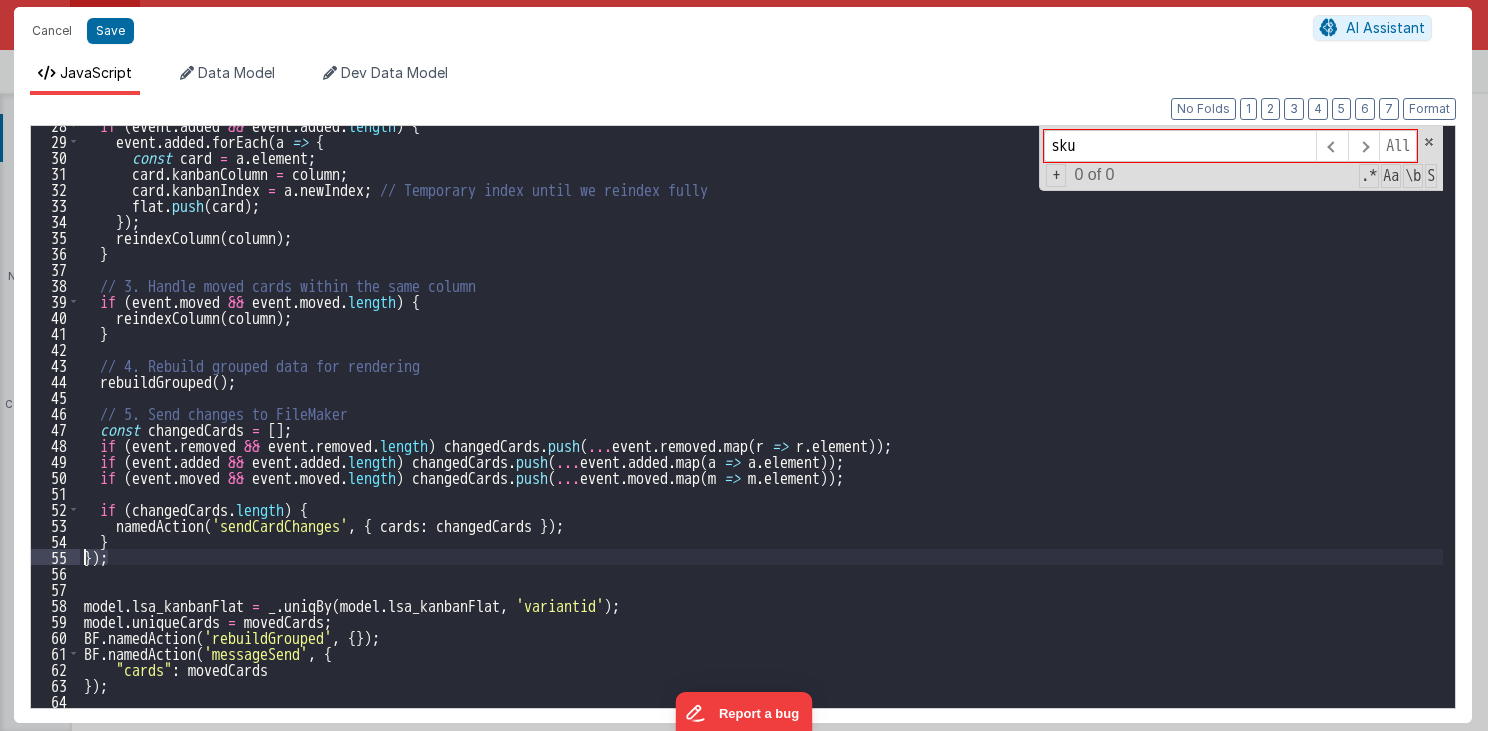 drag, startPoint x: 107, startPoint y: 562, endPoint x: 77, endPoint y: 560, distance: 30.066593 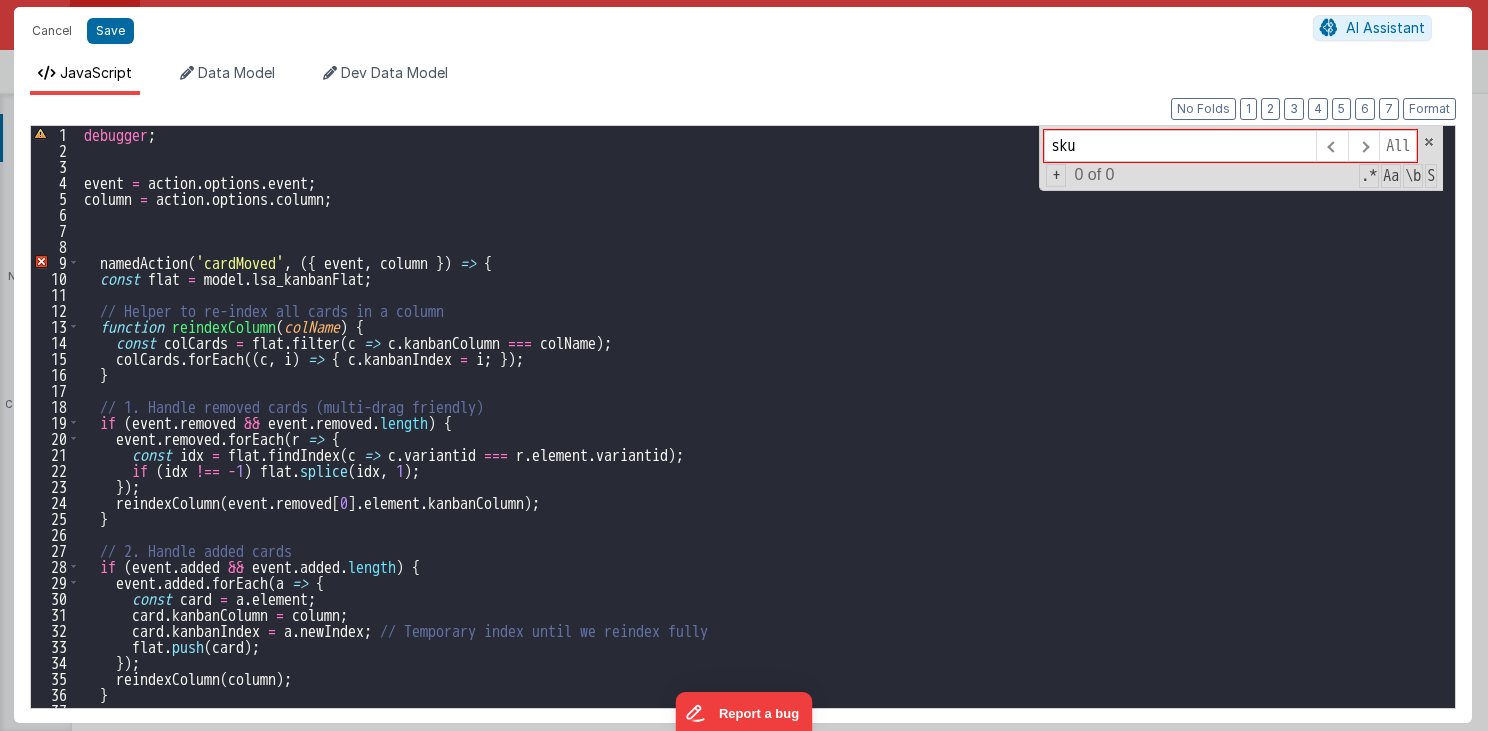 scroll, scrollTop: 0, scrollLeft: 0, axis: both 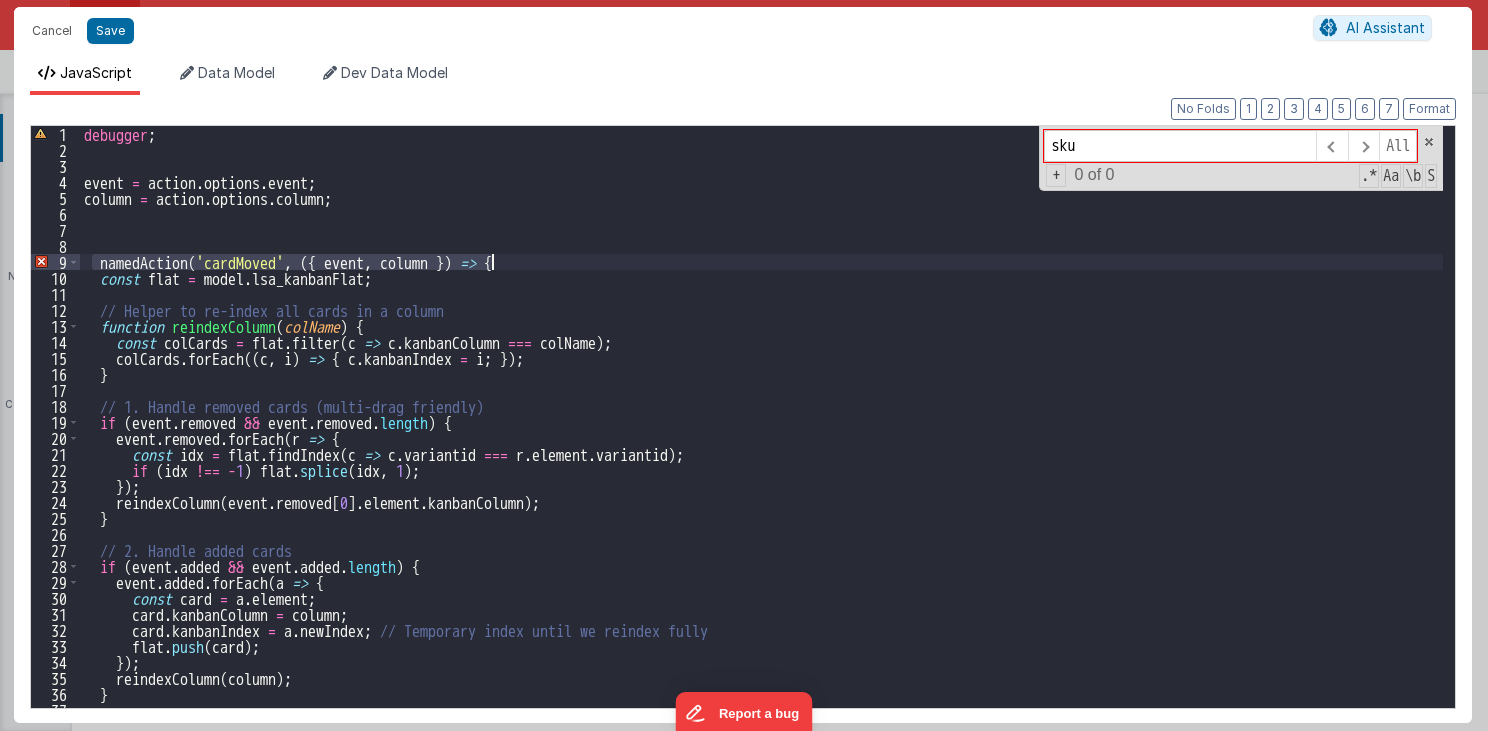 drag, startPoint x: 107, startPoint y: 259, endPoint x: 520, endPoint y: 264, distance: 413.03027 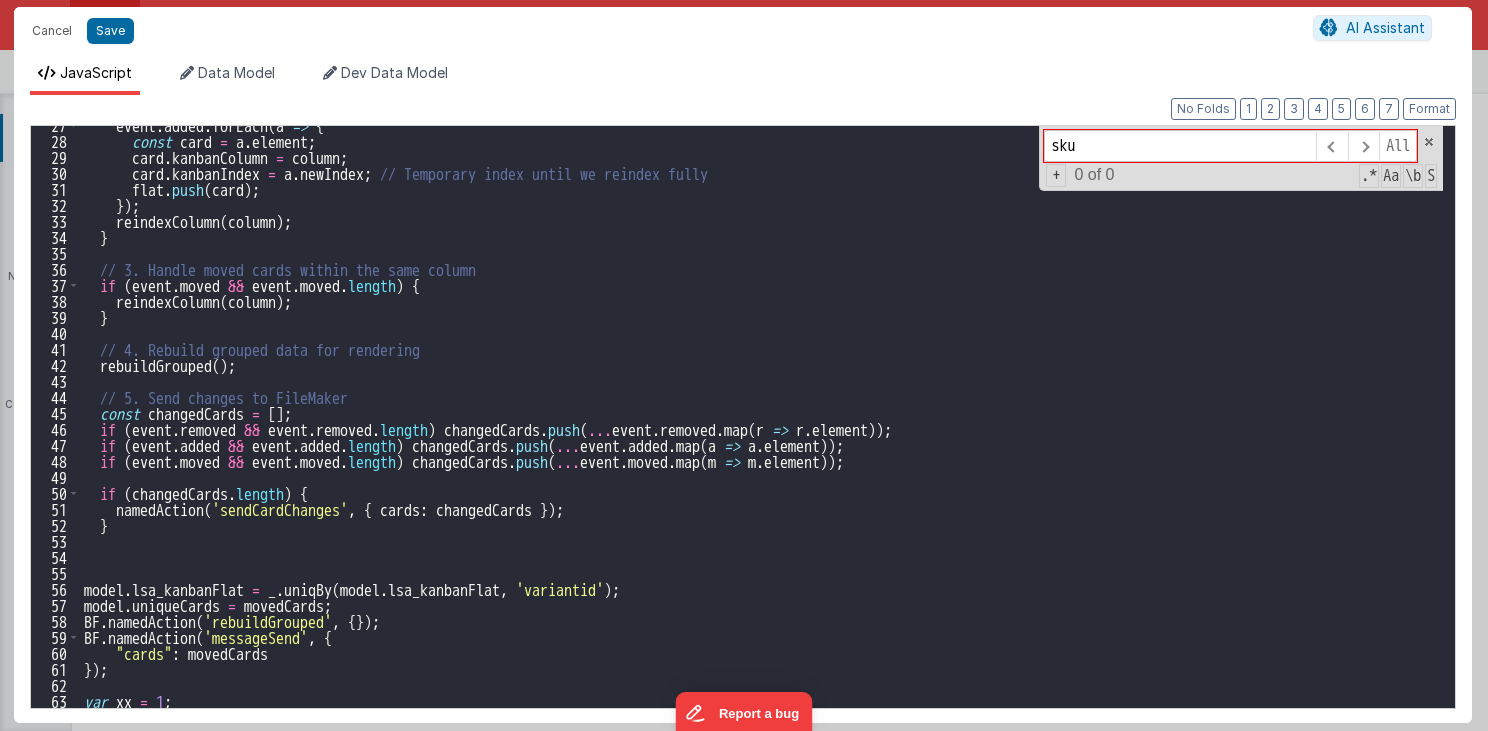 scroll, scrollTop: 424, scrollLeft: 0, axis: vertical 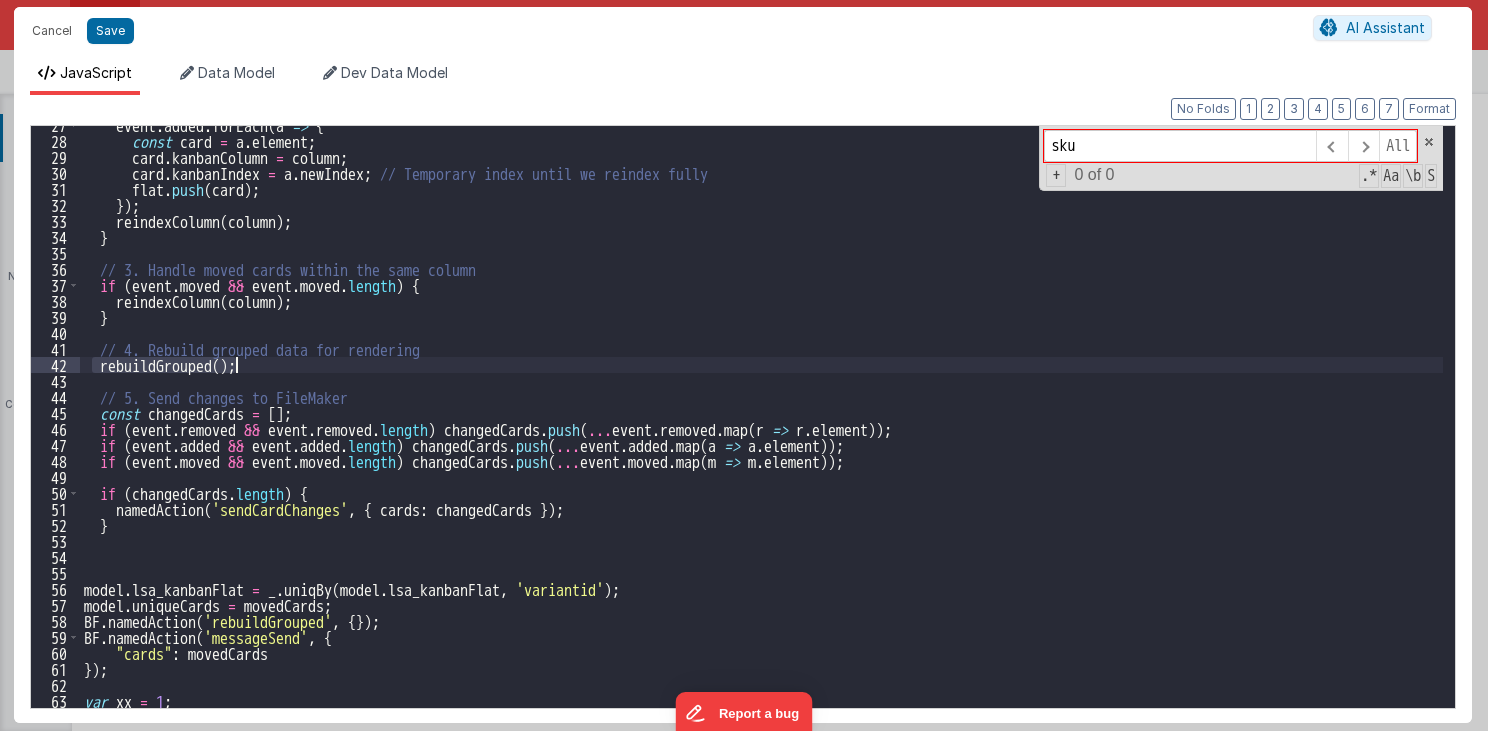 drag, startPoint x: 90, startPoint y: 364, endPoint x: 284, endPoint y: 371, distance: 194.12625 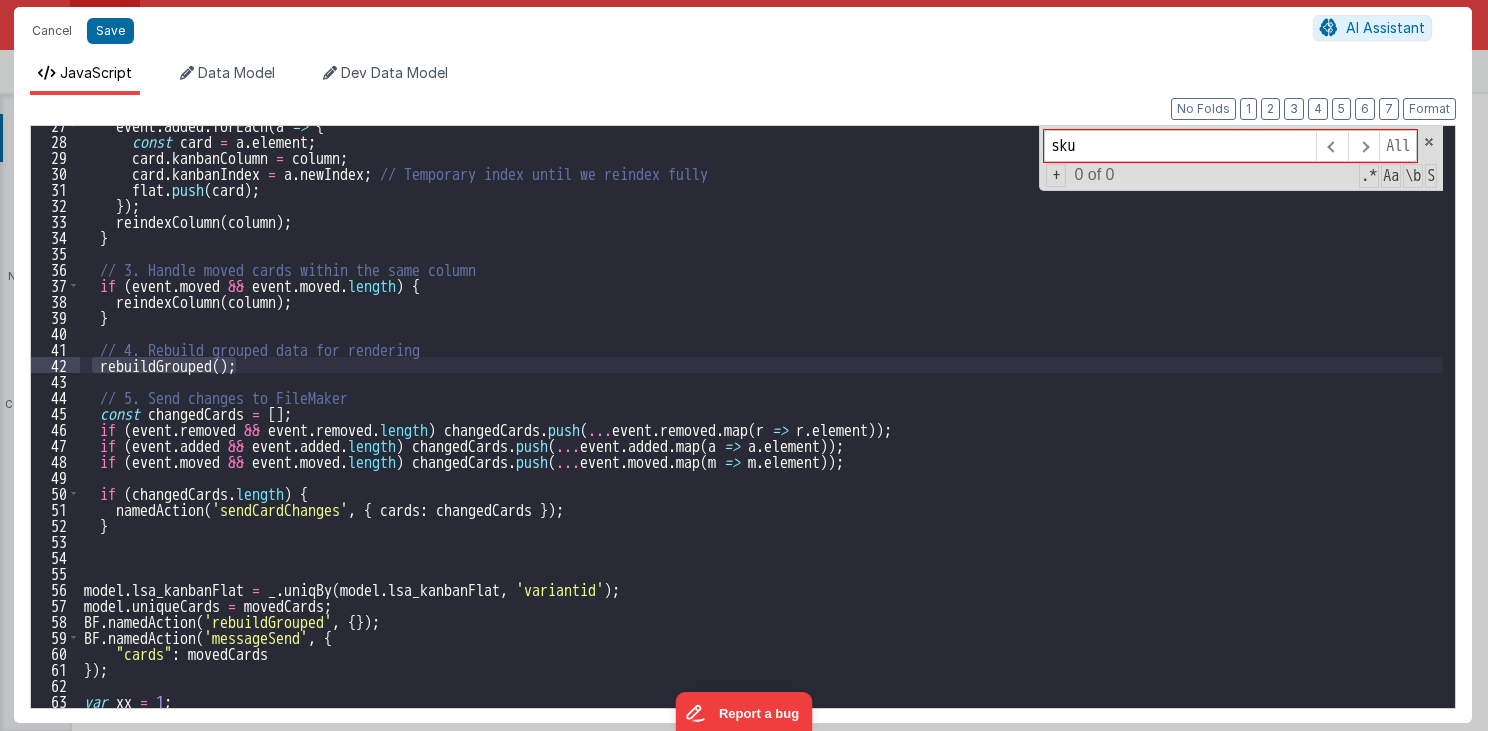 click on "event . added . forEach ( a   =>   {         const   card   =   a . element ;         card . kanbanColumn   =   column ;         card . kanbanIndex   =   a . newIndex ;   // Temporary index until we reindex fully         flat . push ( card ) ;      }) ;      reindexColumn ( column ) ;    }    // 3. Handle moved cards within the same column    if   ( event . moved   &&   event . moved . length )   {      reindexColumn ( column ) ;    }    // 4. Rebuild grouped data for rendering    rebuildGrouped ( ) ;    // 5. Send changes to FileMaker    const   changedCards   =   [ ] ;    if   ( event . removed   &&   event . removed . length )   changedCards . push ( ... event . removed . map ( r   =>   r . element )) ;    if   ( event . added   &&   event . added . length )   changedCards . push ( ... event . added . map ( a   =>   a . element )) ;    if   ( event . moved   &&   event . moved . length )   changedCards . push ( ... event . moved . map ( m   =>   m . element )) ;    if   ( changedCards . length )   {      (" at bounding box center (762, 424) 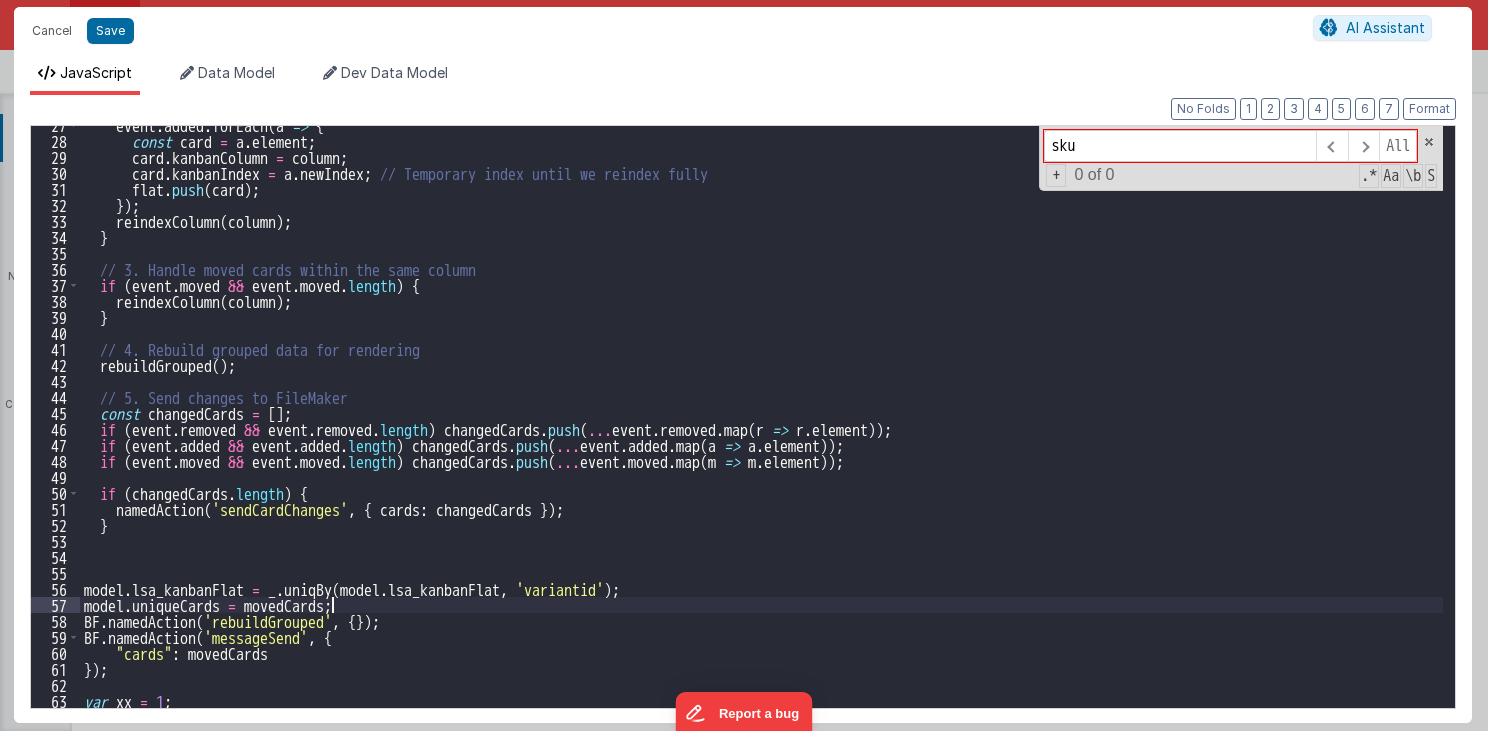 click on "event . added . forEach ( a   =>   {         const   card   =   a . element ;         card . kanbanColumn   =   column ;         card . kanbanIndex   =   a . newIndex ;   // Temporary index until we reindex fully         flat . push ( card ) ;      }) ;      reindexColumn ( column ) ;    }    // 3. Handle moved cards within the same column    if   ( event . moved   &&   event . moved . length )   {      reindexColumn ( column ) ;    }    // 4. Rebuild grouped data for rendering    rebuildGrouped ( ) ;    // 5. Send changes to FileMaker    const   changedCards   =   [ ] ;    if   ( event . removed   &&   event . removed . length )   changedCards . push ( ... event . removed . map ( r   =>   r . element )) ;    if   ( event . added   &&   event . added . length )   changedCards . push ( ... event . added . map ( a   =>   a . element )) ;    if   ( event . moved   &&   event . moved . length )   changedCards . push ( ... event . moved . map ( m   =>   m . element )) ;    if   ( changedCards . length )   {      (" at bounding box center (762, 424) 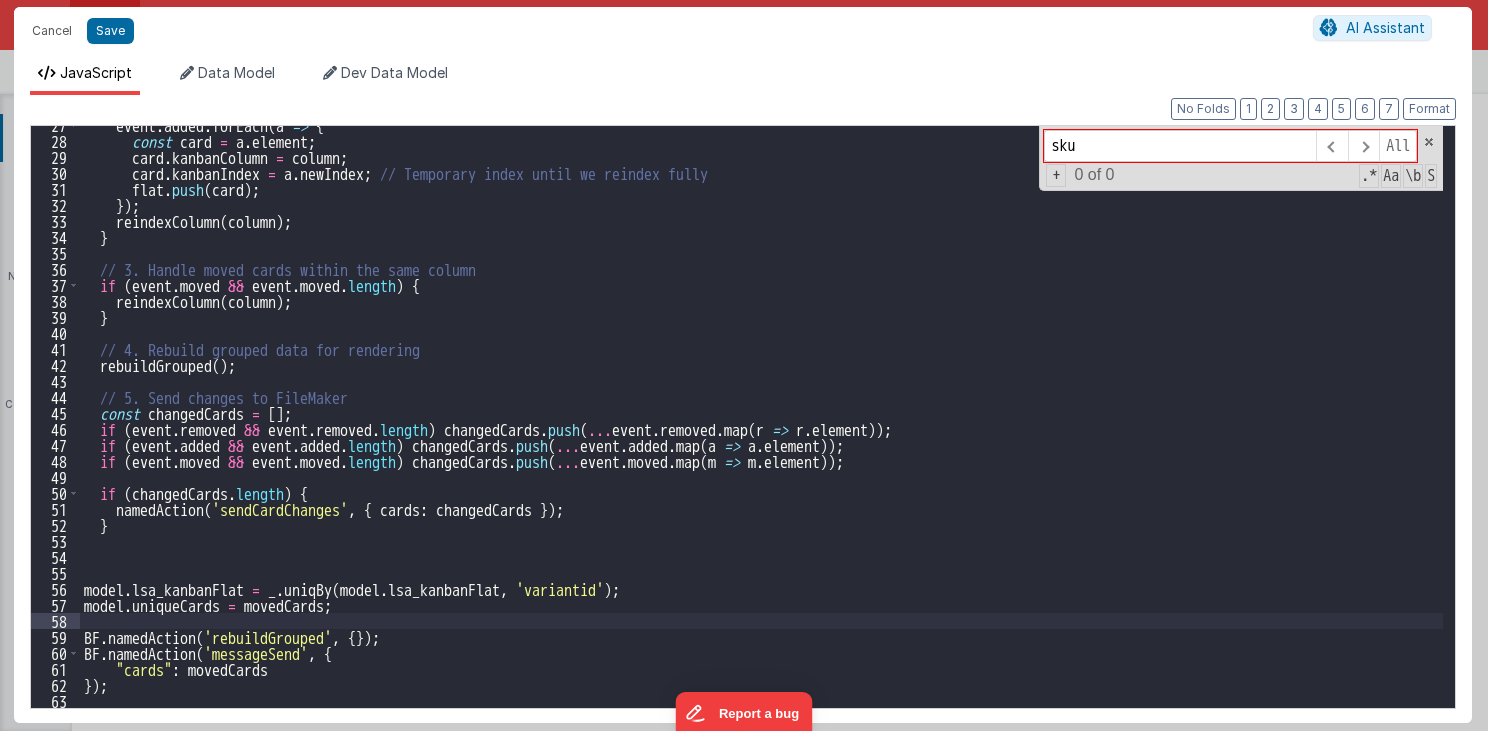 click on "event . added . forEach ( a   =>   {         const   card   =   a . element ;         card . kanbanColumn   =   column ;         card . kanbanIndex   =   a . newIndex ;   // Temporary index until we reindex fully         flat . push ( card ) ;      }) ;      reindexColumn ( column ) ;    }    // 3. Handle moved cards within the same column    if   ( event . moved   &&   event . moved . length )   {      reindexColumn ( column ) ;    }    // 4. Rebuild grouped data for rendering    rebuildGrouped ( ) ;    // 5. Send changes to FileMaker    const   changedCards   =   [ ] ;    if   ( event . removed   &&   event . removed . length )   changedCards . push ( ... event . removed . map ( r   =>   r . element )) ;    if   ( event . added   &&   event . added . length )   changedCards . push ( ... event . added . map ( a   =>   a . element )) ;    if   ( event . moved   &&   event . moved . length )   changedCards . push ( ... event . moved . map ( m   =>   m . element )) ;    if   ( changedCards . length )   {      (" at bounding box center (762, 424) 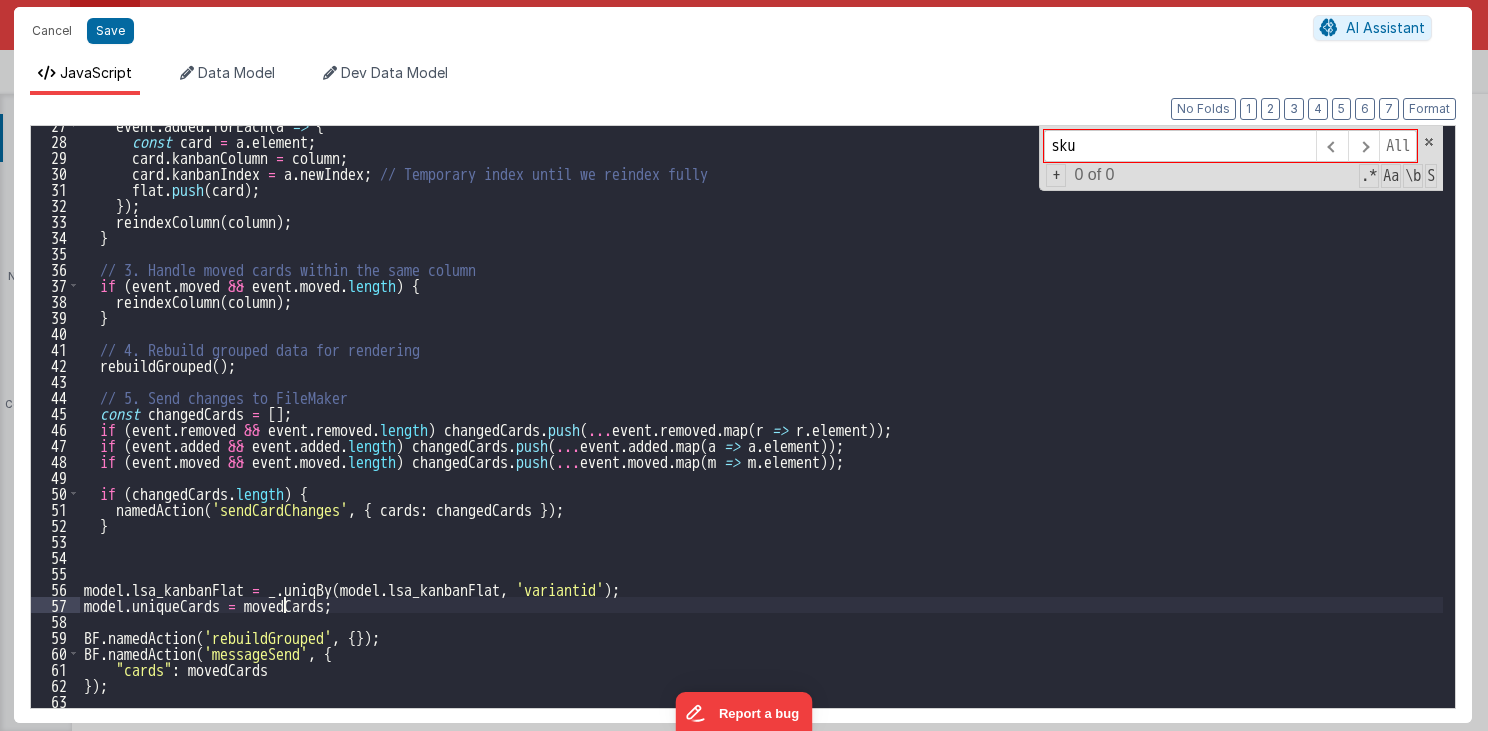 click on "event . added . forEach ( a   =>   {         const   card   =   a . element ;         card . kanbanColumn   =   column ;         card . kanbanIndex   =   a . newIndex ;   // Temporary index until we reindex fully         flat . push ( card ) ;      }) ;      reindexColumn ( column ) ;    }    // 3. Handle moved cards within the same column    if   ( event . moved   &&   event . moved . length )   {      reindexColumn ( column ) ;    }    // 4. Rebuild grouped data for rendering    rebuildGrouped ( ) ;    // 5. Send changes to FileMaker    const   changedCards   =   [ ] ;    if   ( event . removed   &&   event . removed . length )   changedCards . push ( ... event . removed . map ( r   =>   r . element )) ;    if   ( event . added   &&   event . added . length )   changedCards . push ( ... event . added . map ( a   =>   a . element )) ;    if   ( event . moved   &&   event . moved . length )   changedCards . push ( ... event . moved . map ( m   =>   m . element )) ;    if   ( changedCards . length )   {      (" at bounding box center [762, 424] 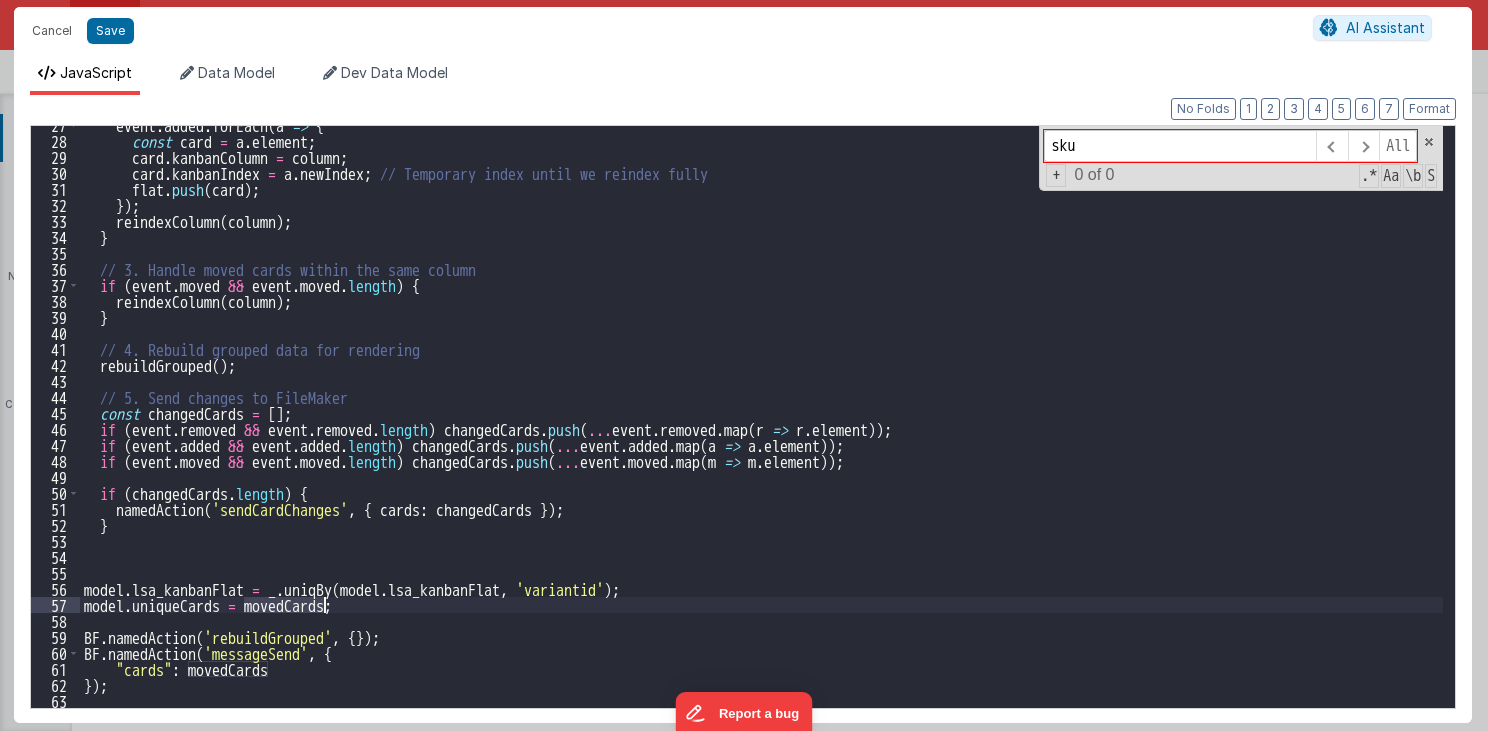 click on "event . added . forEach ( a   =>   {         const   card   =   a . element ;         card . kanbanColumn   =   column ;         card . kanbanIndex   =   a . newIndex ;   // Temporary index until we reindex fully         flat . push ( card ) ;      }) ;      reindexColumn ( column ) ;    }    // 3. Handle moved cards within the same column    if   ( event . moved   &&   event . moved . length )   {      reindexColumn ( column ) ;    }    // 4. Rebuild grouped data for rendering    rebuildGrouped ( ) ;    // 5. Send changes to FileMaker    const   changedCards   =   [ ] ;    if   ( event . removed   &&   event . removed . length )   changedCards . push ( ... event . removed . map ( r   =>   r . element )) ;    if   ( event . added   &&   event . added . length )   changedCards . push ( ... event . added . map ( a   =>   a . element )) ;    if   ( event . moved   &&   event . moved . length )   changedCards . push ( ... event . moved . map ( m   =>   m . element )) ;    if   ( changedCards . length )   {      (" at bounding box center (762, 424) 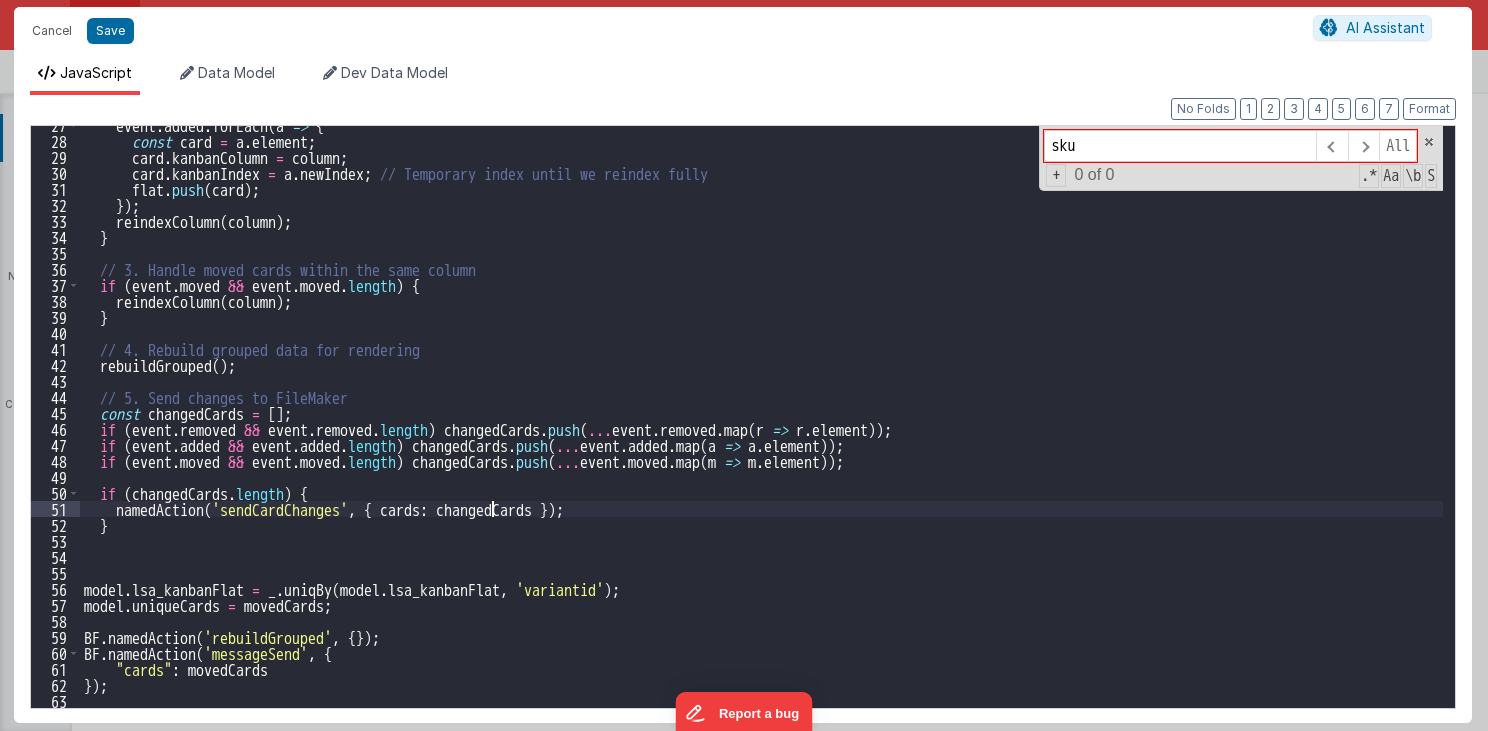 click on "event . added . forEach ( a   =>   {         const   card   =   a . element ;         card . kanbanColumn   =   column ;         card . kanbanIndex   =   a . newIndex ;   // Temporary index until we reindex fully         flat . push ( card ) ;      }) ;      reindexColumn ( column ) ;    }    // 3. Handle moved cards within the same column    if   ( event . moved   &&   event . moved . length )   {      reindexColumn ( column ) ;    }    // 4. Rebuild grouped data for rendering    rebuildGrouped ( ) ;    // 5. Send changes to FileMaker    const   changedCards   =   [ ] ;    if   ( event . removed   &&   event . removed . length )   changedCards . push ( ... event . removed . map ( r   =>   r . element )) ;    if   ( event . added   &&   event . added . length )   changedCards . push ( ... event . added . map ( a   =>   a . element )) ;    if   ( event . moved   &&   event . moved . length )   changedCards . push ( ... event . moved . map ( m   =>   m . element )) ;    if   ( changedCards . length )   {      (" at bounding box center [762, 424] 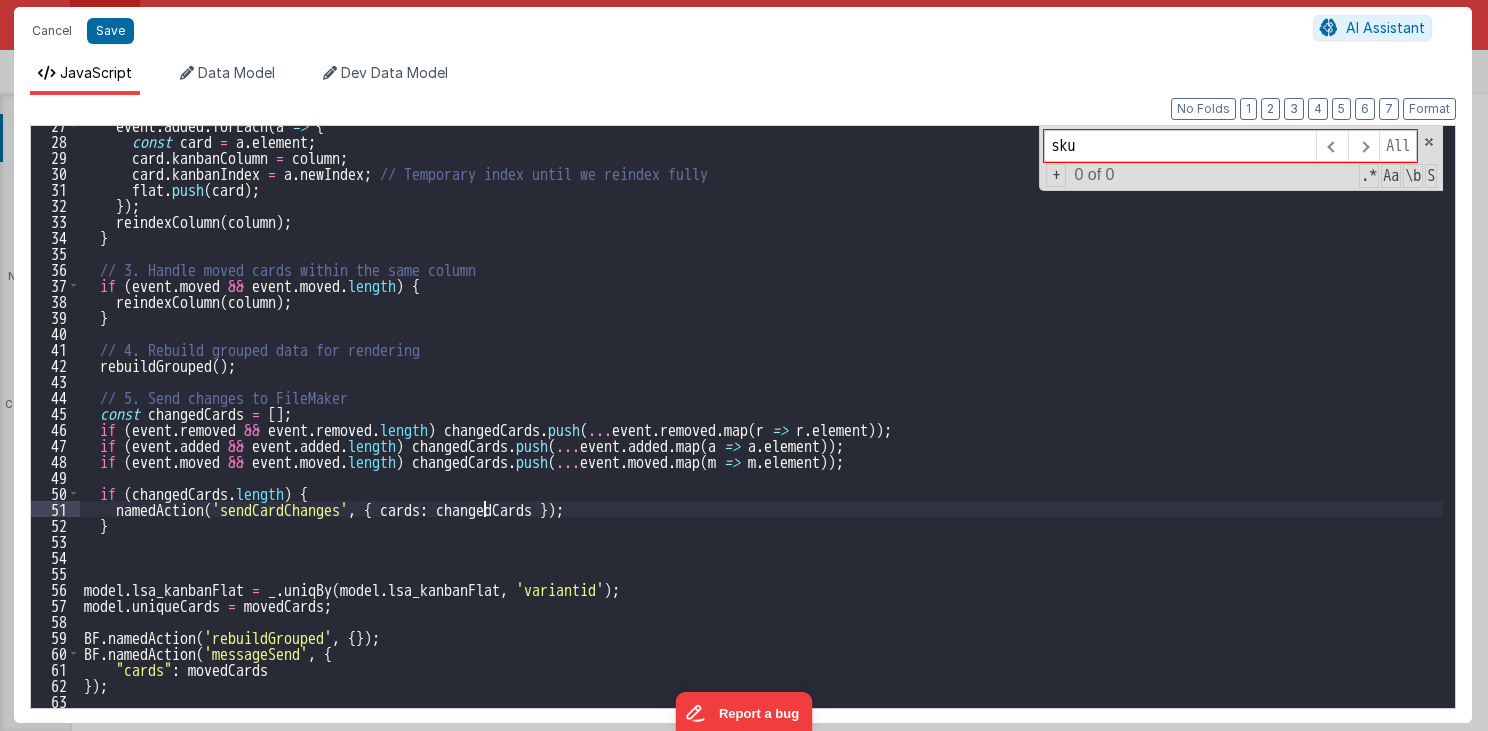 click on "event . added . forEach ( a   =>   {         const   card   =   a . element ;         card . kanbanColumn   =   column ;         card . kanbanIndex   =   a . newIndex ;   // Temporary index until we reindex fully         flat . push ( card ) ;      }) ;      reindexColumn ( column ) ;    }    // 3. Handle moved cards within the same column    if   ( event . moved   &&   event . moved . length )   {      reindexColumn ( column ) ;    }    // 4. Rebuild grouped data for rendering    rebuildGrouped ( ) ;    // 5. Send changes to FileMaker    const   changedCards   =   [ ] ;    if   ( event . removed   &&   event . removed . length )   changedCards . push ( ... event . removed . map ( r   =>   r . element )) ;    if   ( event . added   &&   event . added . length )   changedCards . push ( ... event . added . map ( a   =>   a . element )) ;    if   ( event . moved   &&   event . moved . length )   changedCards . push ( ... event . moved . map ( m   =>   m . element )) ;    if   ( changedCards . length )   {      (" at bounding box center (762, 424) 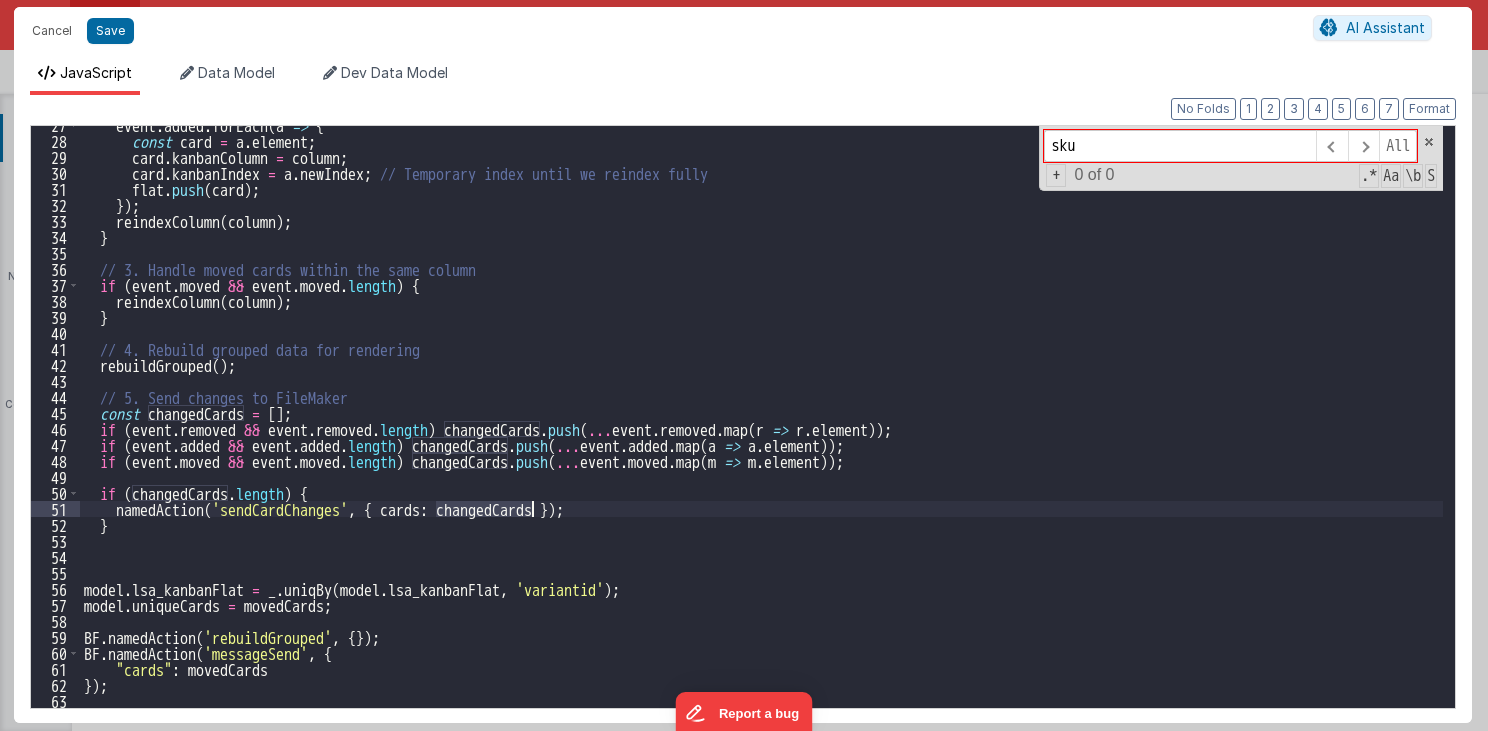click on "event . added . forEach ( a   =>   {         const   card   =   a . element ;         card . kanbanColumn   =   column ;         card . kanbanIndex   =   a . newIndex ;   // Temporary index until we reindex fully         flat . push ( card ) ;      }) ;      reindexColumn ( column ) ;    }    // 3. Handle moved cards within the same column    if   ( event . moved   &&   event . moved . length )   {      reindexColumn ( column ) ;    }    // 4. Rebuild grouped data for rendering    rebuildGrouped ( ) ;    // 5. Send changes to FileMaker    const   changedCards   =   [ ] ;    if   ( event . removed   &&   event . removed . length )   changedCards . push ( ... event . removed . map ( r   =>   r . element )) ;    if   ( event . added   &&   event . added . length )   changedCards . push ( ... event . added . map ( a   =>   a . element )) ;    if   ( event . moved   &&   event . moved . length )   changedCards . push ( ... event . moved . map ( m   =>   m . element )) ;    if   ( changedCards . length )   {      (" at bounding box center (762, 424) 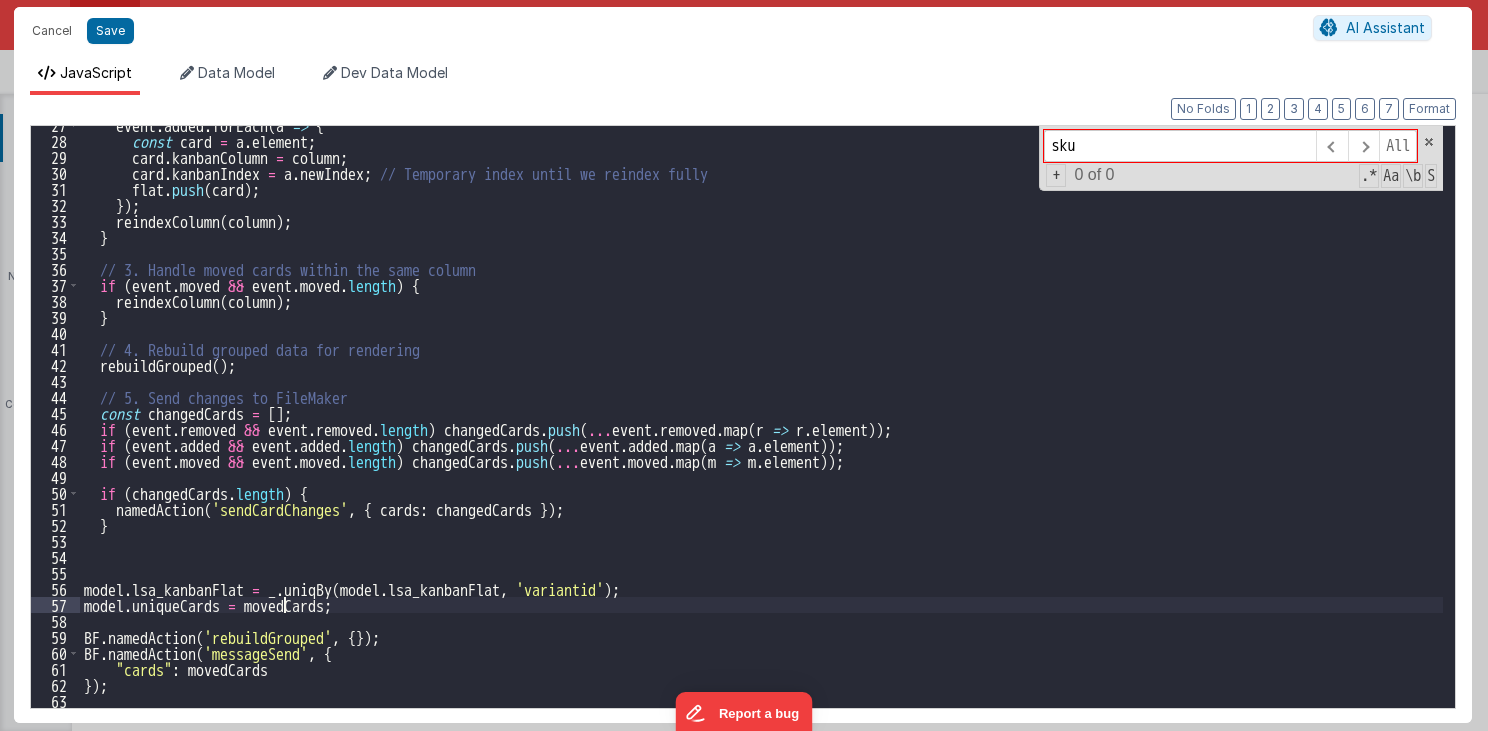 click on "event . added . forEach ( a   =>   {         const   card   =   a . element ;         card . kanbanColumn   =   column ;         card . kanbanIndex   =   a . newIndex ;   // Temporary index until we reindex fully         flat . push ( card ) ;      }) ;      reindexColumn ( column ) ;    }    // 3. Handle moved cards within the same column    if   ( event . moved   &&   event . moved . length )   {      reindexColumn ( column ) ;    }    // 4. Rebuild grouped data for rendering    rebuildGrouped ( ) ;    // 5. Send changes to FileMaker    const   changedCards   =   [ ] ;    if   ( event . removed   &&   event . removed . length )   changedCards . push ( ... event . removed . map ( r   =>   r . element )) ;    if   ( event . added   &&   event . added . length )   changedCards . push ( ... event . added . map ( a   =>   a . element )) ;    if   ( event . moved   &&   event . moved . length )   changedCards . push ( ... event . moved . map ( m   =>   m . element )) ;    if   ( changedCards . length )   {      (" at bounding box center (762, 424) 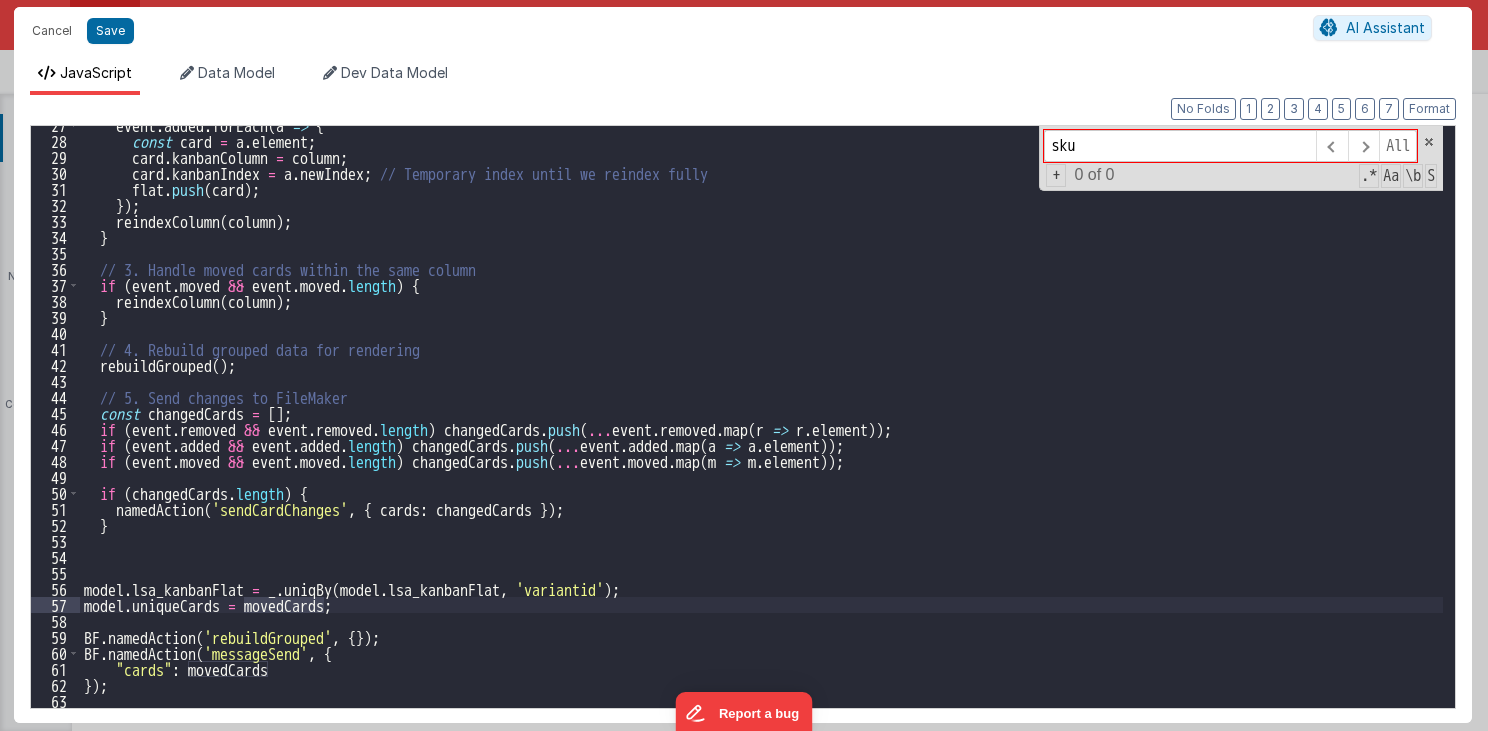 paste 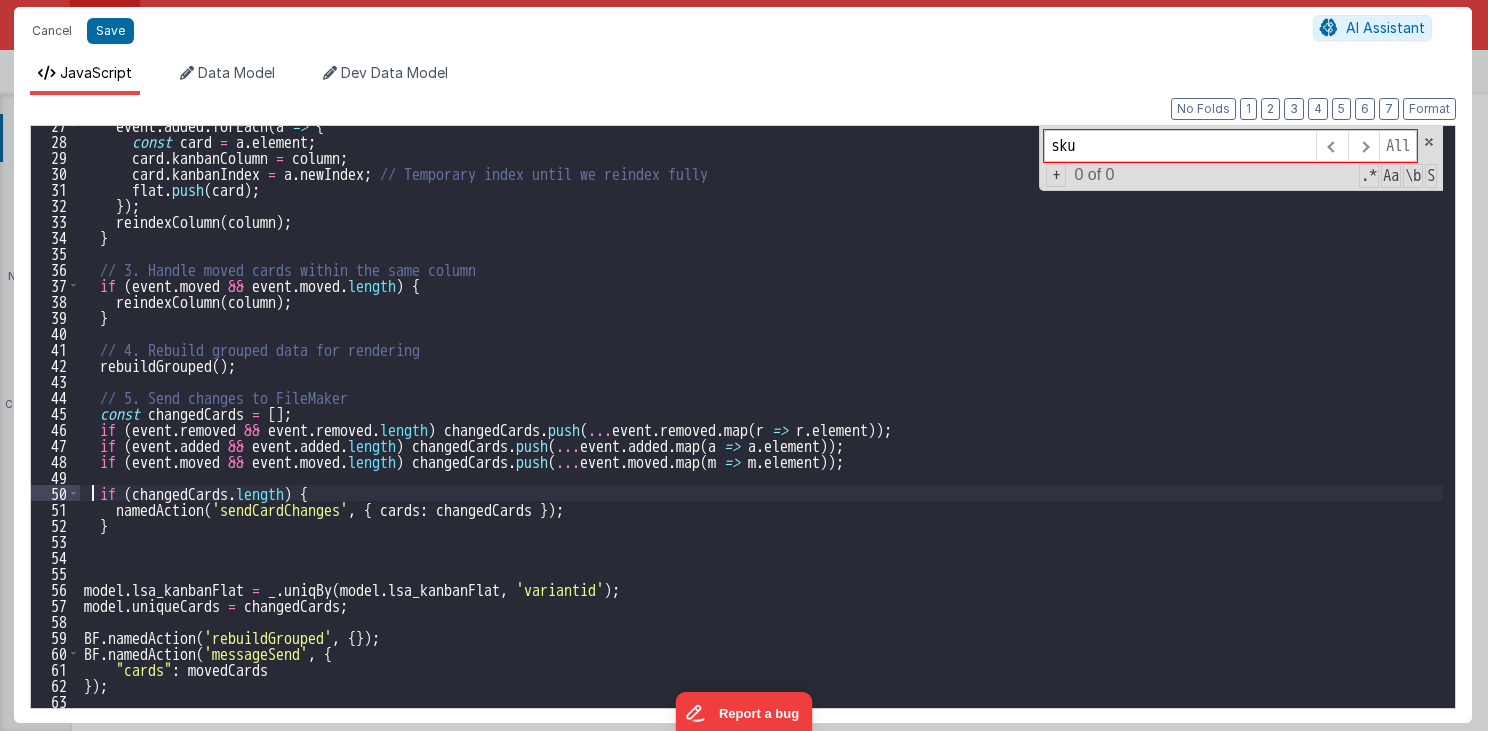click on "event . added . forEach ( a   =>   {         const   card   =   a . element ;         card . kanbanColumn   =   column ;         card . kanbanIndex   =   a . newIndex ;   // Temporary index until we reindex fully         flat . push ( card ) ;      }) ;      reindexColumn ( column ) ;    }    // 3. Handle moved cards within the same column    if   ( event . moved   &&   event . moved . length )   {      reindexColumn ( column ) ;    }    // 4. Rebuild grouped data for rendering    rebuildGrouped ( ) ;    // 5. Send changes to FileMaker    const   changedCards   =   [ ] ;    if   ( event . removed   &&   event . removed . length )   changedCards . push ( ... event . removed . map ( r   =>   r . element )) ;    if   ( event . added   &&   event . added . length )   changedCards . push ( ... event . added . map ( a   =>   a . element )) ;    if   ( event . moved   &&   event . moved . length )   changedCards . push ( ... event . moved . map ( m   =>   m . element )) ;    if   ( changedCards . length )   {      (" at bounding box center (762, 424) 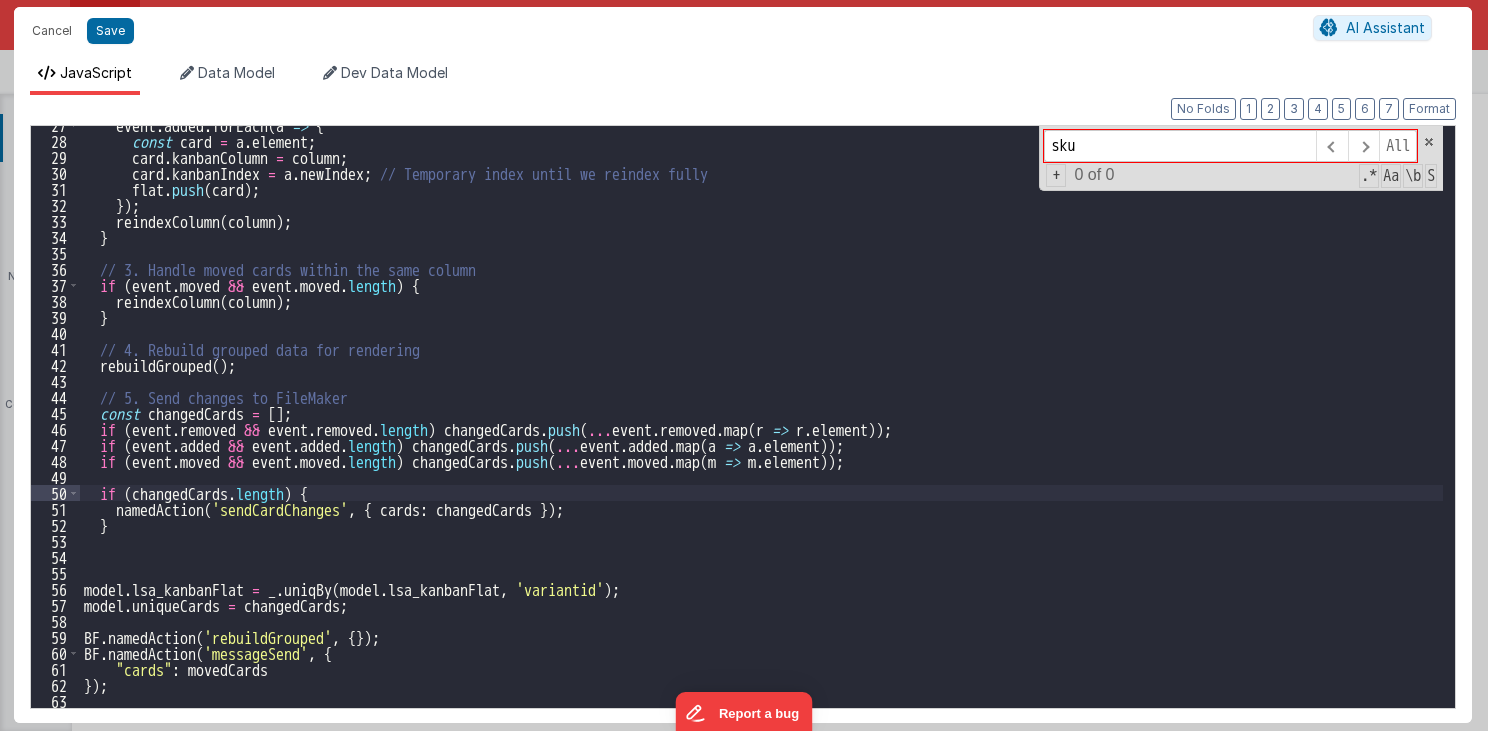 type 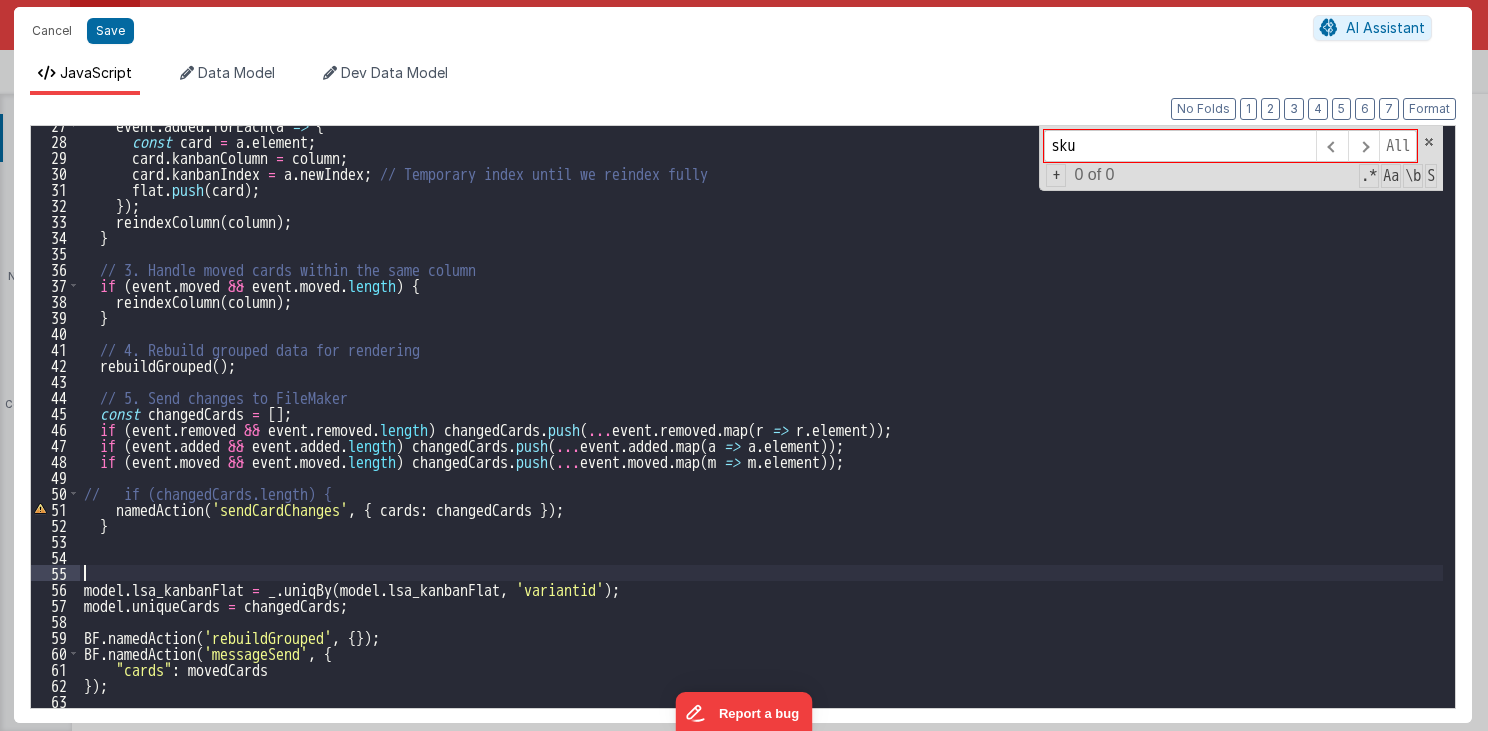 click on "event . added . forEach ( a   =>   {         const   card   =   a . element ;         card . kanbanColumn   =   column ;         card . kanbanIndex   =   a . newIndex ;   // Temporary index until we reindex fully         flat . push ( card ) ;      }) ;      reindexColumn ( column ) ;    }    // 3. Handle moved cards within the same column    if   ( event . moved   &&   event . moved . length )   {      reindexColumn ( column ) ;    }    // 4. Rebuild grouped data for rendering    rebuildGrouped ( ) ;    // 5. Send changes to FileMaker    const   changedCards   =   [ ] ;    if   ( event . removed   &&   event . removed . length )   changedCards . push ( ... event . removed . map ( r   =>   r . element )) ;    if   ( event . added   &&   event . added . length )   changedCards . push ( ... event . added . map ( a   =>   a . element )) ;    if   ( event . moved   &&   event . moved . length )   changedCards . push ( ... event . moved . map ( m   =>   m . element )) ;    if   ( changedCards . length )   {      (" at bounding box center [762, 424] 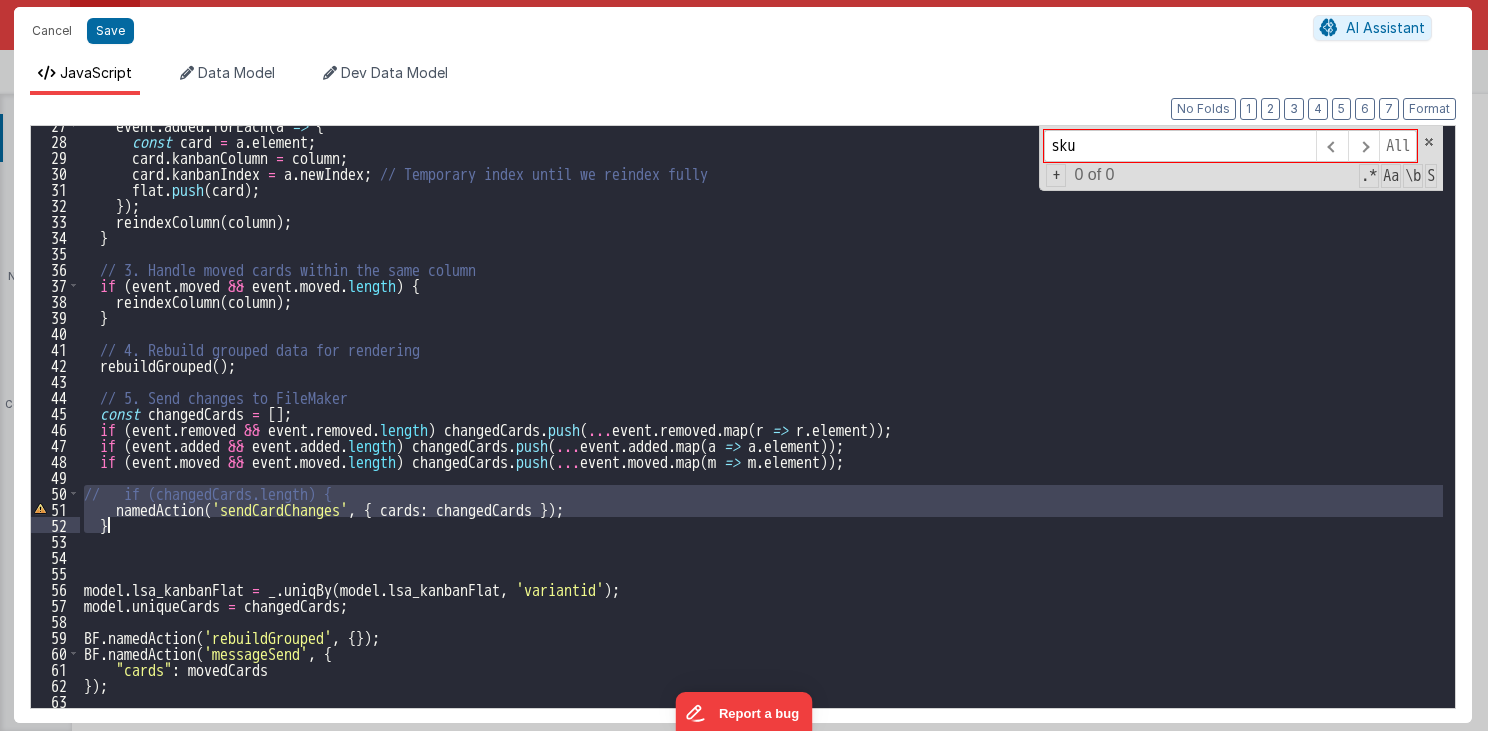 drag, startPoint x: 83, startPoint y: 490, endPoint x: 152, endPoint y: 528, distance: 78.77182 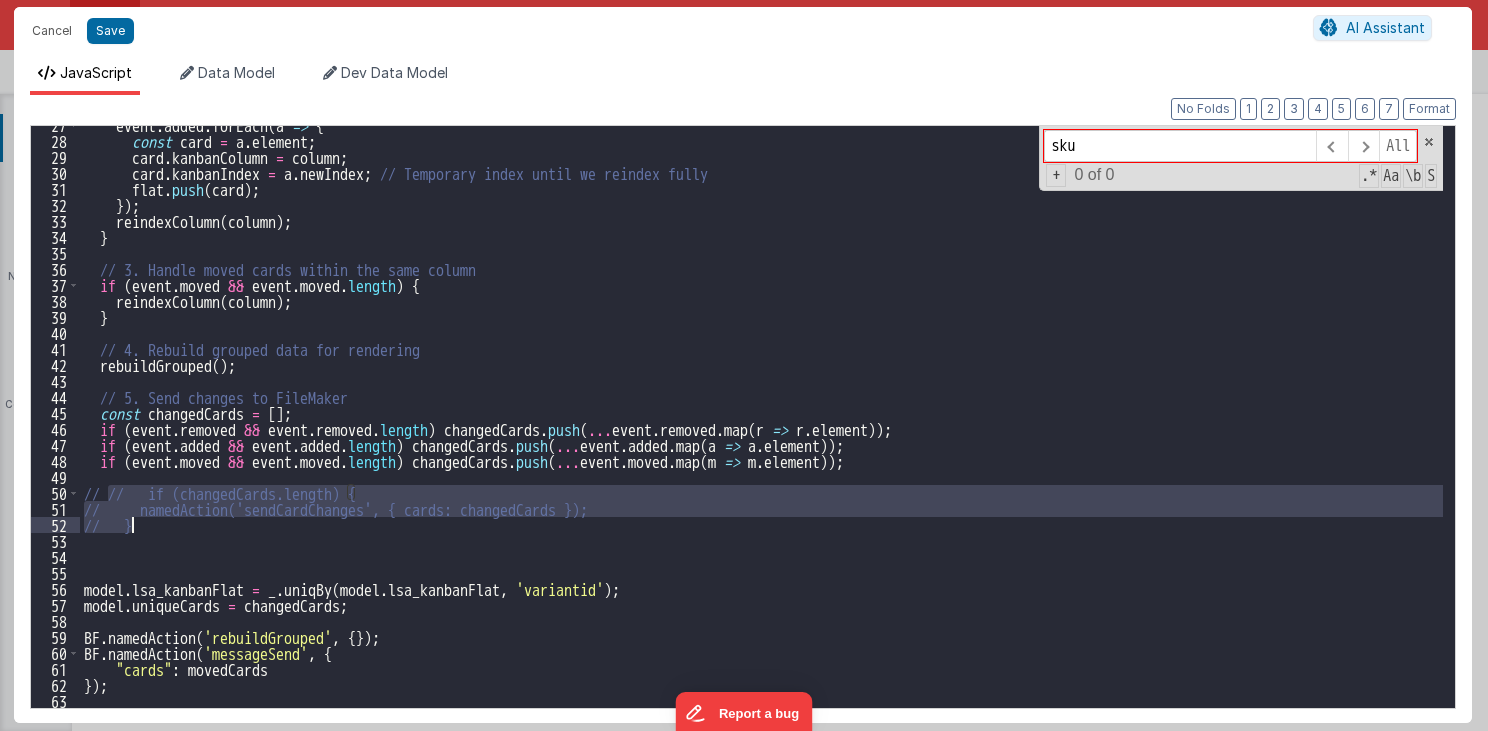 click on "event . added . forEach ( a   =>   {         const   card   =   a . element ;         card . kanbanColumn   =   column ;         card . kanbanIndex   =   a . newIndex ;   // Temporary index until we reindex fully         flat . push ( card ) ;      }) ;      reindexColumn ( column ) ;    }    // 3. Handle moved cards within the same column    if   ( event . moved   &&   event . moved . length )   {      reindexColumn ( column ) ;    }    // 4. Rebuild grouped data for rendering    rebuildGrouped ( ) ;    // 5. Send changes to FileMaker    const   changedCards   =   [ ] ;    if   ( event . removed   &&   event . removed . length )   changedCards . push ( ... event . removed . map ( r   =>   r . element )) ;    if   ( event . added   &&   event . added . length )   changedCards . push ( ... event . added . map ( a   =>   a . element )) ;    if   ( event . moved   &&   event . moved . length )   changedCards . push ( ... event . moved . map ( m   =>   m . element )) ; // //   if (changedCards.length) { ." at bounding box center (762, 424) 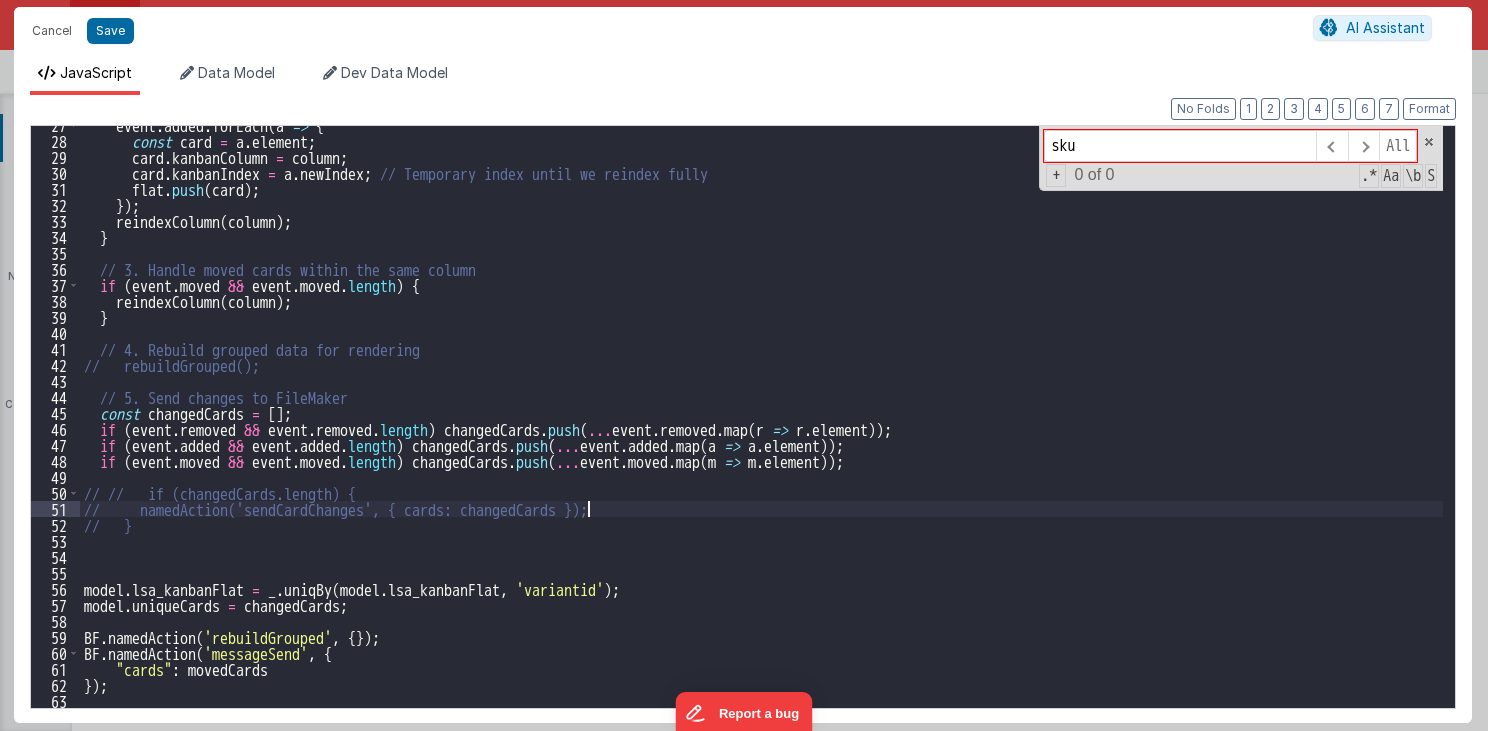click on "event.added.forEach(a => { const card = a.element; card.kanbanColumn = column; card.kanbanIndex = a.newIndex; flat.push(card); }); reindexColumn(column); } // 3. Handle moved cards within the same column if (event.moved && event.moved.length) { reindexColumn(column); } // 4. Rebuild grouped data for rendering // rebuildGrouped(); // 5. Send changes to FileMaker const changedCards = []; if (event.removed && event.removed.length) changedCards.push(...event.removed.map(r => r.element)); if (event.added && event.added.length) changedCards.push(...event.added.map(a => a.element)); if (event.moved && event.moved.length) changedCards.push(...event.moved.map(m => m.element)); // // if (changedCards.length) { model" at bounding box center (762, 424) 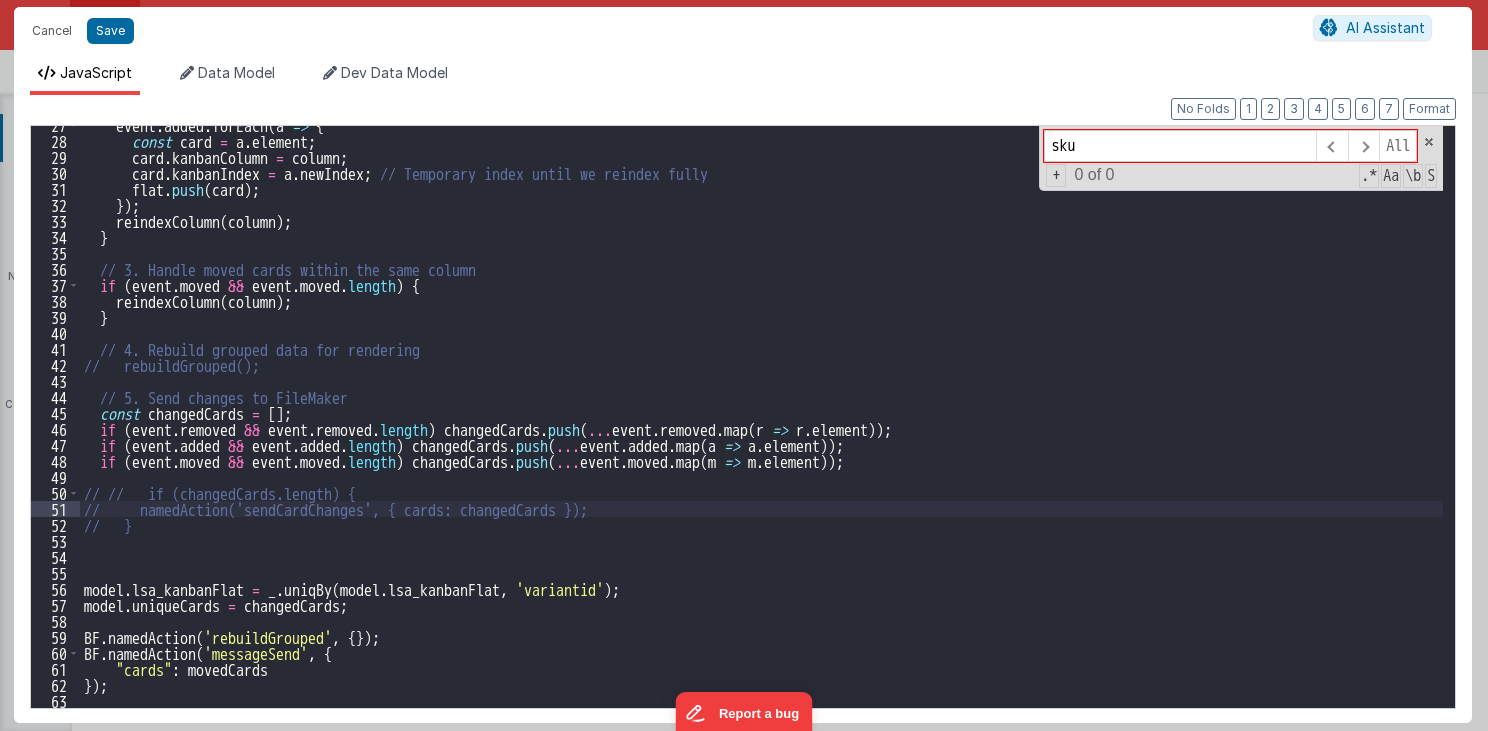 type on "MUST BE EARLY in DOM
src="//cdn.jsdelivr.net/npm/sortablejs@1.8.4/Sortable.min.js">src="//cdnjs.cloudflare.com/ajax/libs/Vue.Draggable/2.20.0/vuedraggable.umd.min.js">" 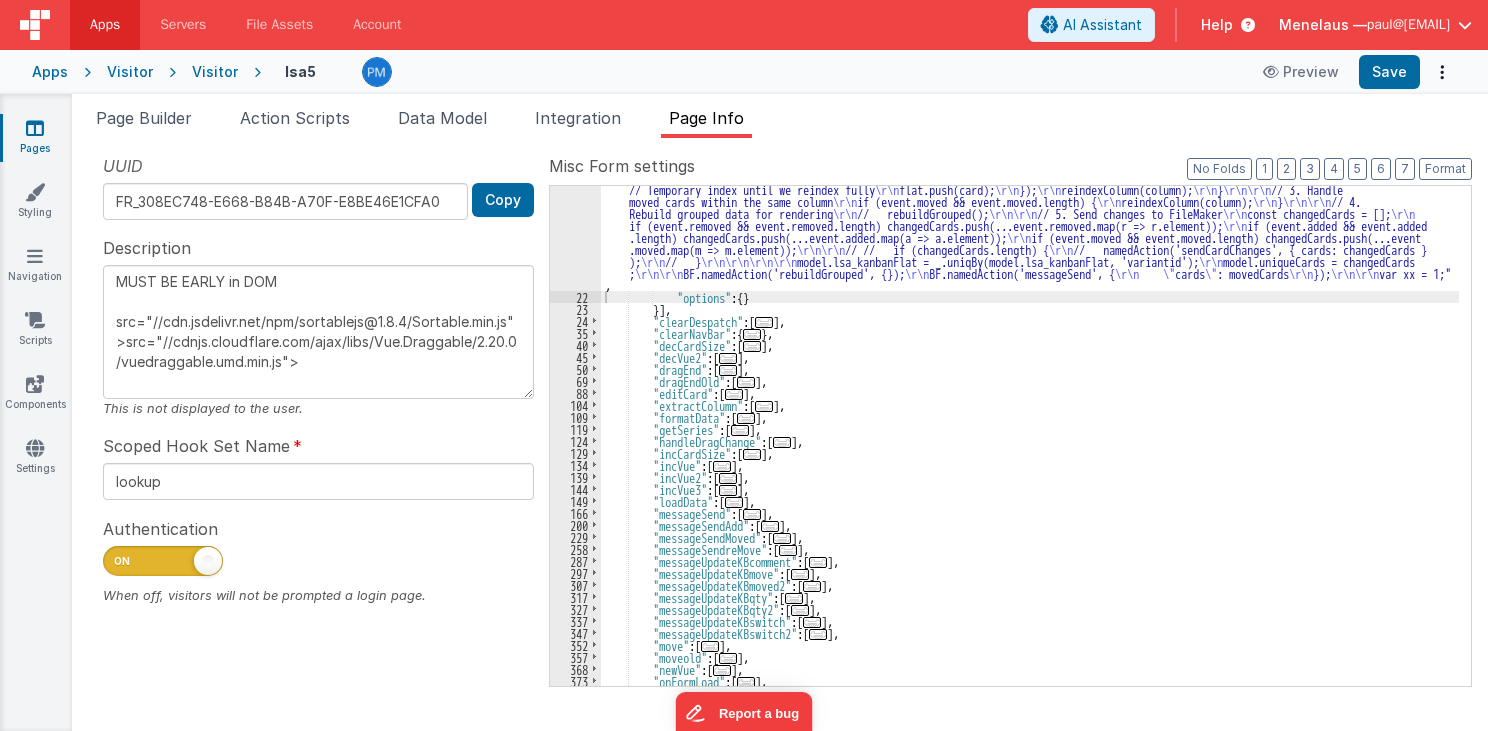 scroll, scrollTop: 243, scrollLeft: 0, axis: vertical 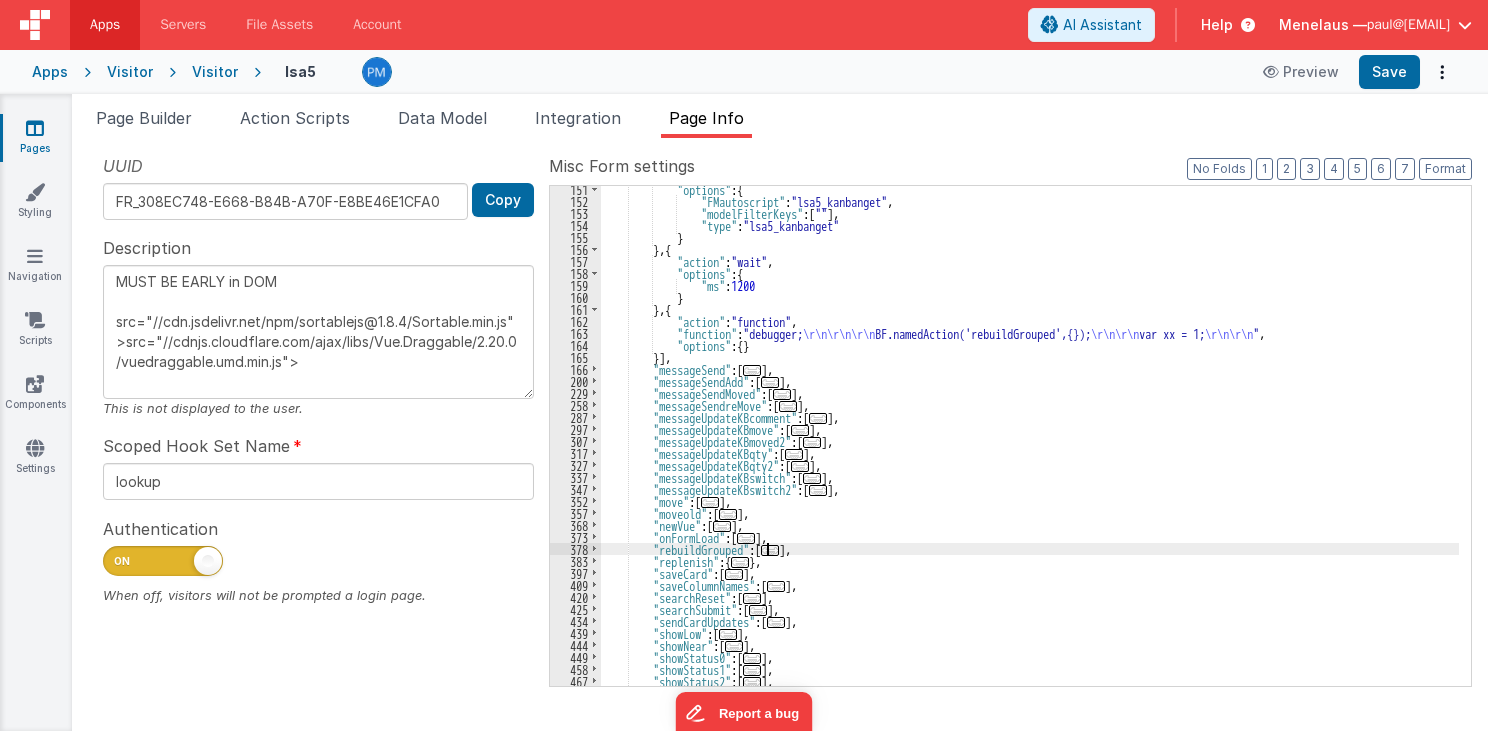 click on "..." at bounding box center [770, 550] 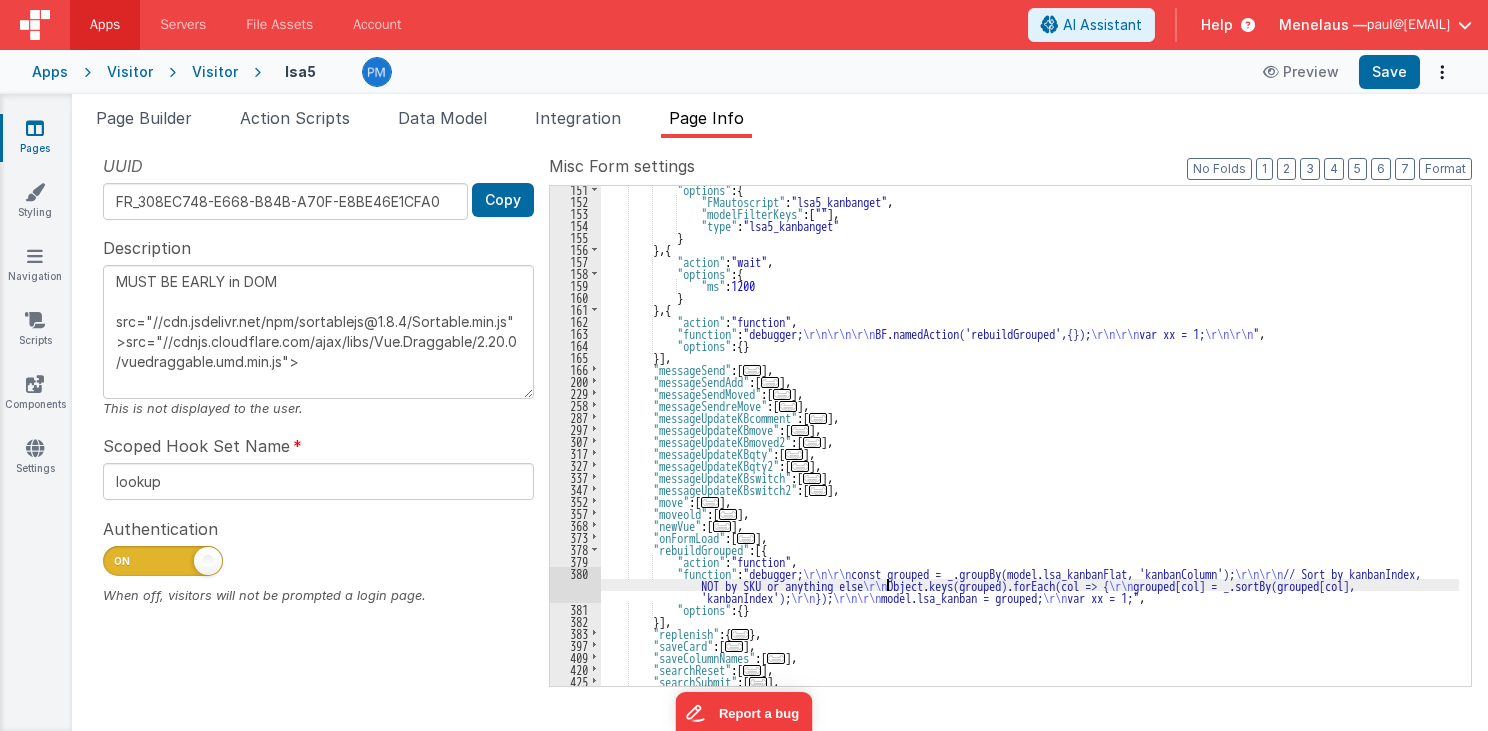 click on ""options" :  {                     "FMautoscript" :  "lsa5_kanbanget" ,                     "modelFilterKeys" :  [ "" ] ,                     "type" :  "lsa5_kanbanget"                }           } ,  {                "action" :  "wait" ,                "options" :  {                     "ms" :  1200                }           } ,  {                "action" :  "function" ,                "function" :  "debugger; \r\n\r\n\r\n BF.namedAction('rebuildGrouped',{}); \r\n\r\n var xx = 1; \r\n\r\n " ,                "options" :  { }           }] ,           "messageSend" :  [ ... ] ,           "messageSendAdd" :  [ ... ] ,           "messageSendMoved" :  [ ... ] ,           "messageSendreMove" :  [ ... ] ,           "messageUpdateKBcomment" :  [ ... ] ,           "messageUpdateKBmove" :  [ ... ] ,           "messageUpdateKBmoved2" :  [ ... ] ,           "messageUpdateKBqty" :  [ ... ] ,           "messageUpdateKBqty2" :  [ ... ] ,           "messageUpdateKBswitch" :  [ ... ] ,           :  [ ... ] ," at bounding box center [1030, 445] 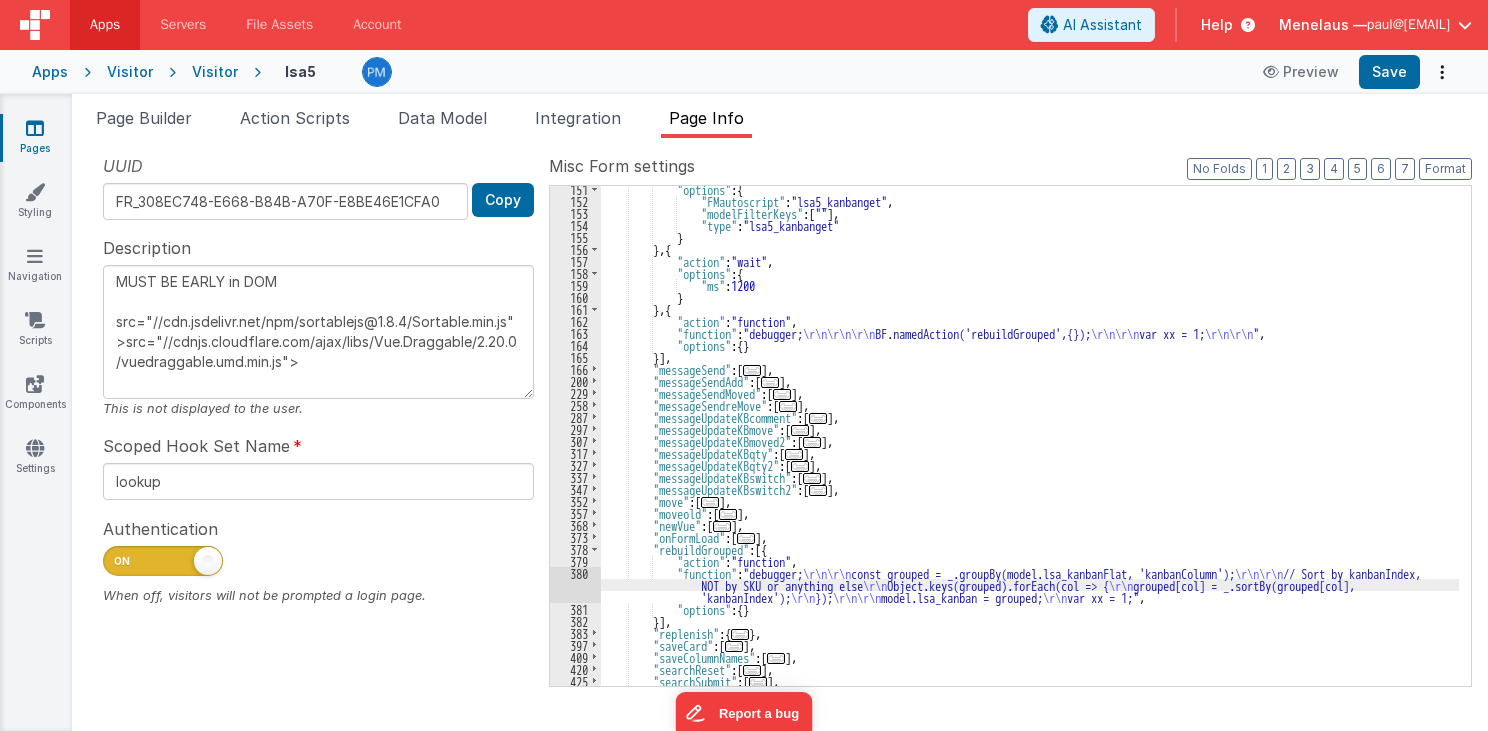 click on "380" at bounding box center (575, 585) 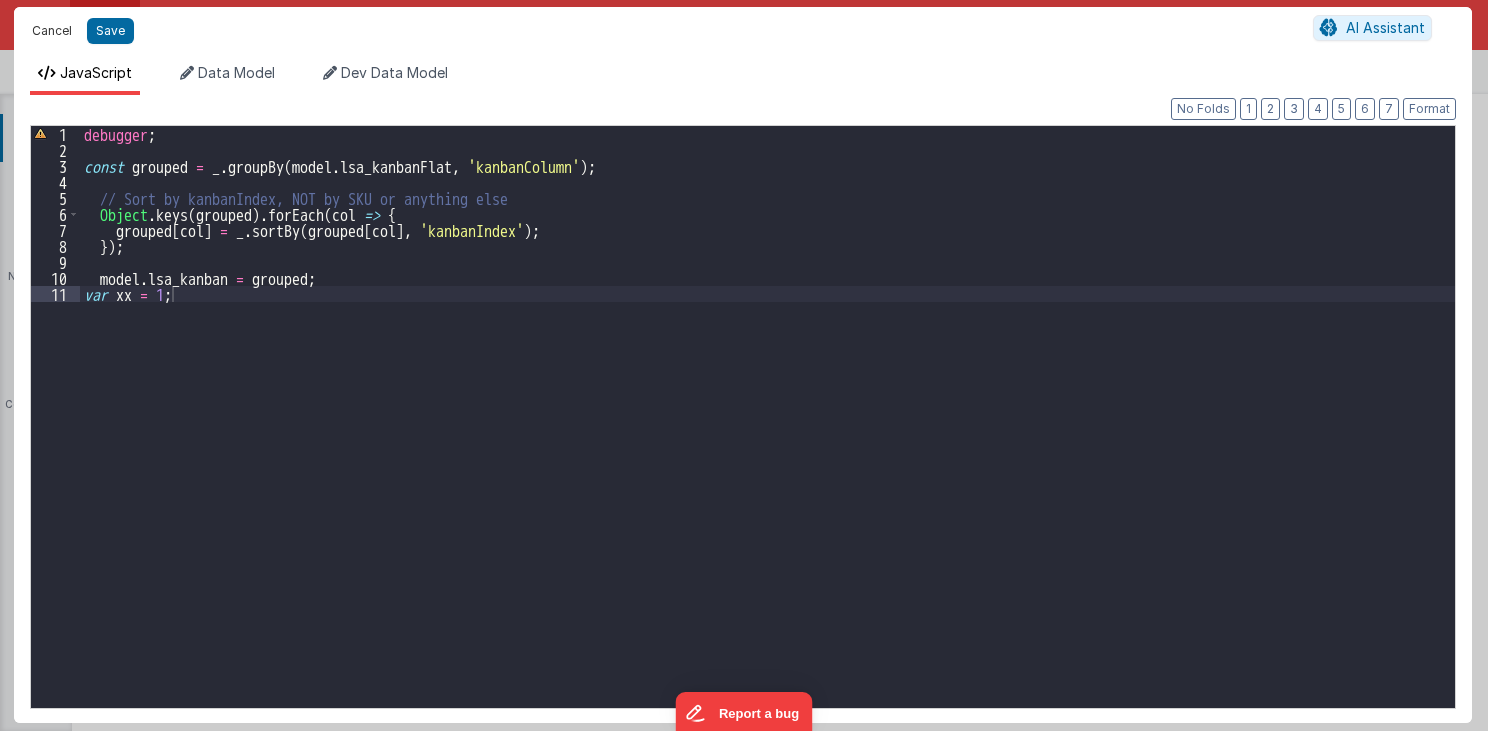 drag, startPoint x: 66, startPoint y: 25, endPoint x: 952, endPoint y: 271, distance: 919.5173 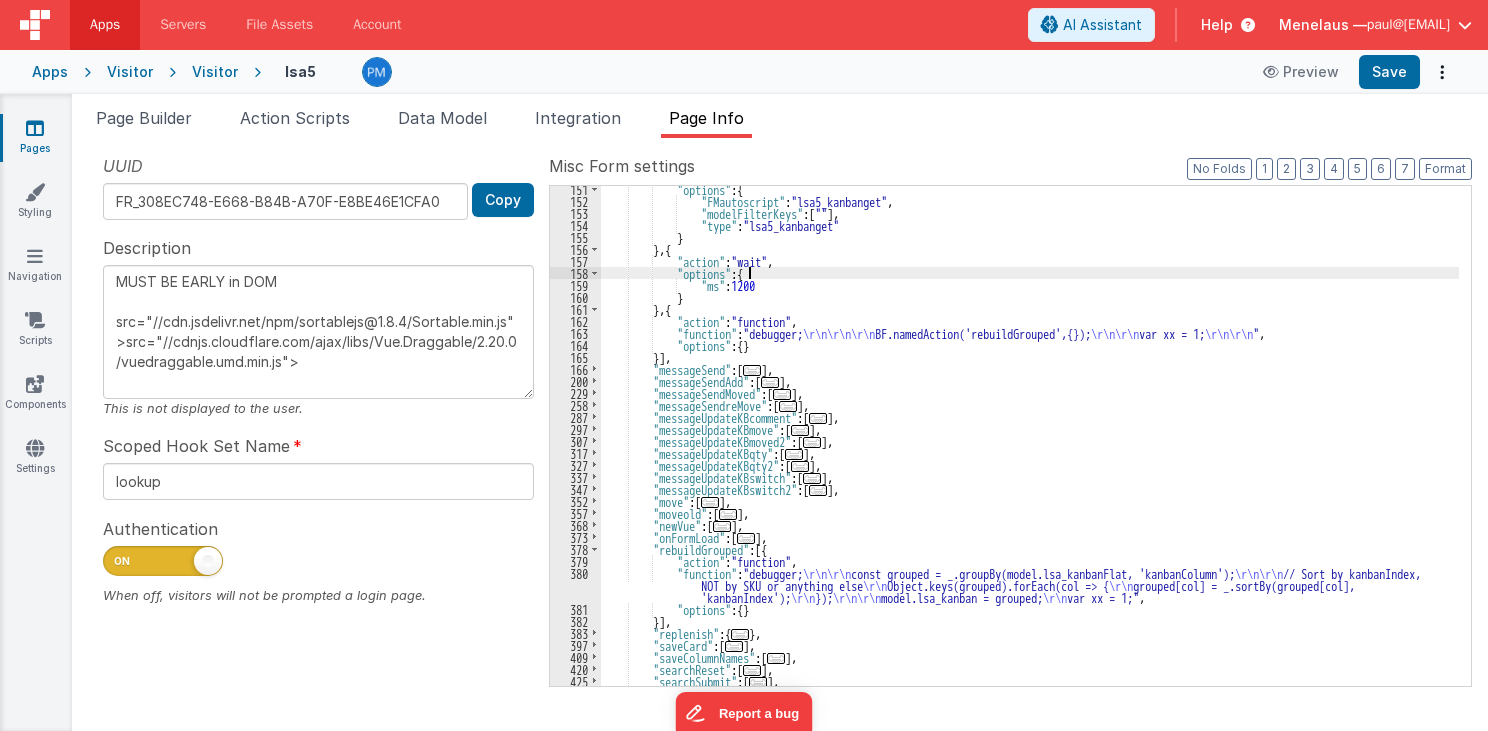 click on ""options" :  {                     "FMautoscript" :  "lsa5_kanbanget" ,                     "modelFilterKeys" :  [ "" ] ,                     "type" :  "lsa5_kanbanget"                }           } ,  {                "action" :  "wait" ,                "options" :  {                     "ms" :  1200                }           } ,  {                "action" :  "function" ,                "function" :  "debugger; \r\n\r\n\r\n BF.namedAction('rebuildGrouped',{}); \r\n\r\n var xx = 1; \r\n\r\n " ,                "options" :  { }           }] ,           "messageSend" :  [ ... ] ,           "messageSendAdd" :  [ ... ] ,           "messageSendMoved" :  [ ... ] ,           "messageSendreMove" :  [ ... ] ,           "messageUpdateKBcomment" :  [ ... ] ,           "messageUpdateKBmove" :  [ ... ] ,           "messageUpdateKBmoved2" :  [ ... ] ,           "messageUpdateKBqty" :  [ ... ] ,           "messageUpdateKBqty2" :  [ ... ] ,           "messageUpdateKBswitch" :  [ ... ] ,           :  [ ... ] ," at bounding box center [1030, 445] 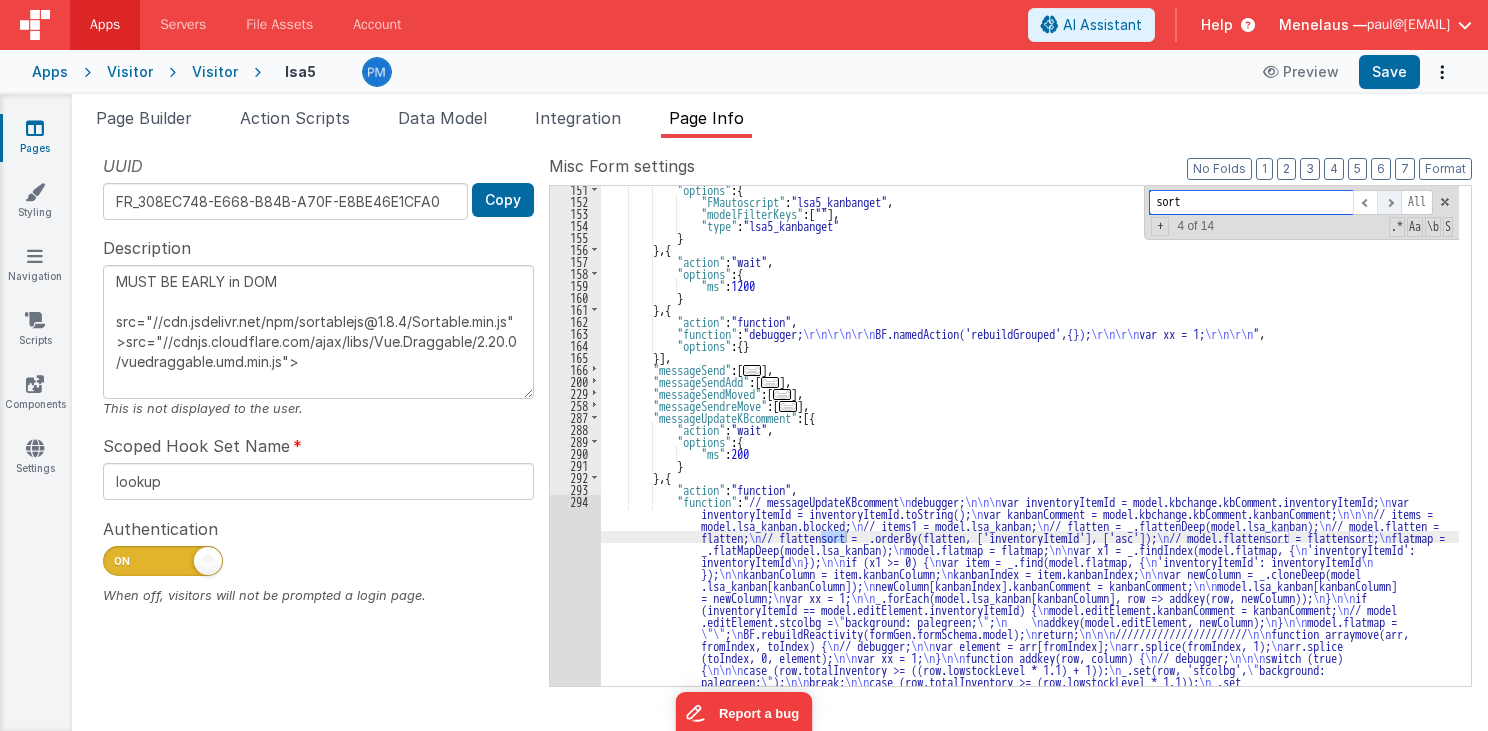 type on "sort" 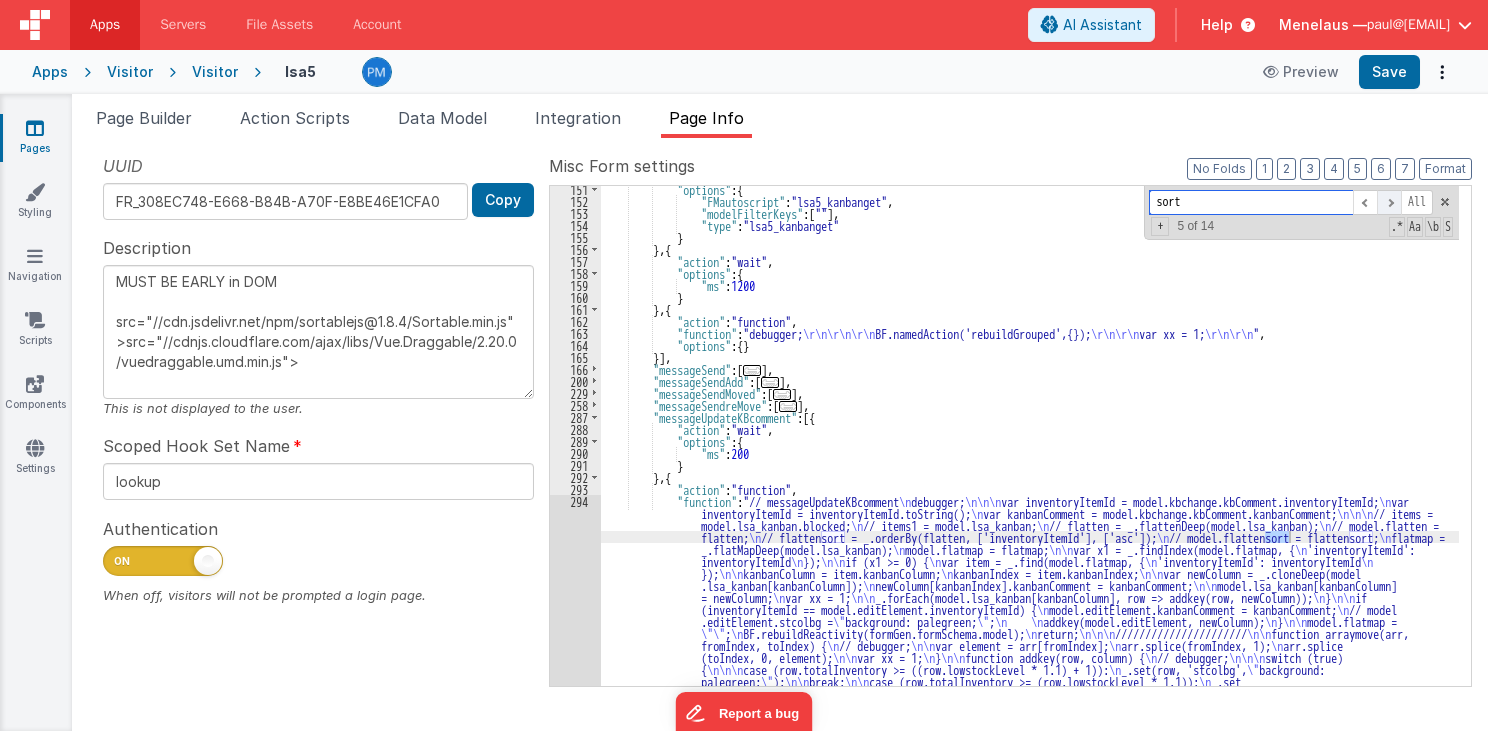 click at bounding box center [1389, 202] 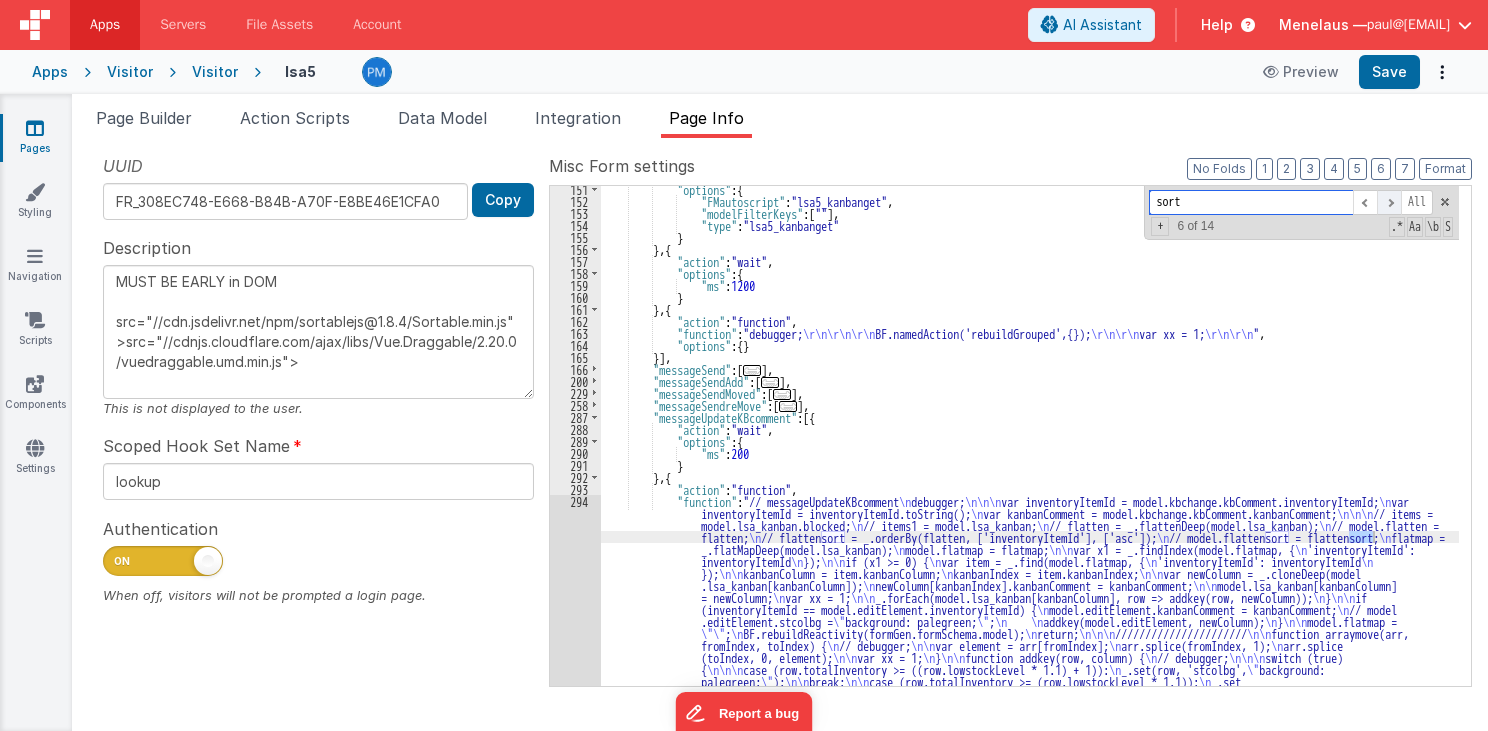 click at bounding box center (1389, 202) 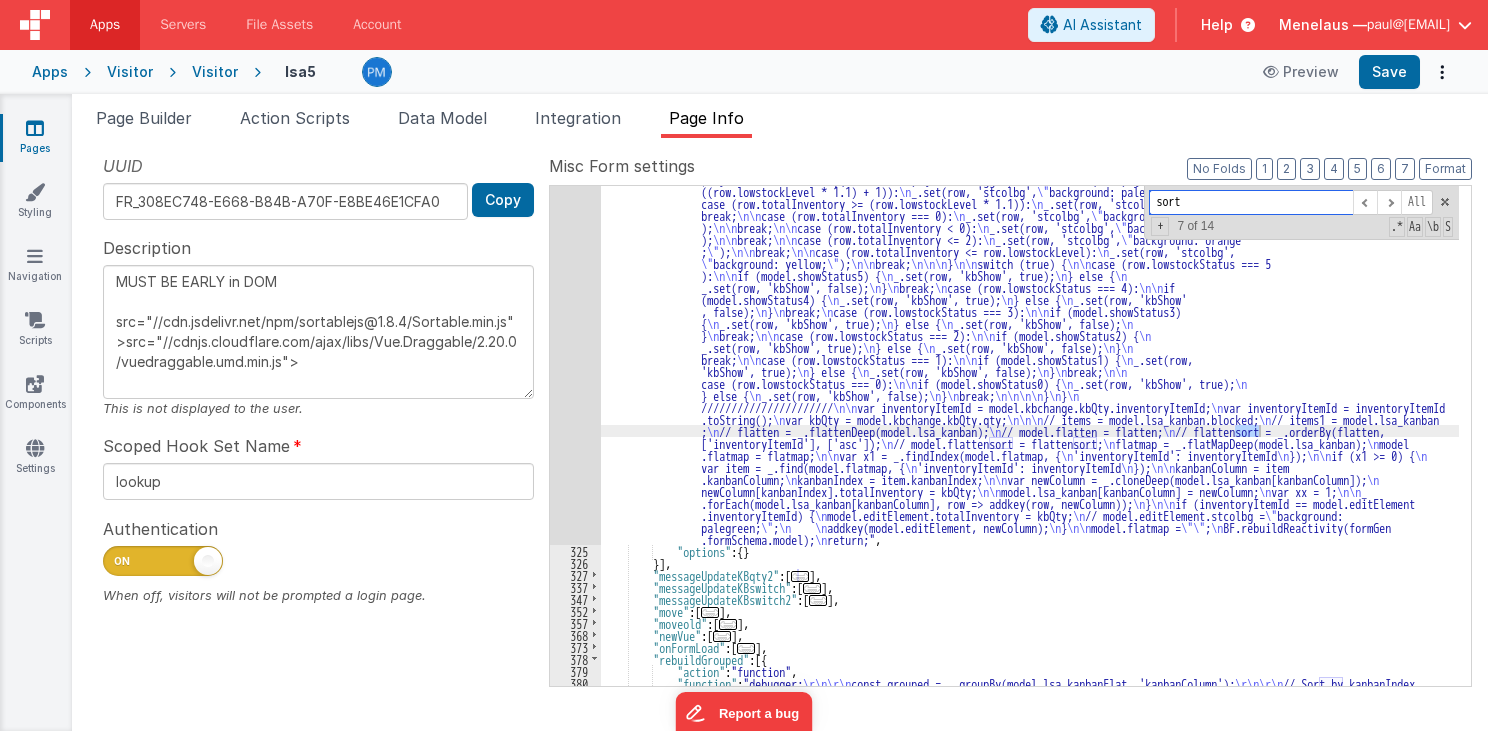 scroll, scrollTop: 1309, scrollLeft: 0, axis: vertical 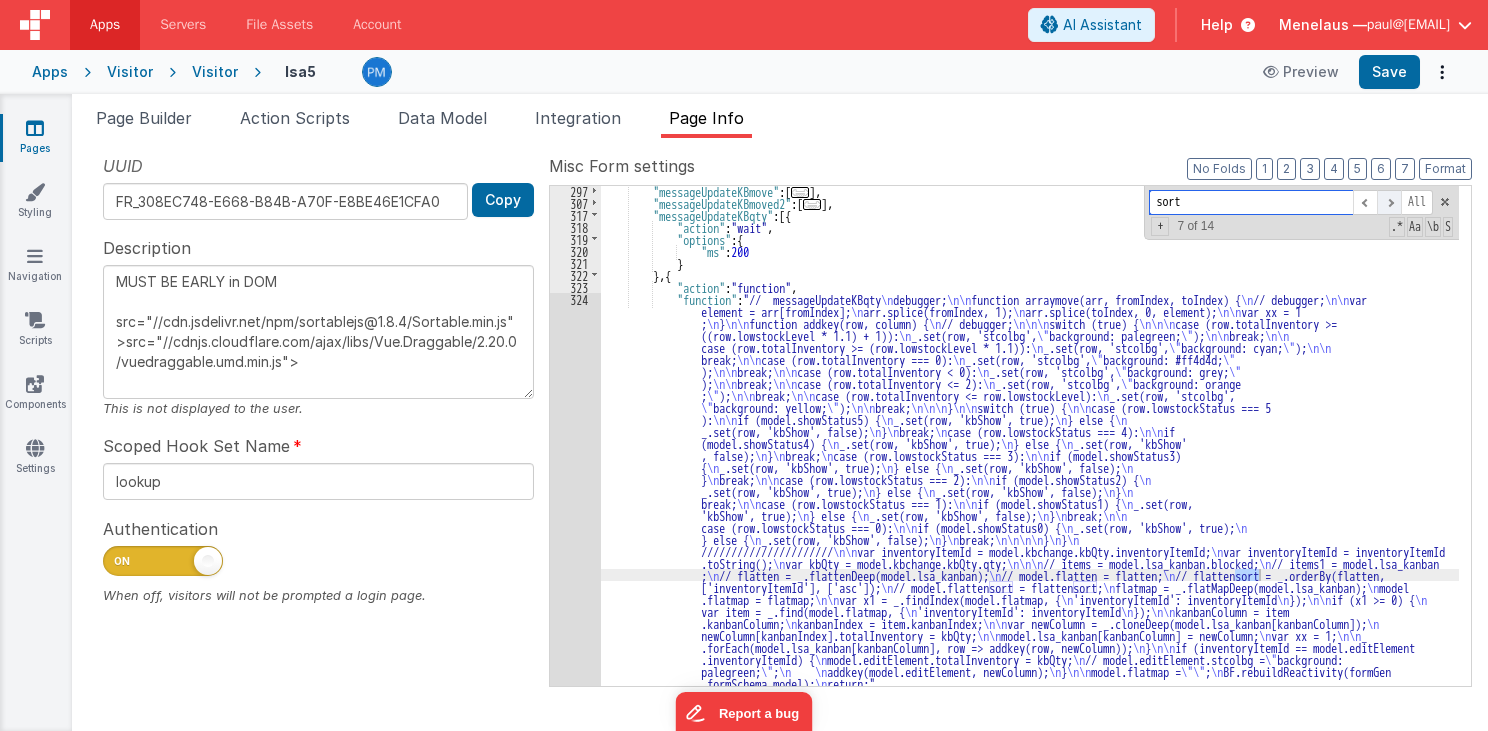 click at bounding box center [1389, 202] 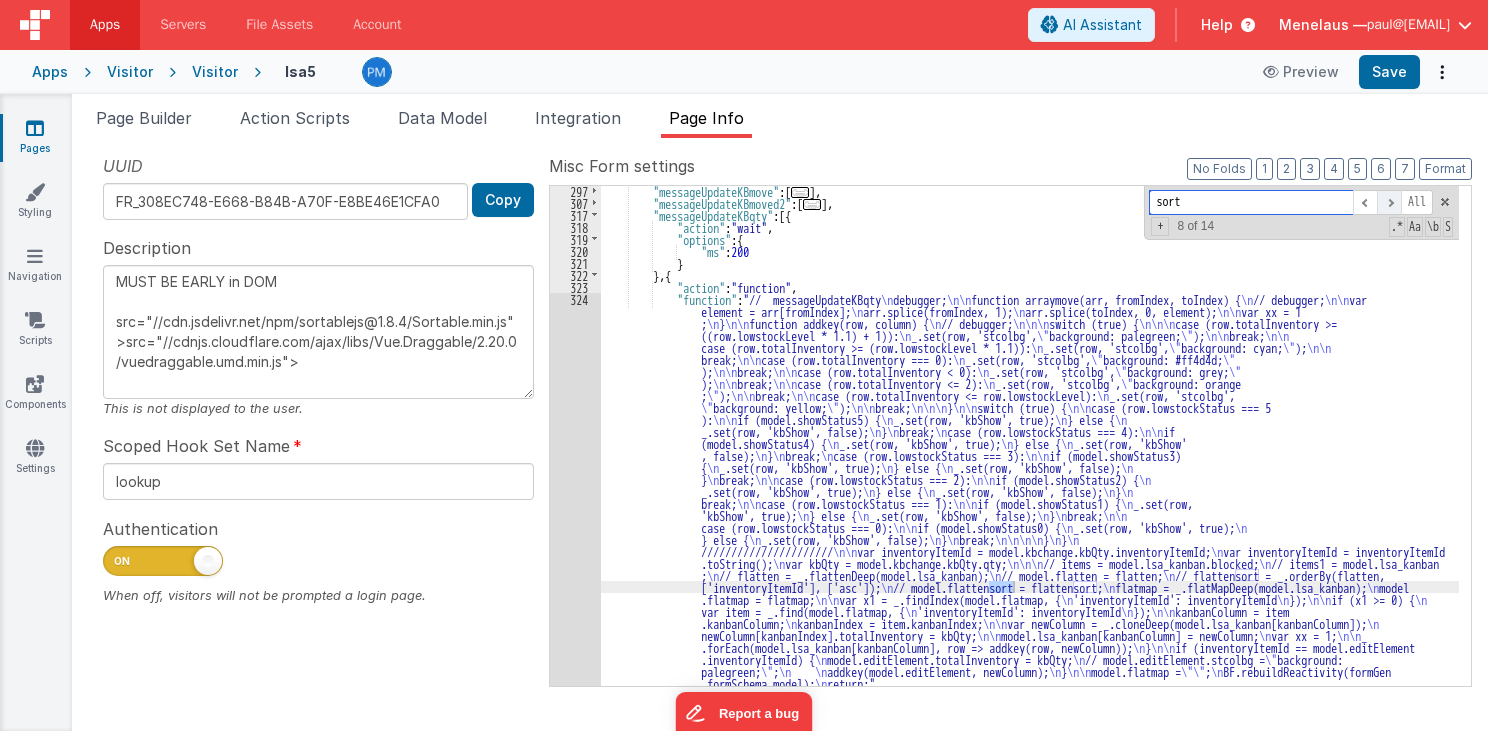 click at bounding box center (1389, 202) 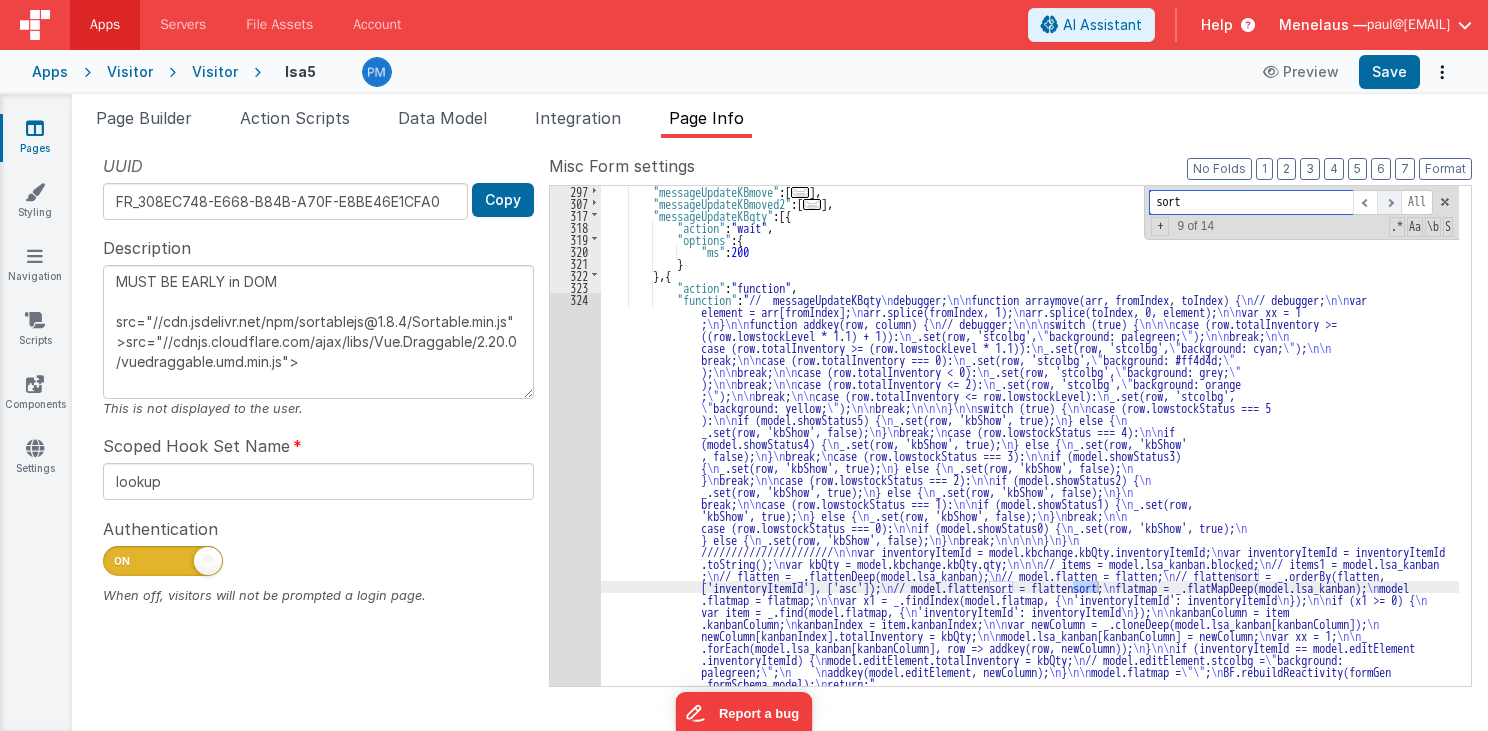 click at bounding box center [1389, 202] 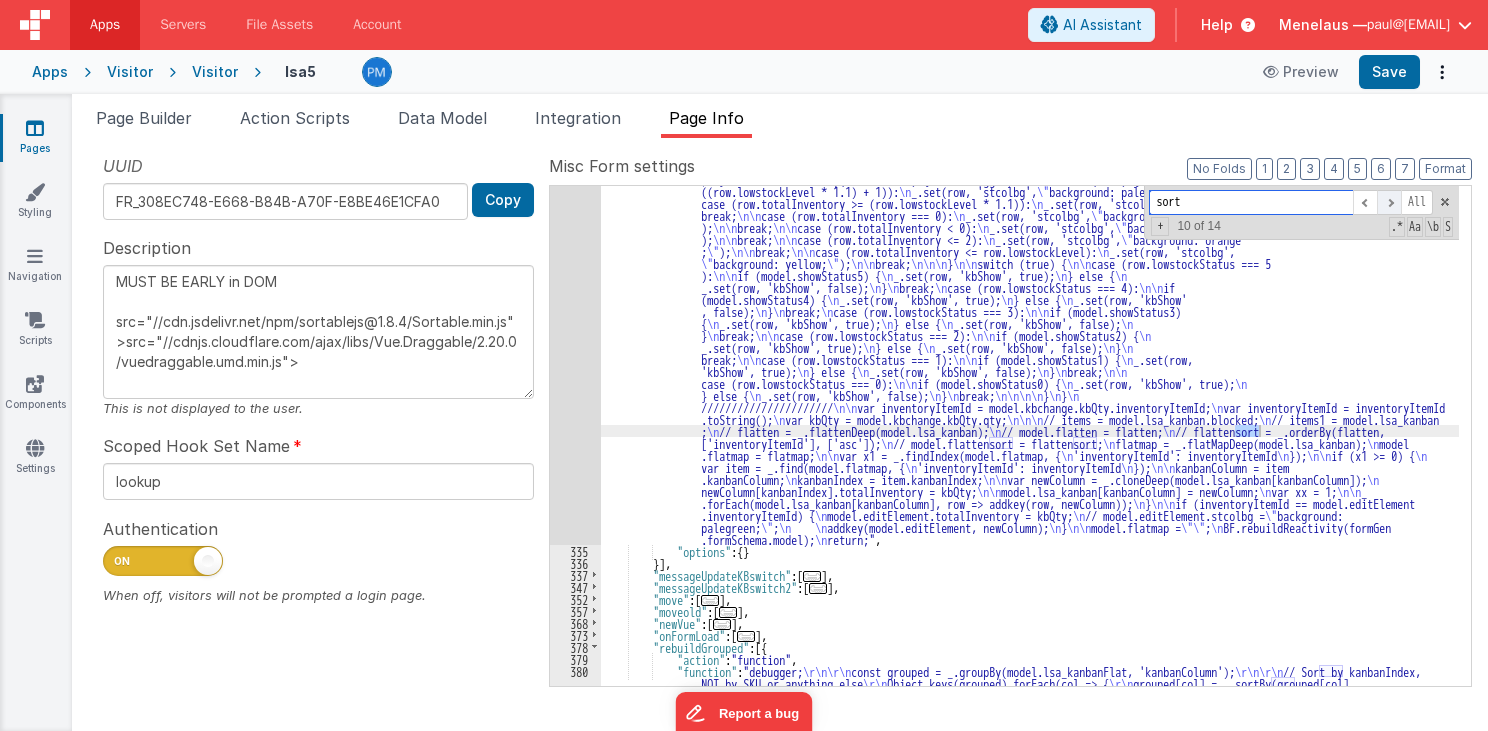 scroll, scrollTop: 1957, scrollLeft: 0, axis: vertical 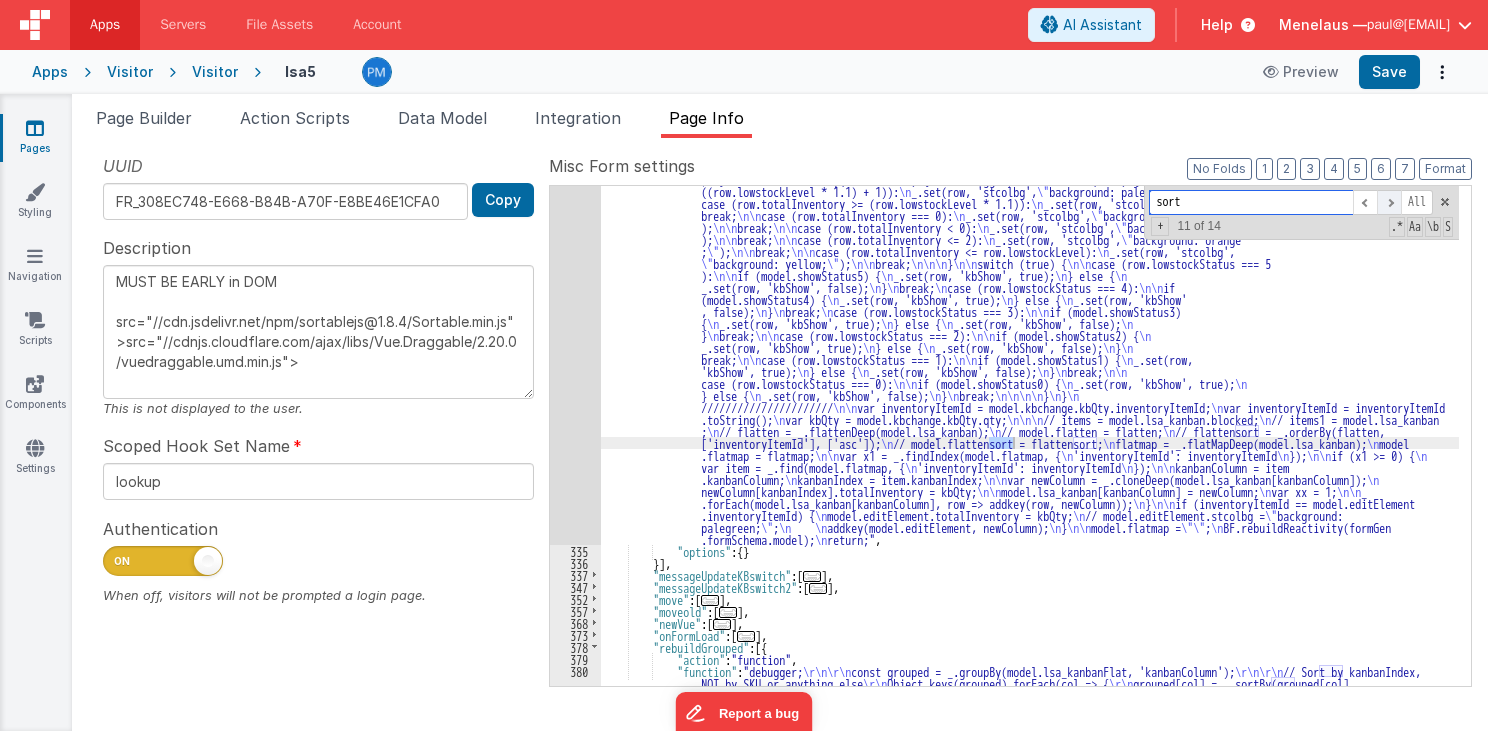 click at bounding box center (1389, 202) 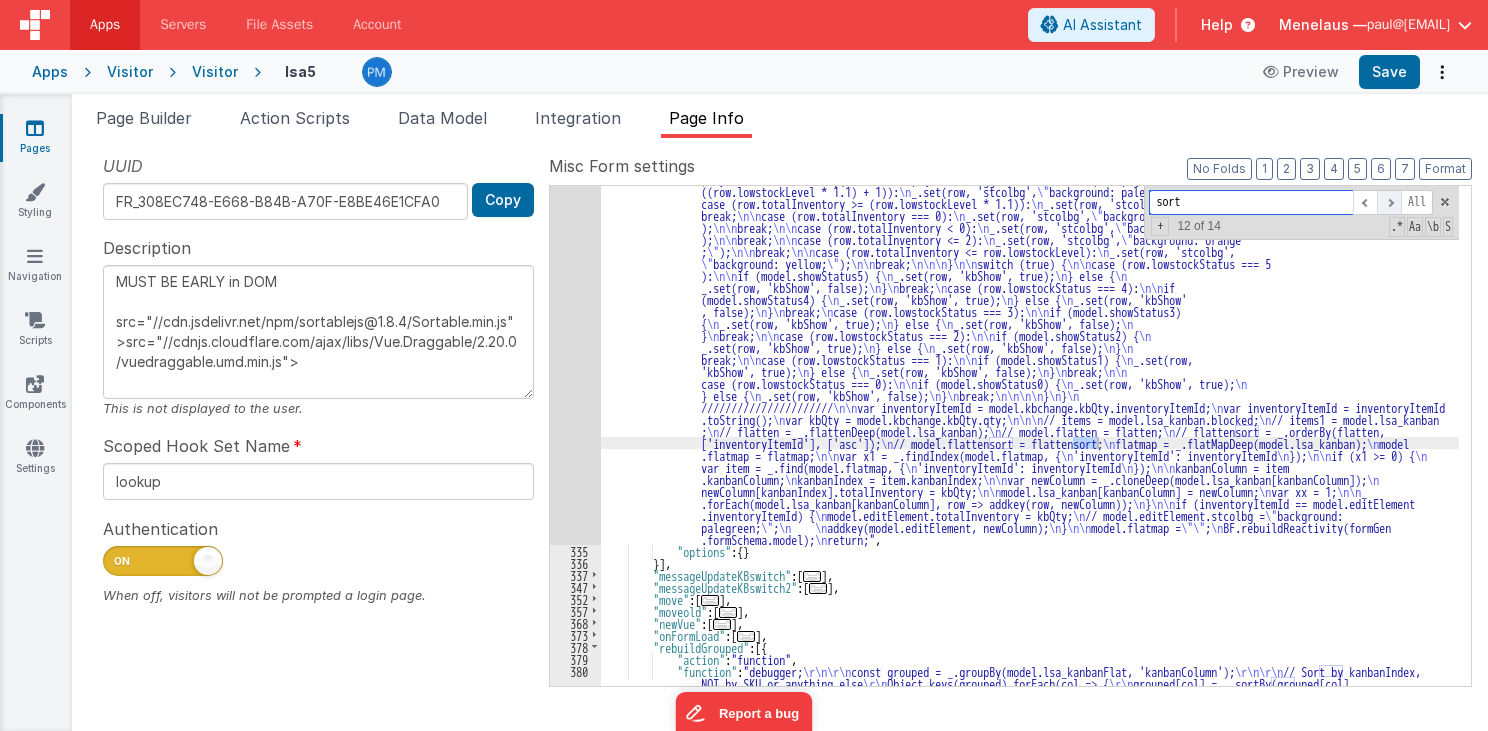 click at bounding box center [1389, 202] 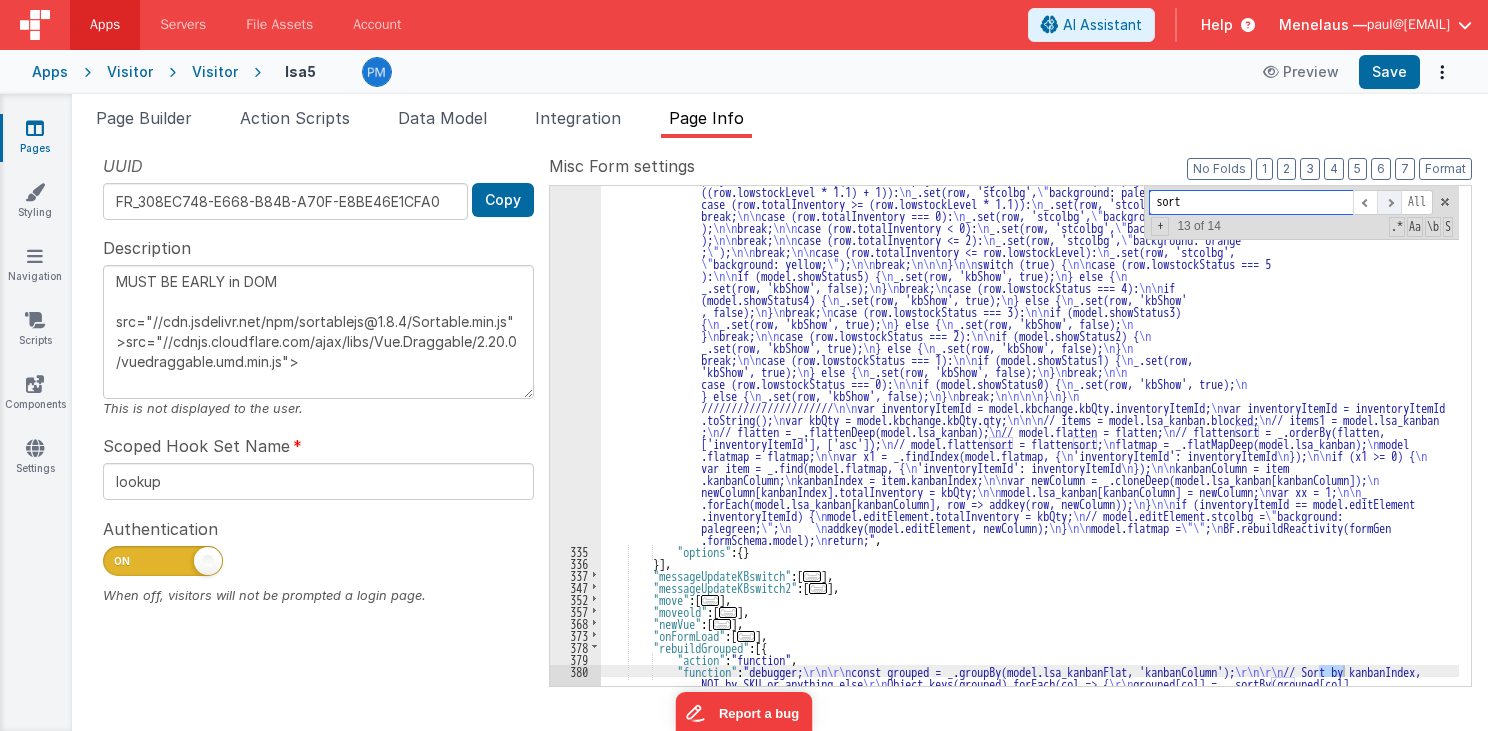 click at bounding box center (1389, 202) 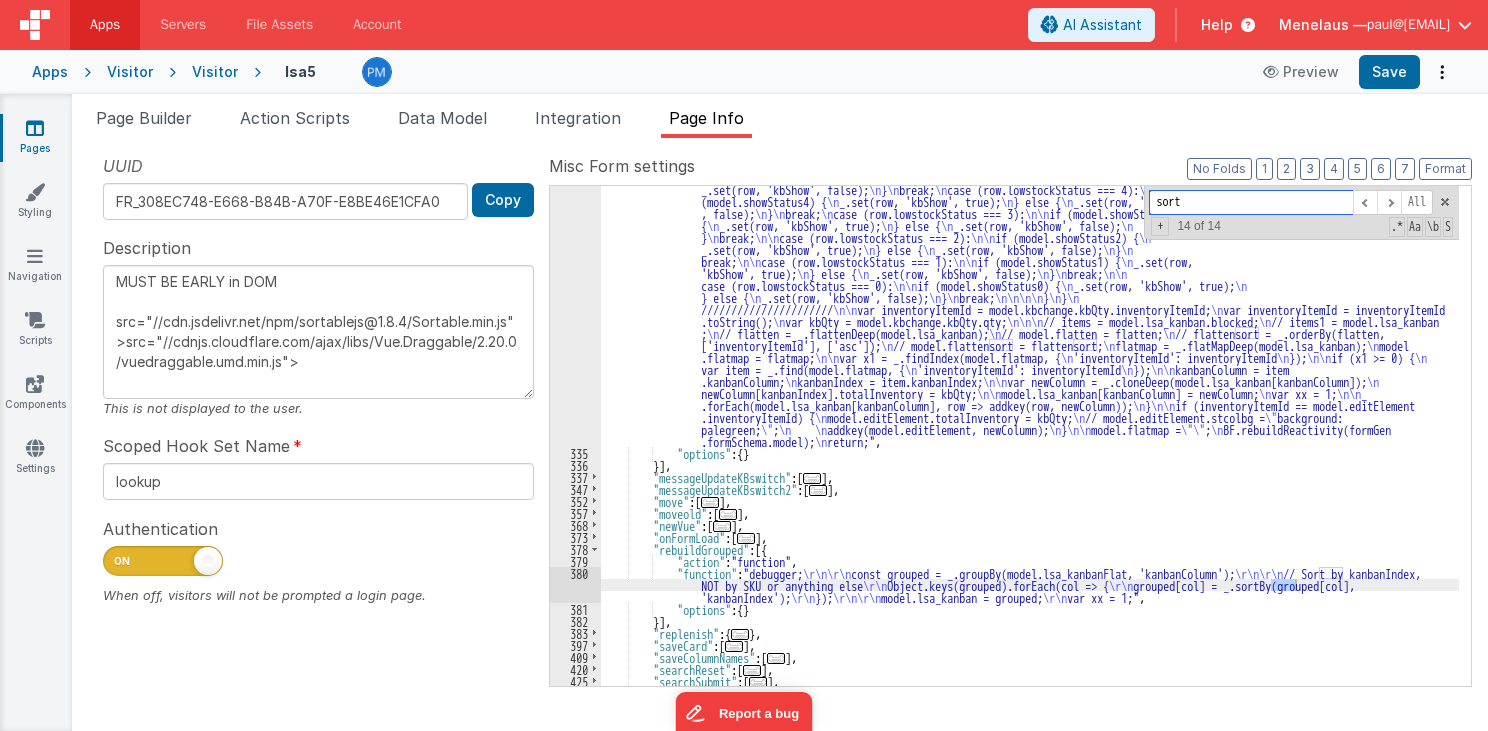 scroll, scrollTop: 2151, scrollLeft: 0, axis: vertical 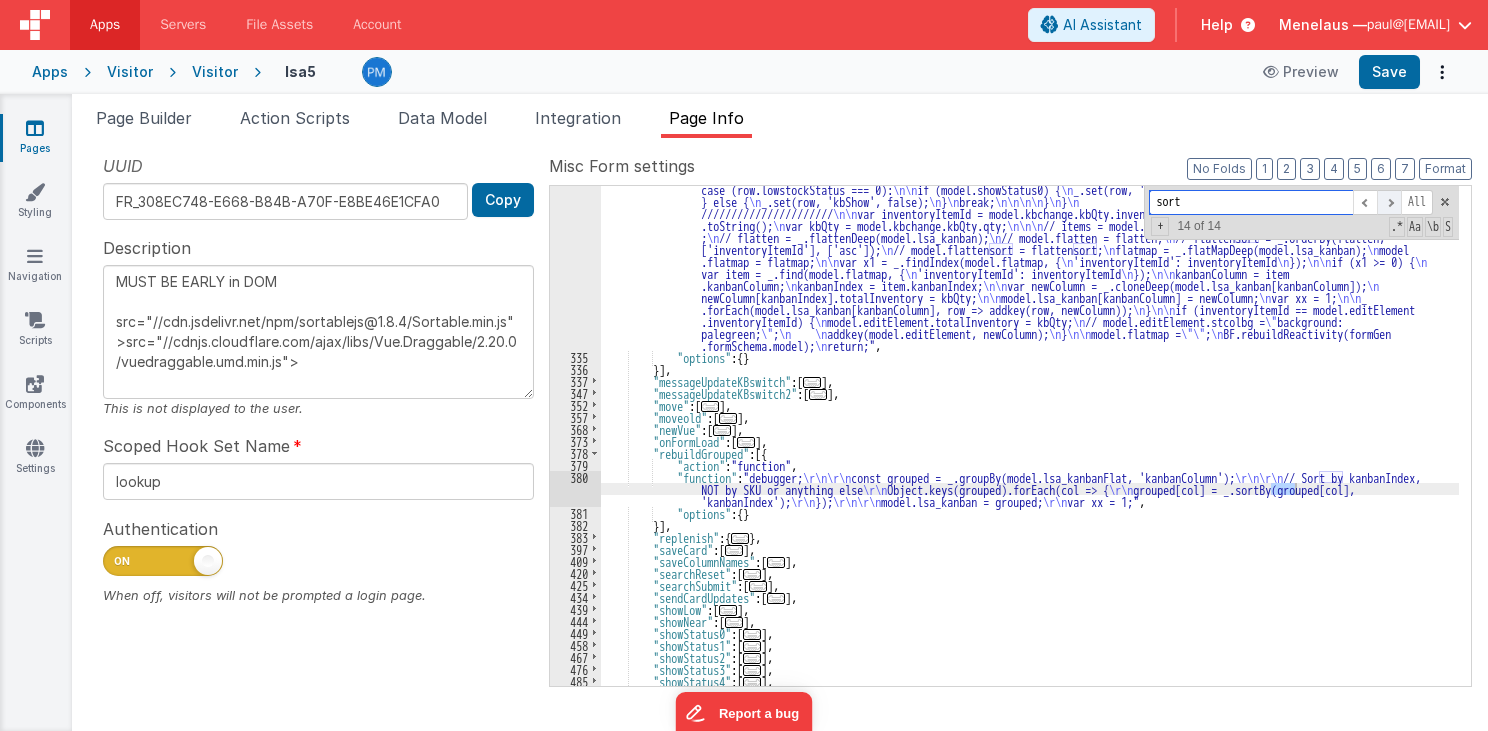 click at bounding box center (1389, 202) 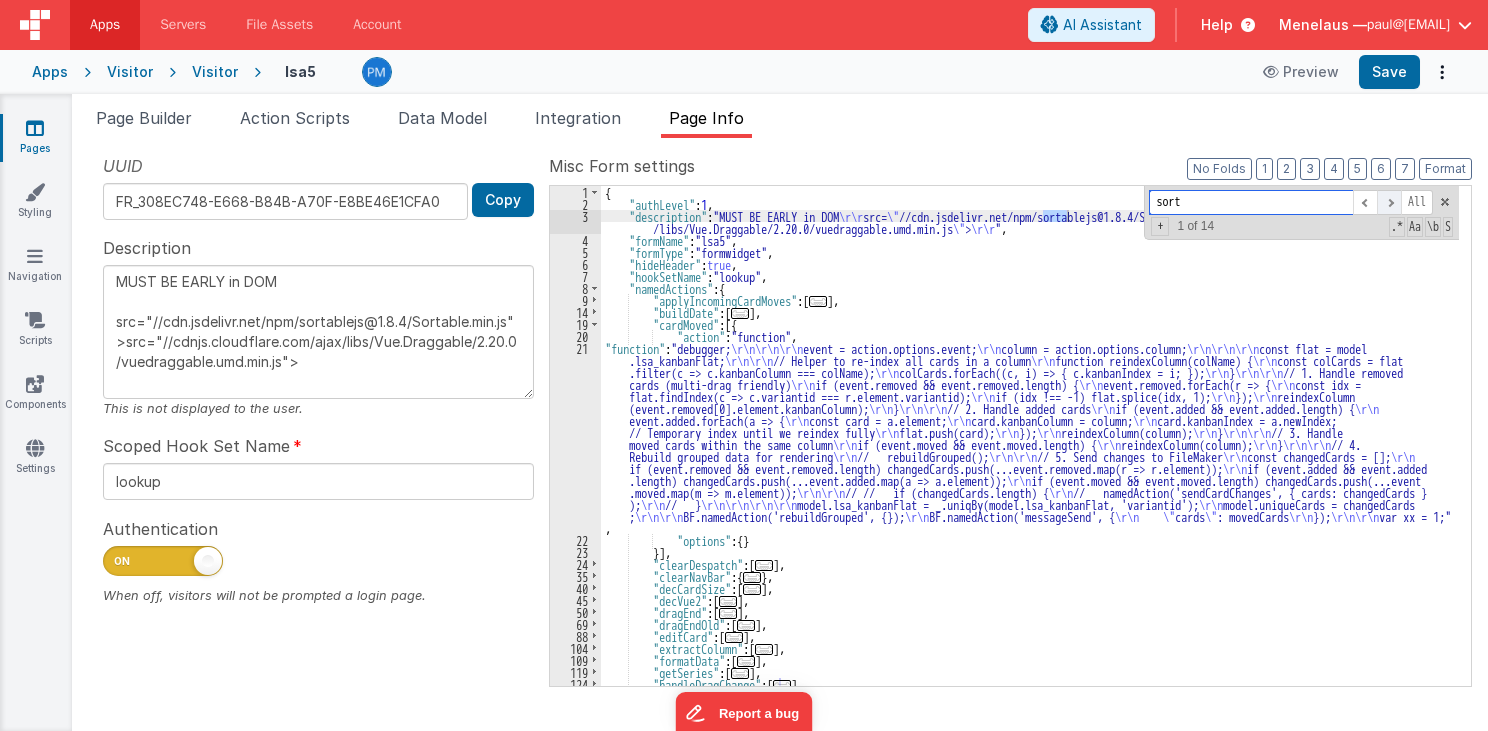 scroll, scrollTop: 0, scrollLeft: 0, axis: both 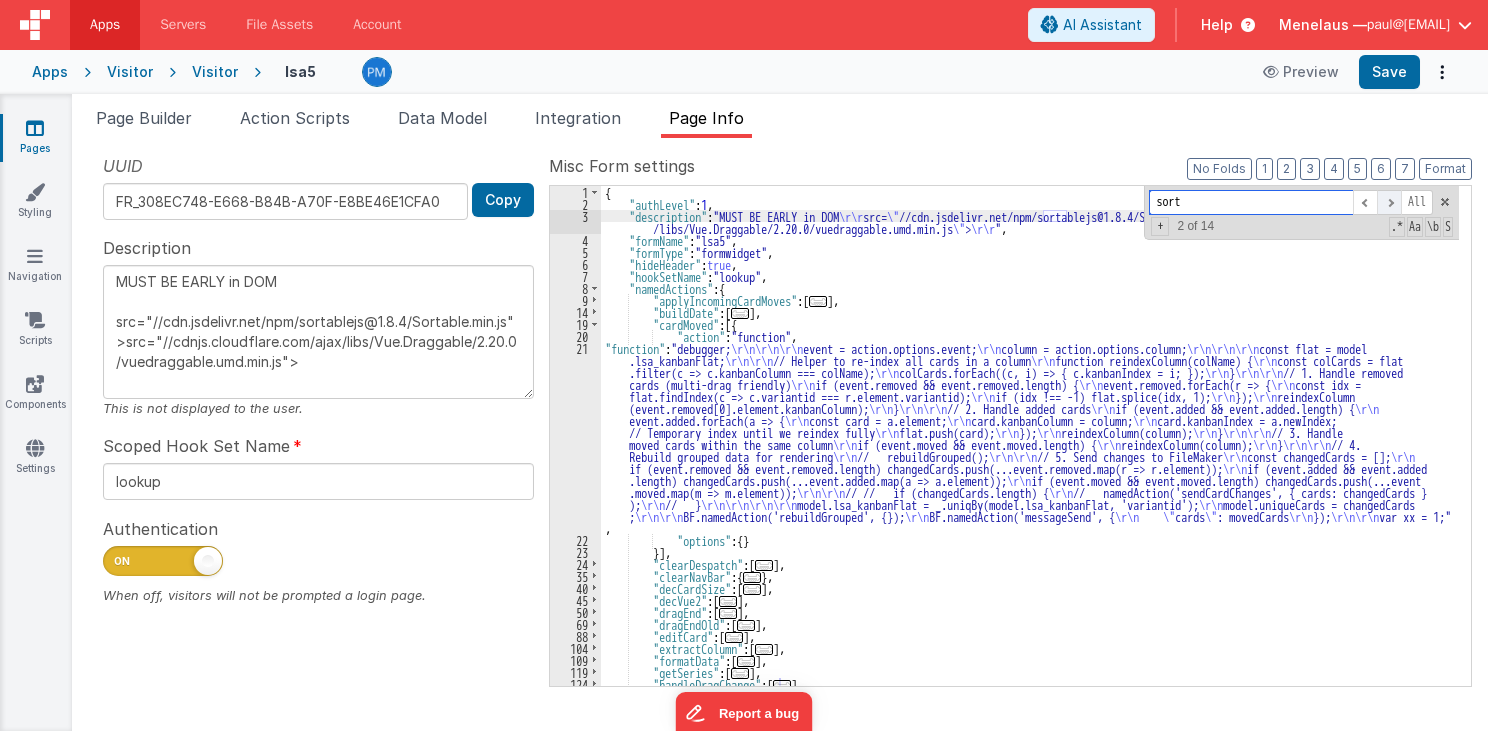 click at bounding box center [1389, 202] 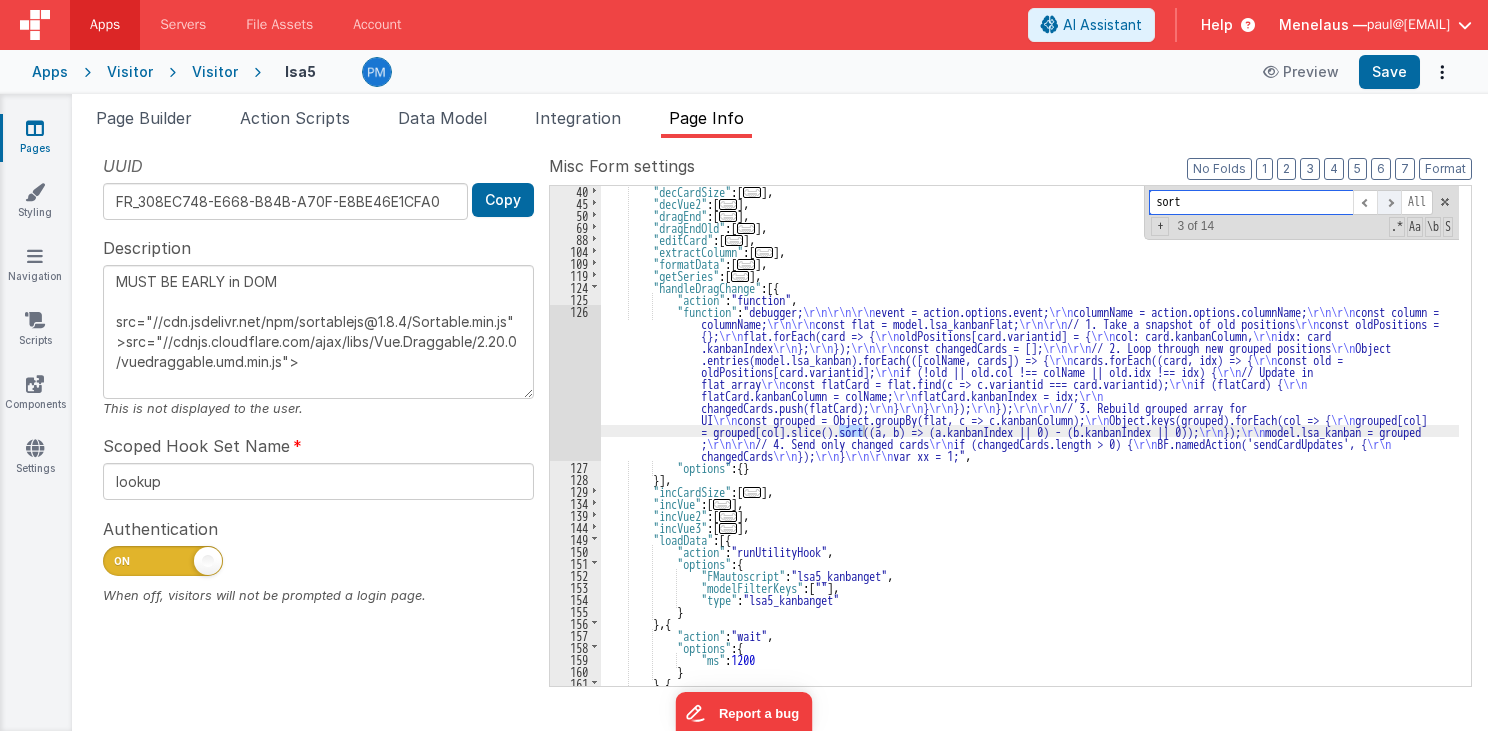 scroll, scrollTop: 397, scrollLeft: 0, axis: vertical 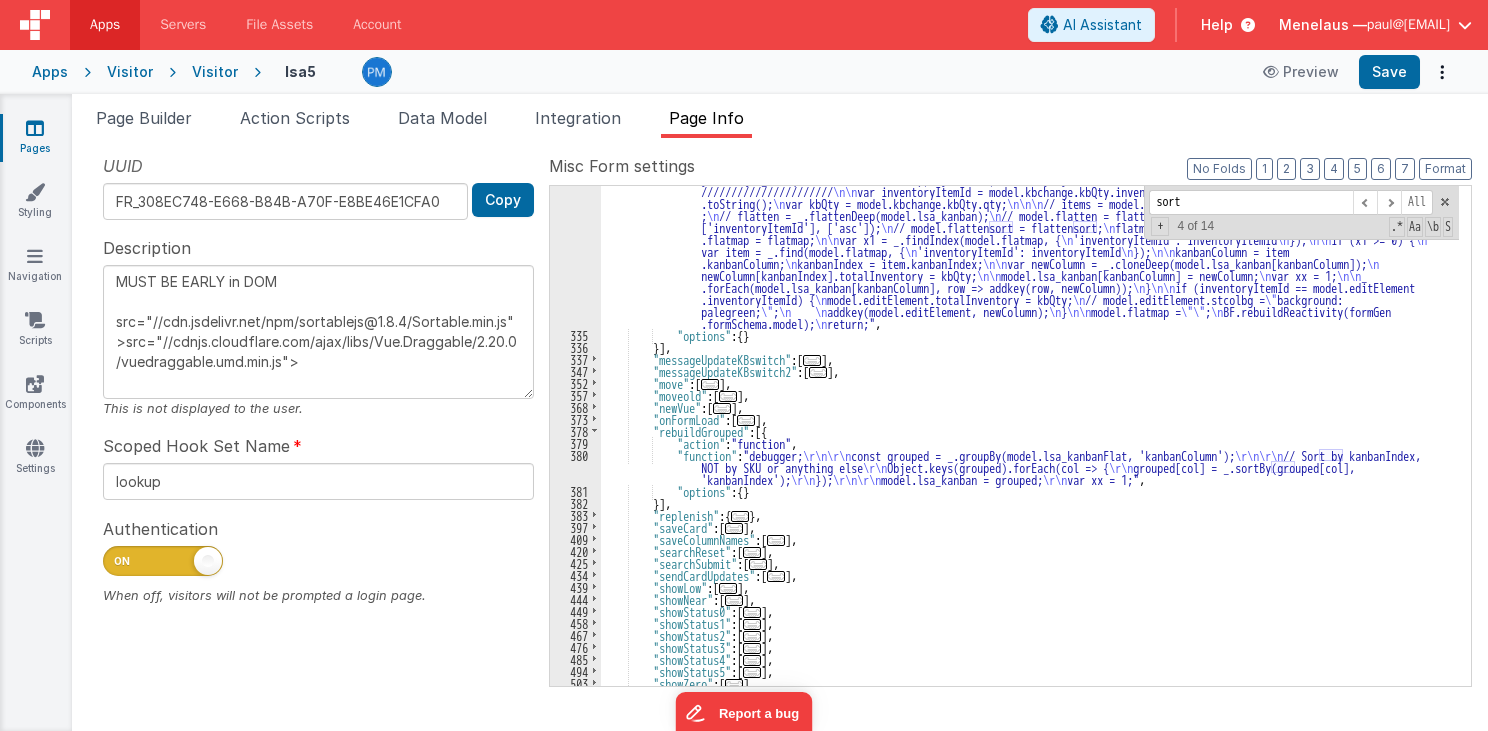 click on ""function" : "// messageUpdateKBqty \n debugger; \n\n function arraymove(arr, fromIndex, toIndex) { \n     // debugger; \n\n     var element = arr[fromIndex]; \n     arr.splice(fromIndex, 1); \n     arr.splice(toIndex, 0, element); \n\n     var xx = 1 ; \n } \n\n function addkey(row, column) { \n     // debugger; \n\n\n     switch (true) { \n\n\n         case (row.totalInventory >= ((row.lowstockLevel * 1.1) + 1)): \n             _.set(row, 'stcolbg', ' background: palegreen; '); \n\n             break; \n\n             case (row.totalInventory >= (row.lowstockLevel * 1.1)): \n             _.set(row, 'stcolbg', ' background: cyan; '); \n\n               break; \n\n         case (row.totalInventory === 0): \n             _.set(row, 'stcolbg', ' background: #ff4d4d; '); \n\n \n\n \n "" at bounding box center (1030, 387) 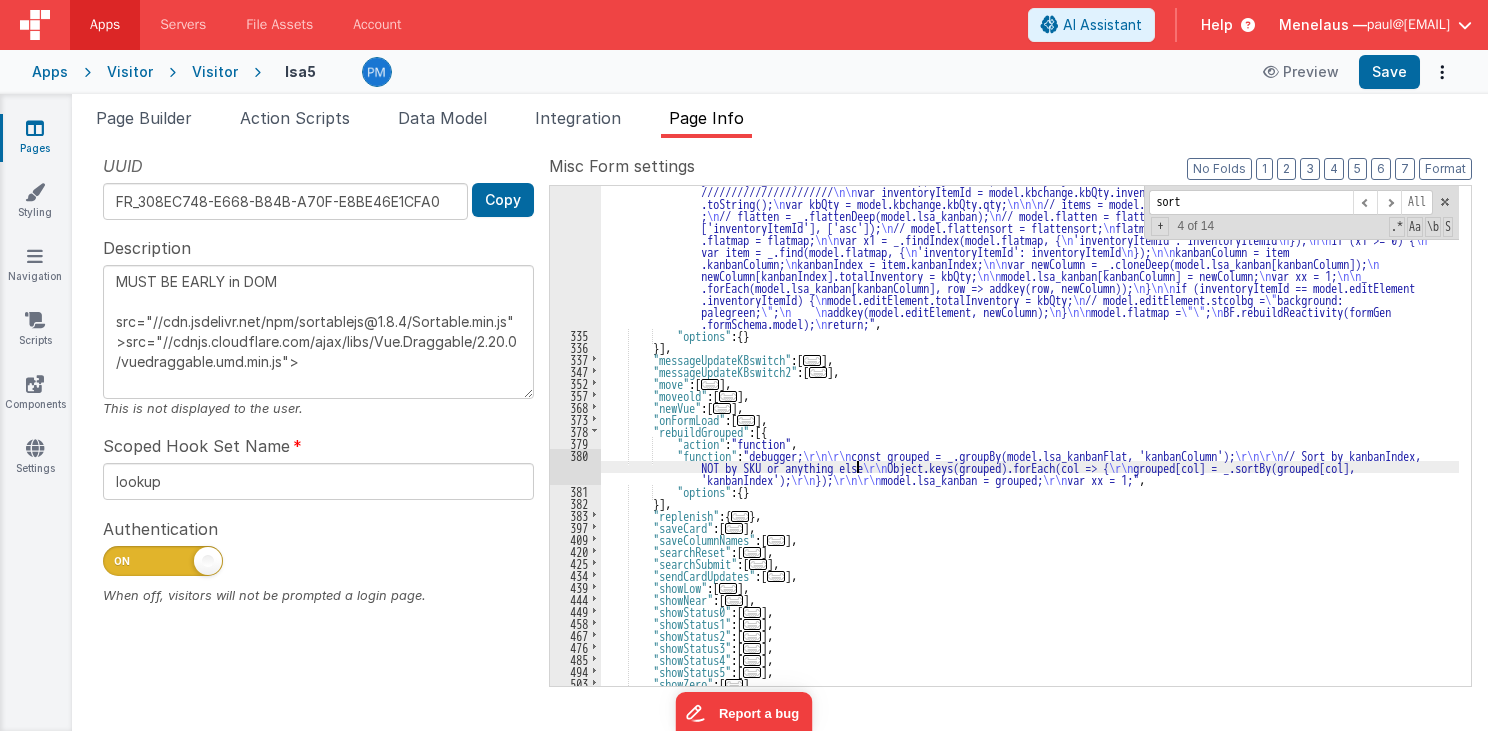 click on "380" at bounding box center [575, 467] 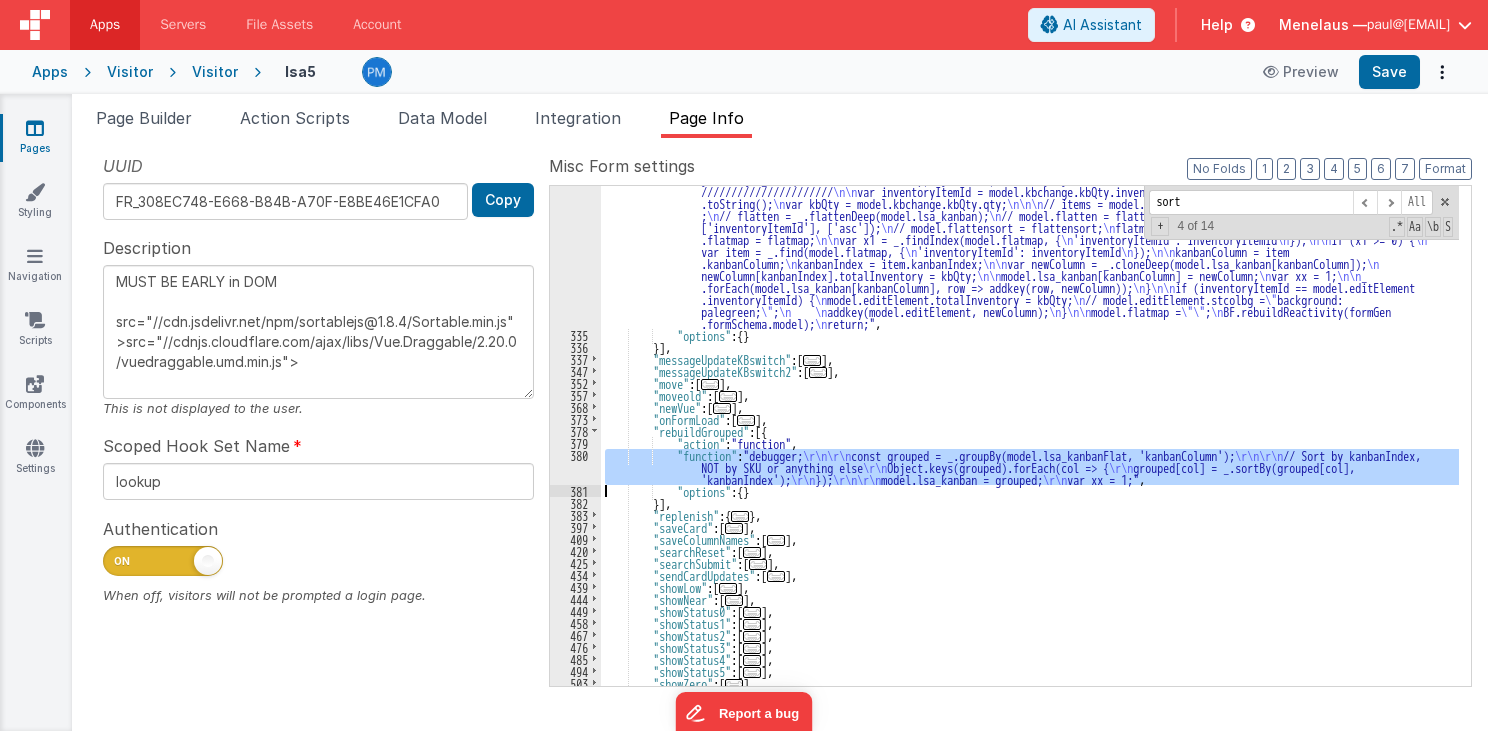 click on "380" at bounding box center (575, 467) 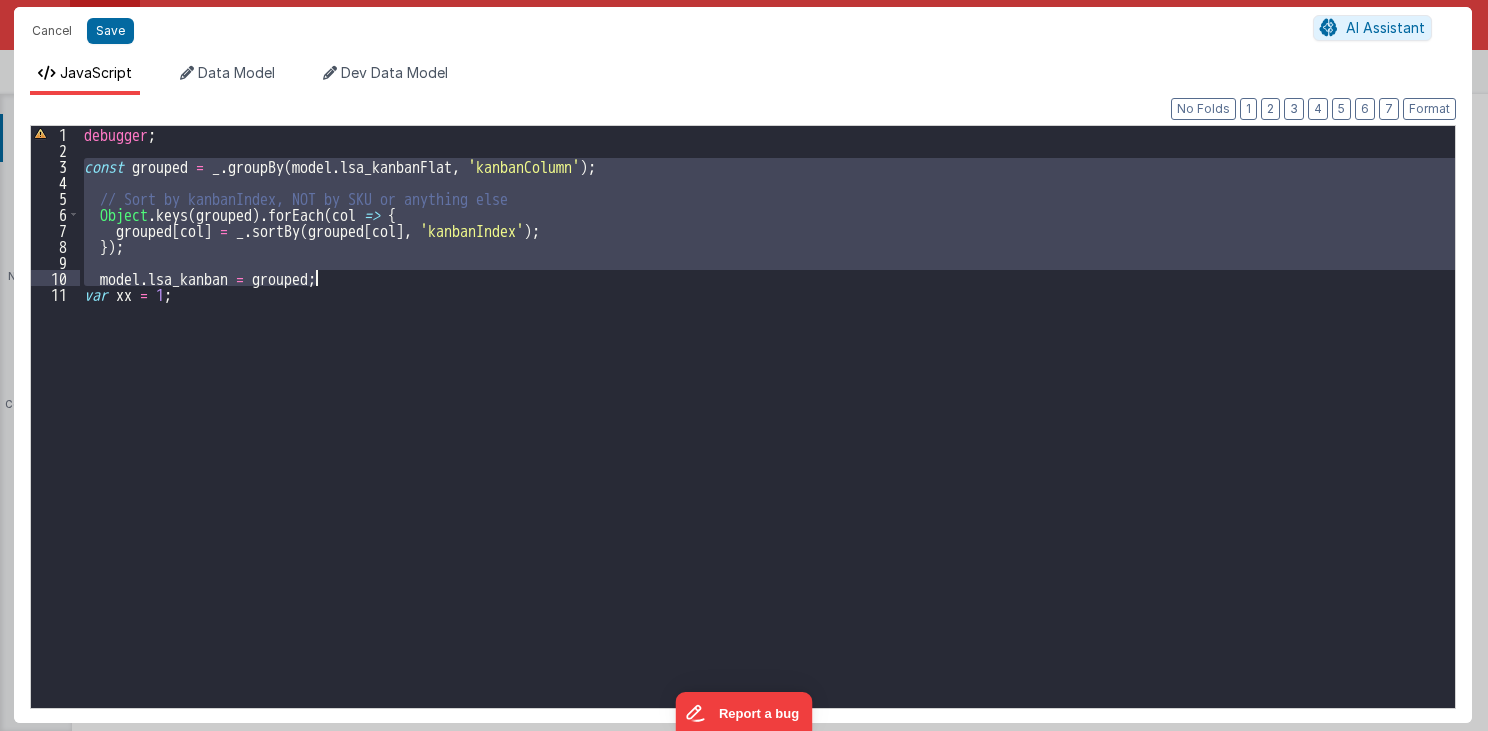 drag, startPoint x: 85, startPoint y: 164, endPoint x: 348, endPoint y: 276, distance: 285.85486 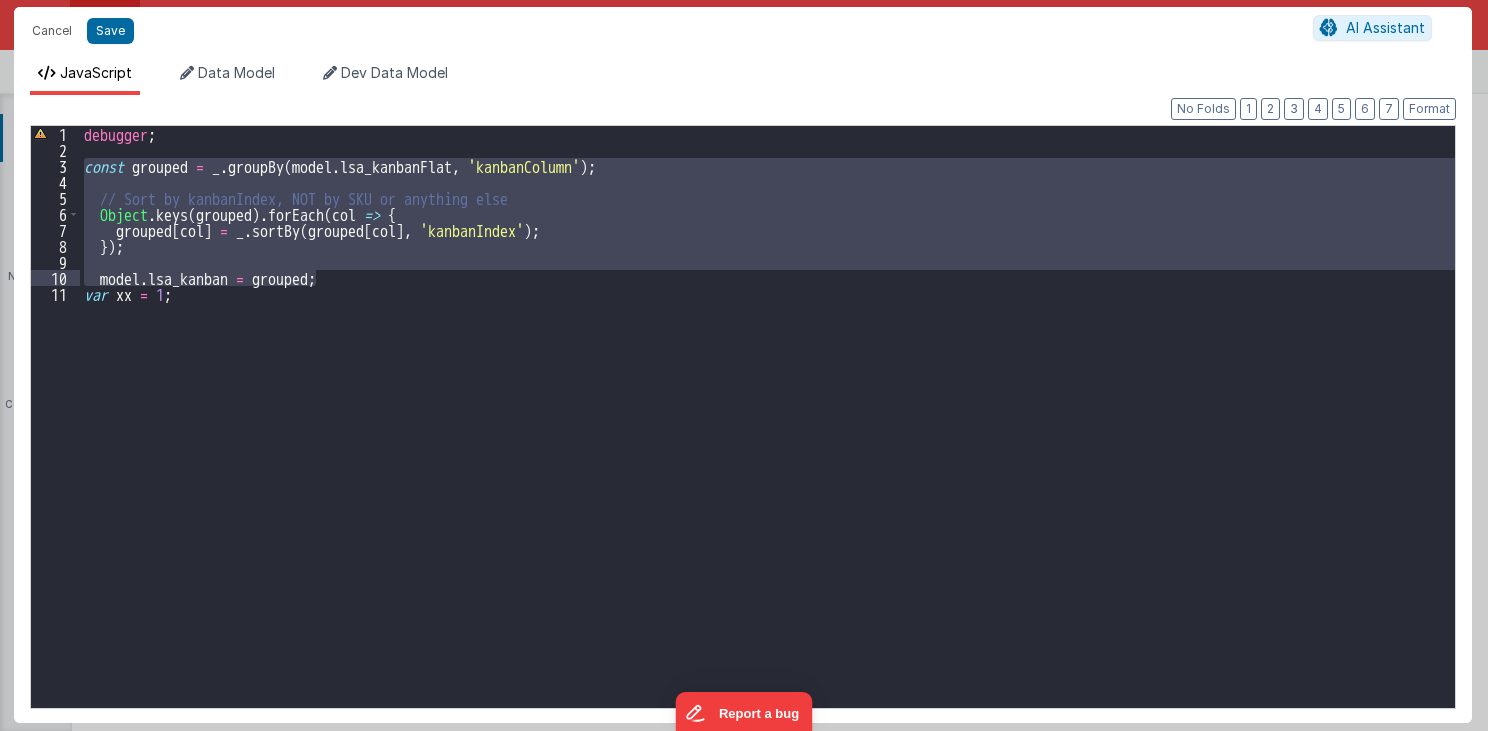 paste 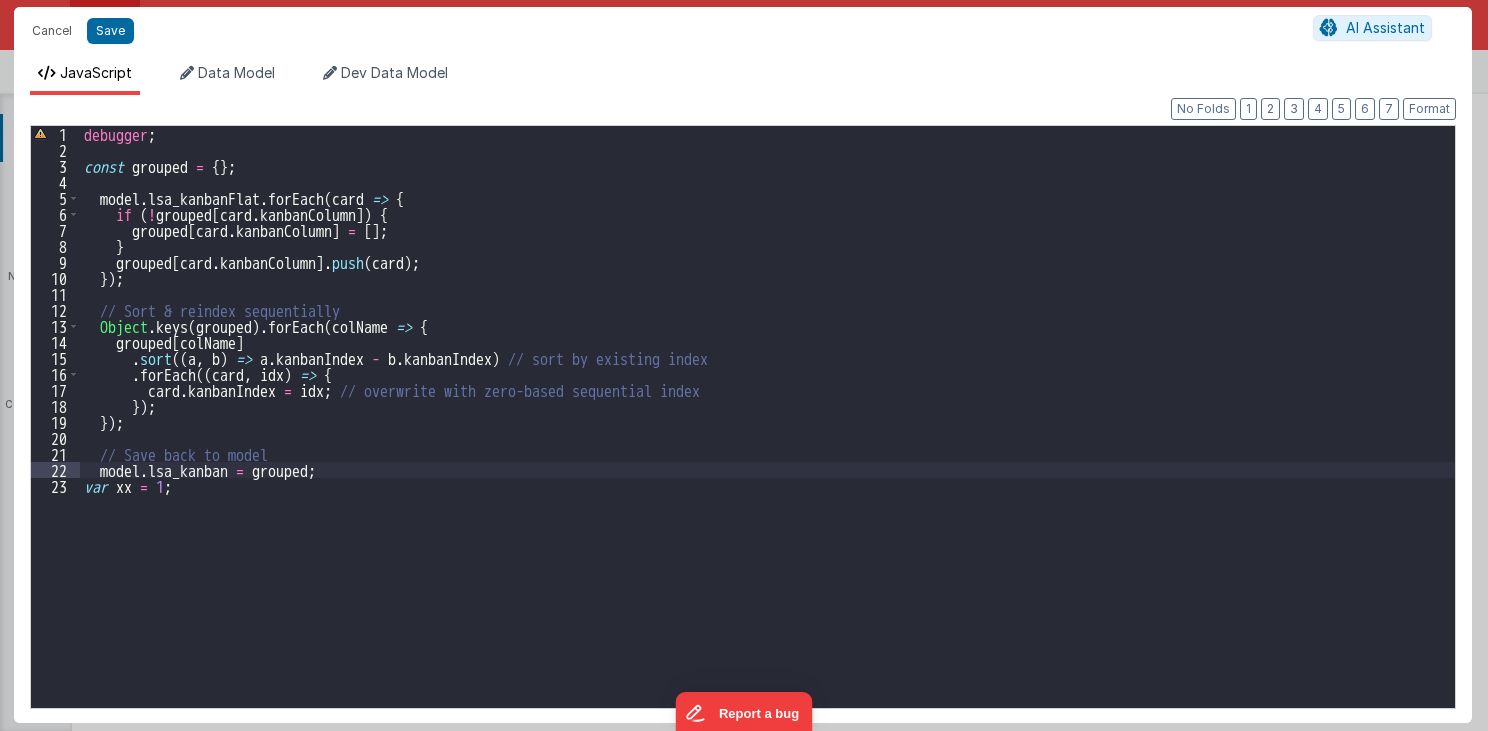 type 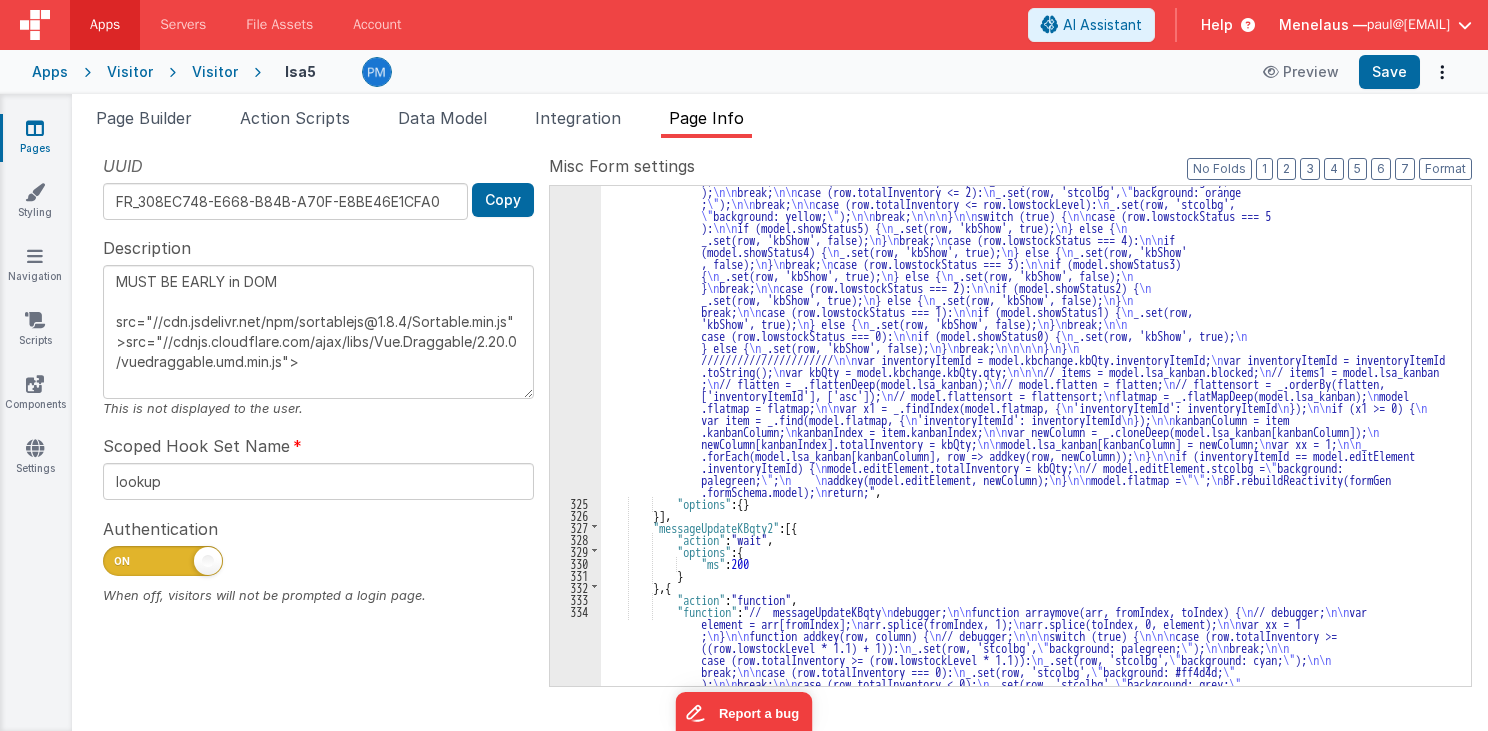 scroll, scrollTop: 1693, scrollLeft: 0, axis: vertical 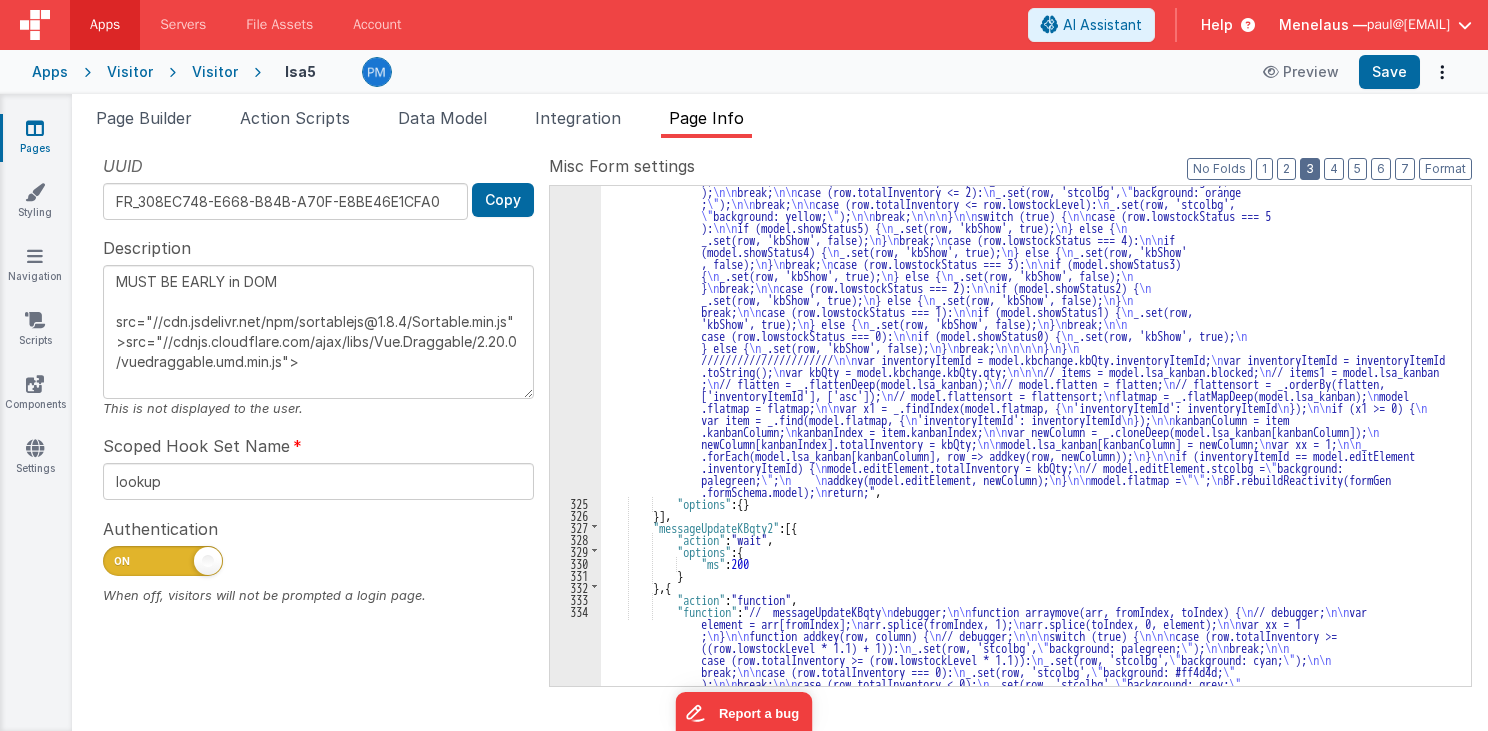 click on "3" at bounding box center (1310, 169) 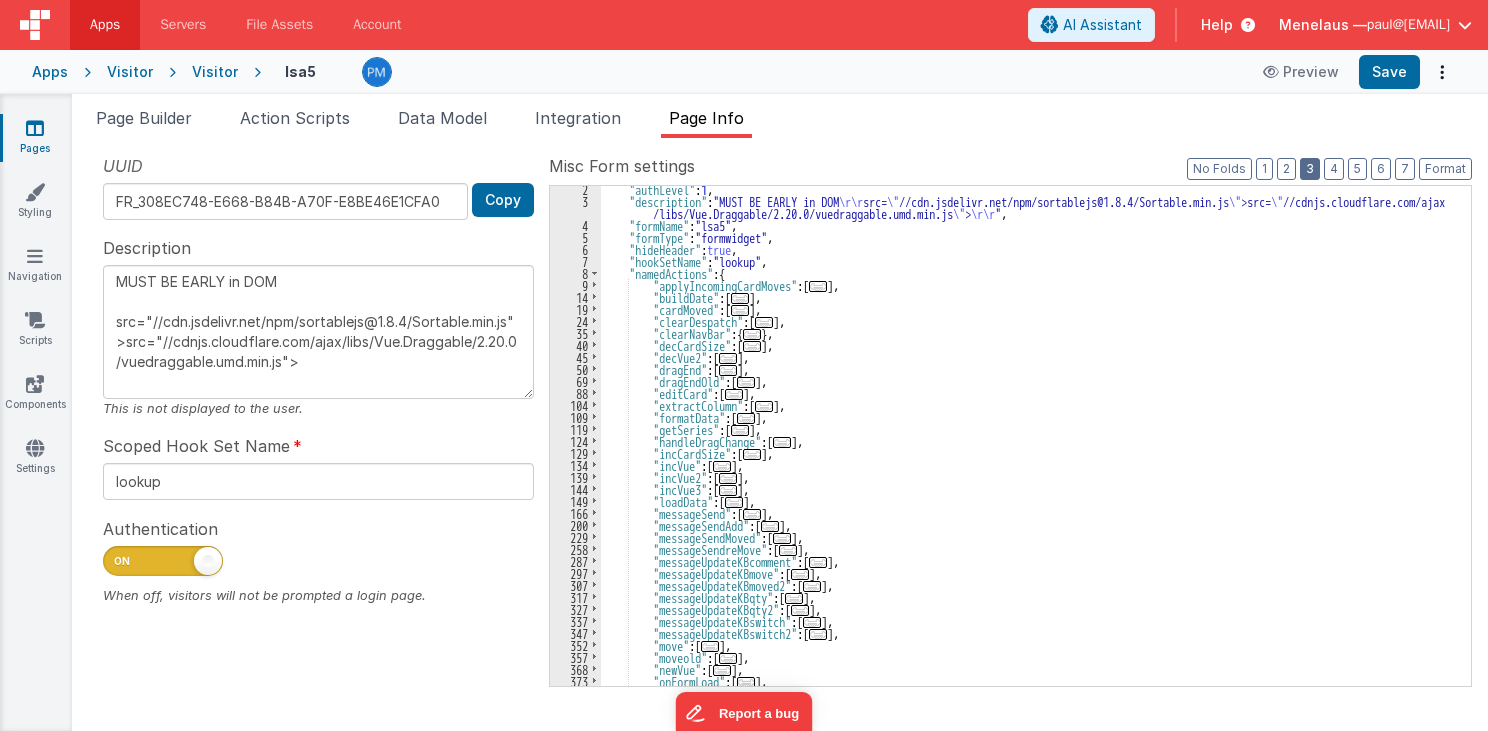 scroll, scrollTop: 15, scrollLeft: 0, axis: vertical 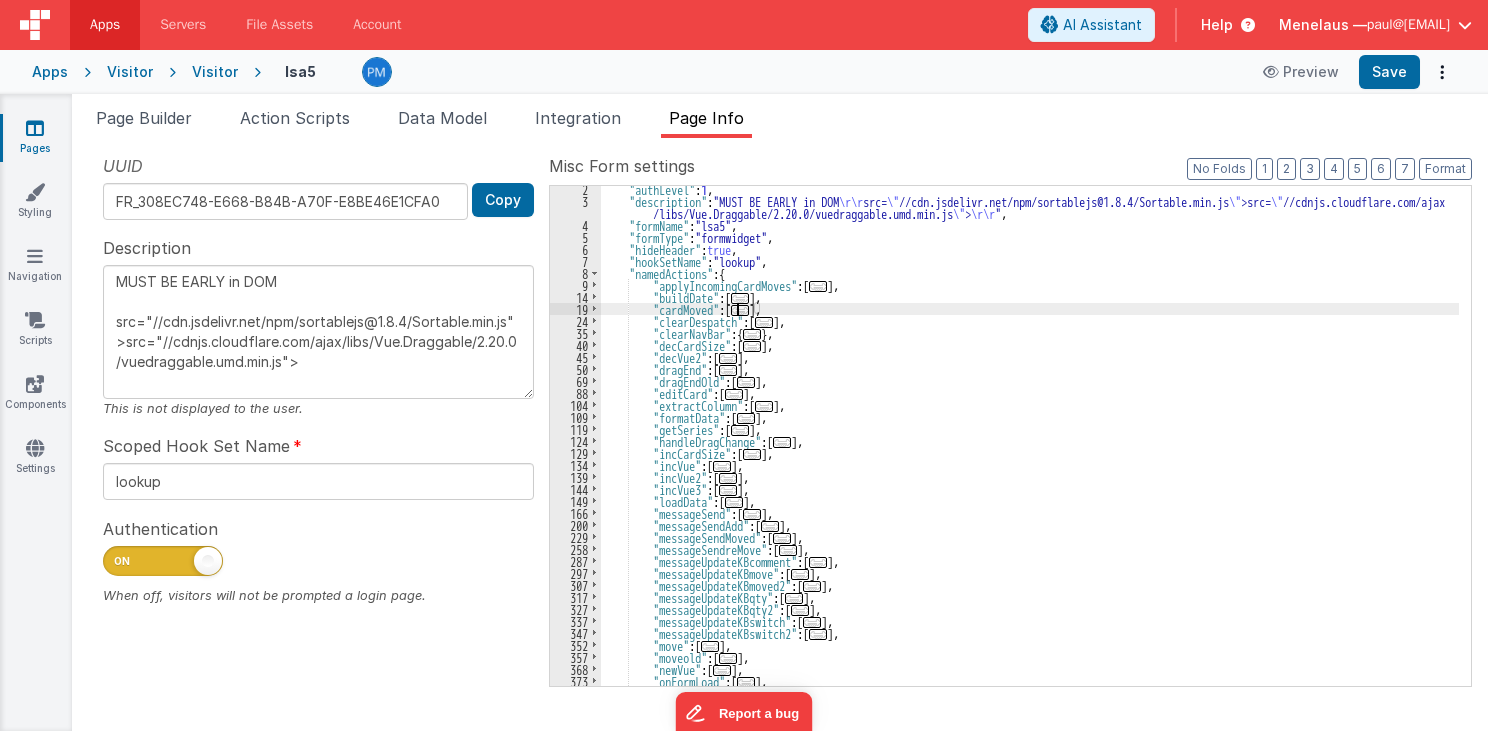 click on "..." at bounding box center (740, 310) 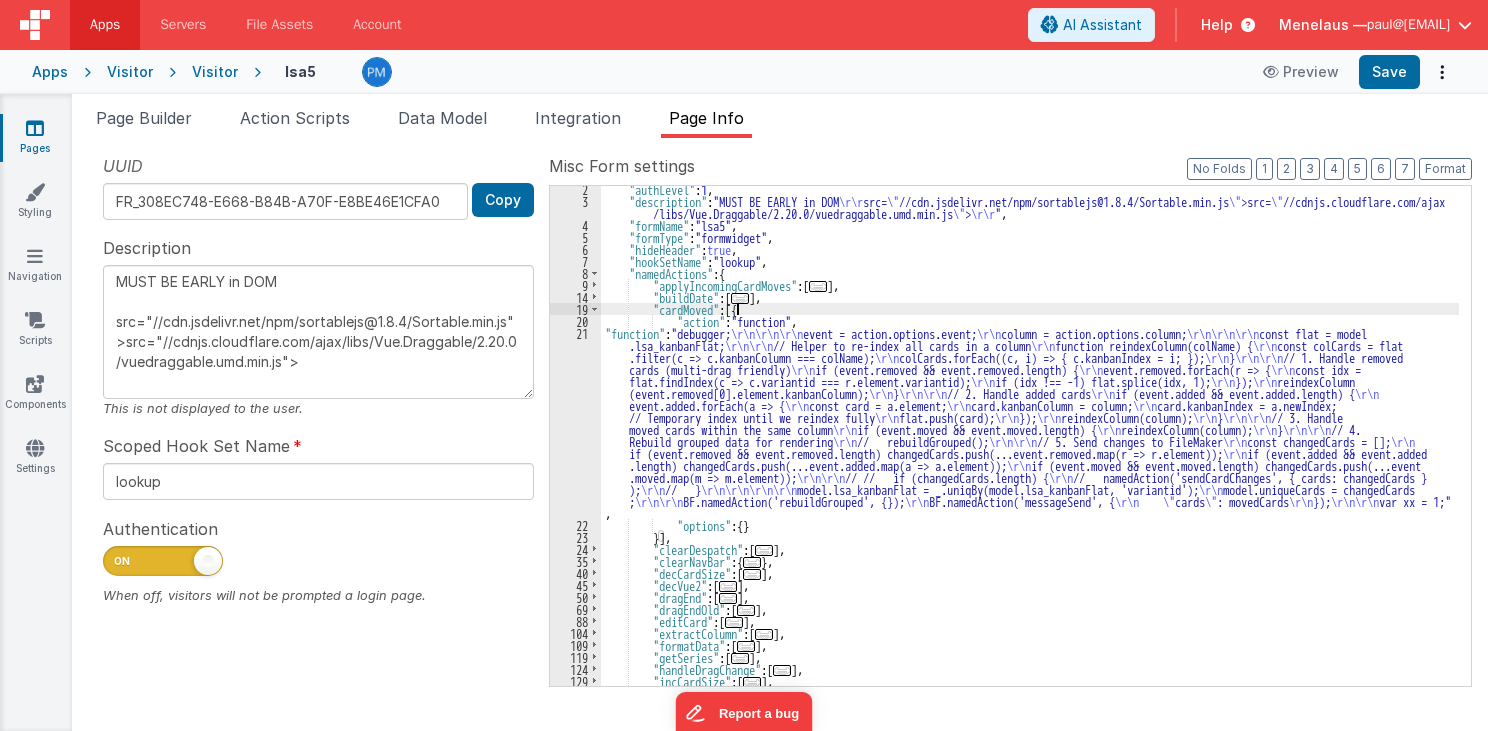click on ""authLevel" :  1 ,      "description" :  "MUST BE EARLY in DOM \r\r src= \" //cdn.jsdelivr.net/npm/sortablejs@1.8.4/Sortable.min.js \" >src= \" //cdnjs.cloudflare.com/ajax          /libs/Vue.Draggable/2.20.0/vuedraggable.umd.min.js \" > \r\r " ,      "formName" :  "lsa5" ,      "formType" :  "formwidget" ,      "hideHeader" :  true ,      "hookSetName" :  "lookup" ,      "namedActions" :  {           "applyIncomingCardMoves" :  [ ... ] ,           "buildDate" :  [ ... ] ,           "cardMoved" :  [{                "action" :  "function" , "function" :  "debugger; \r\n\r\n\r\n event = action.options.event; \r\n column = action.options.column; \r\n\r\n\r\n   const flat = model      .lsa_kanbanFlat; \r\n\r\n   // Helper to re-index all cards in a column \r\n   function reindexColumn(colName) { \r\n     const colCards = flat      .filter(c => c.kanbanColumn === colName); \r\n     colCards.forEach((c, i) => { c.kanbanIndex = i; }); \r\n   } \r\n\r\n   // 1. Handle removed       \r\n \r\n ;" at bounding box center (1030, 445) 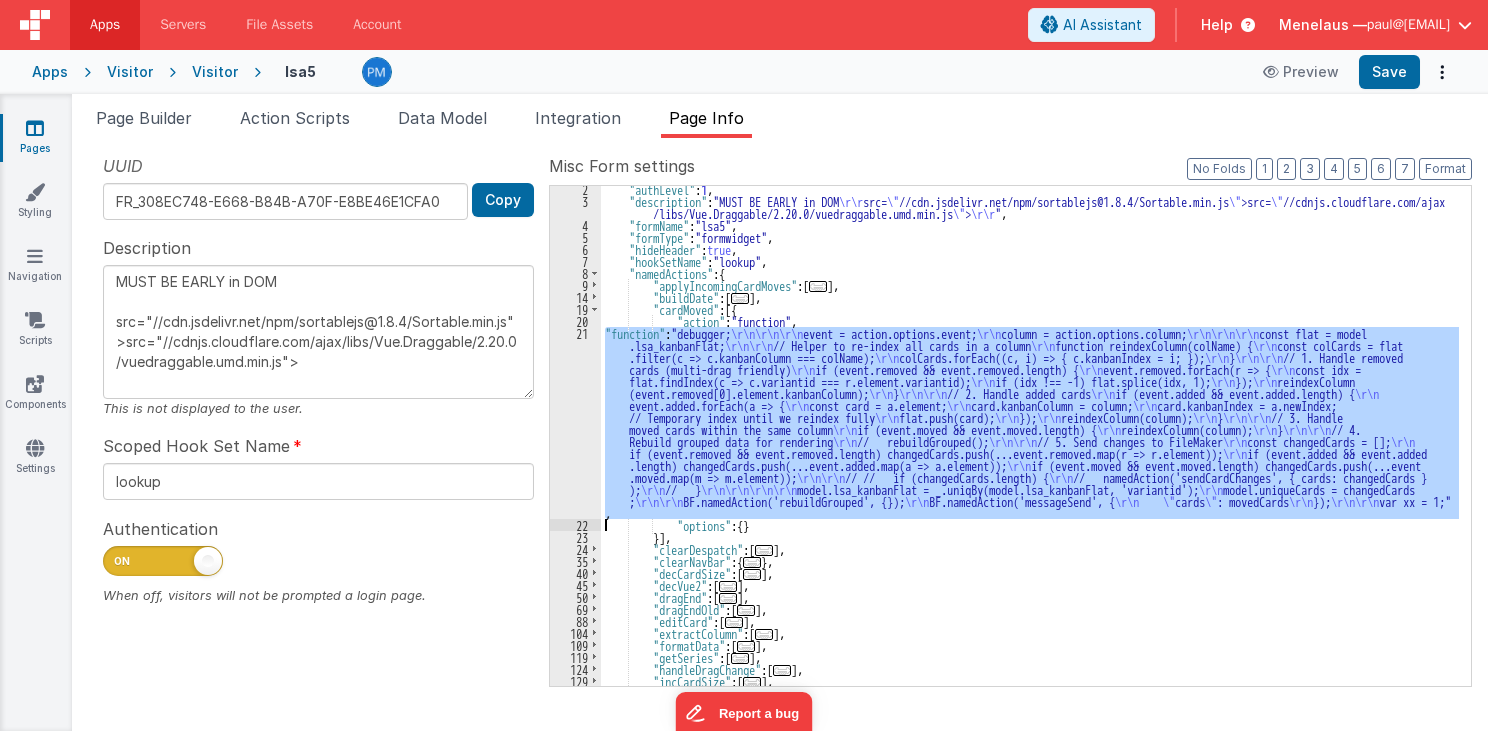 click on "21" at bounding box center (575, 423) 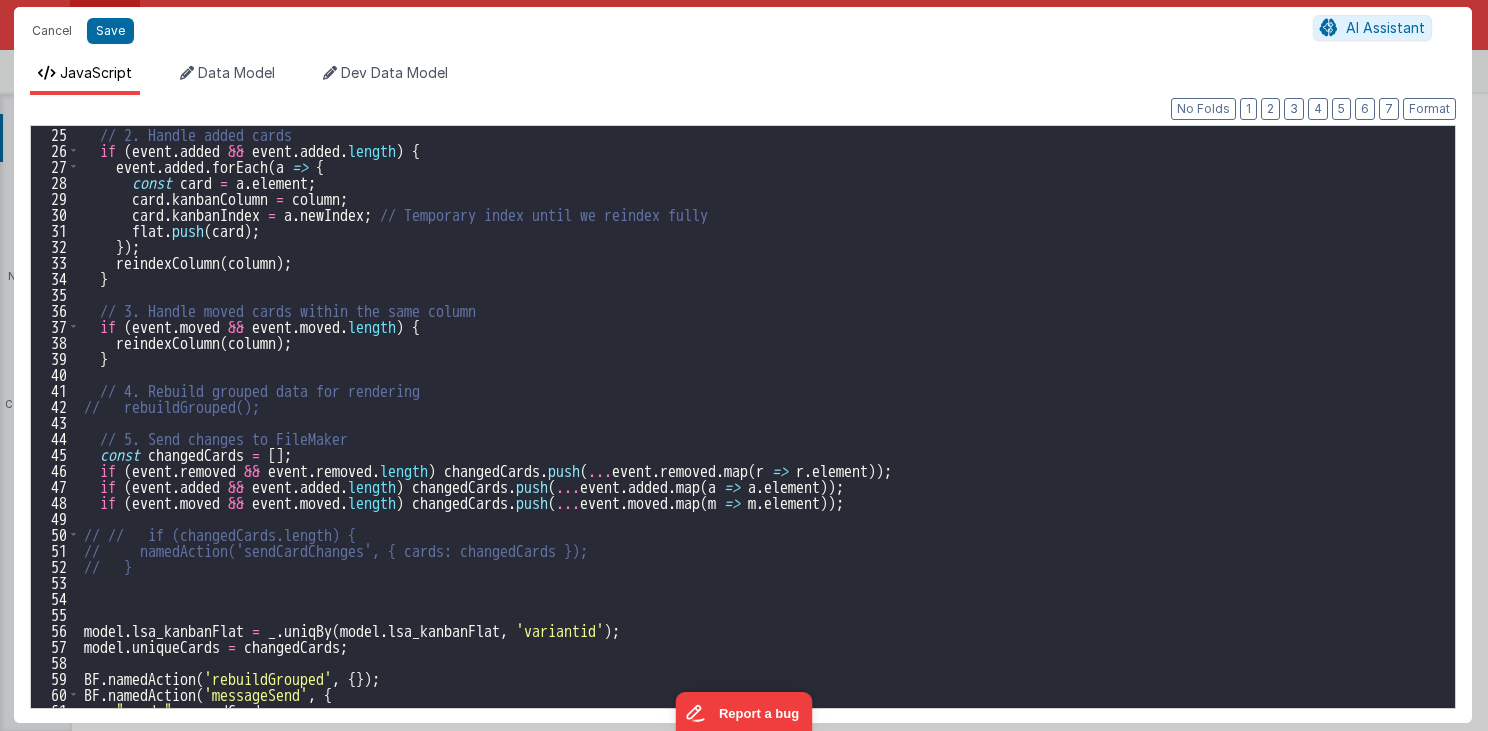 scroll, scrollTop: 440, scrollLeft: 0, axis: vertical 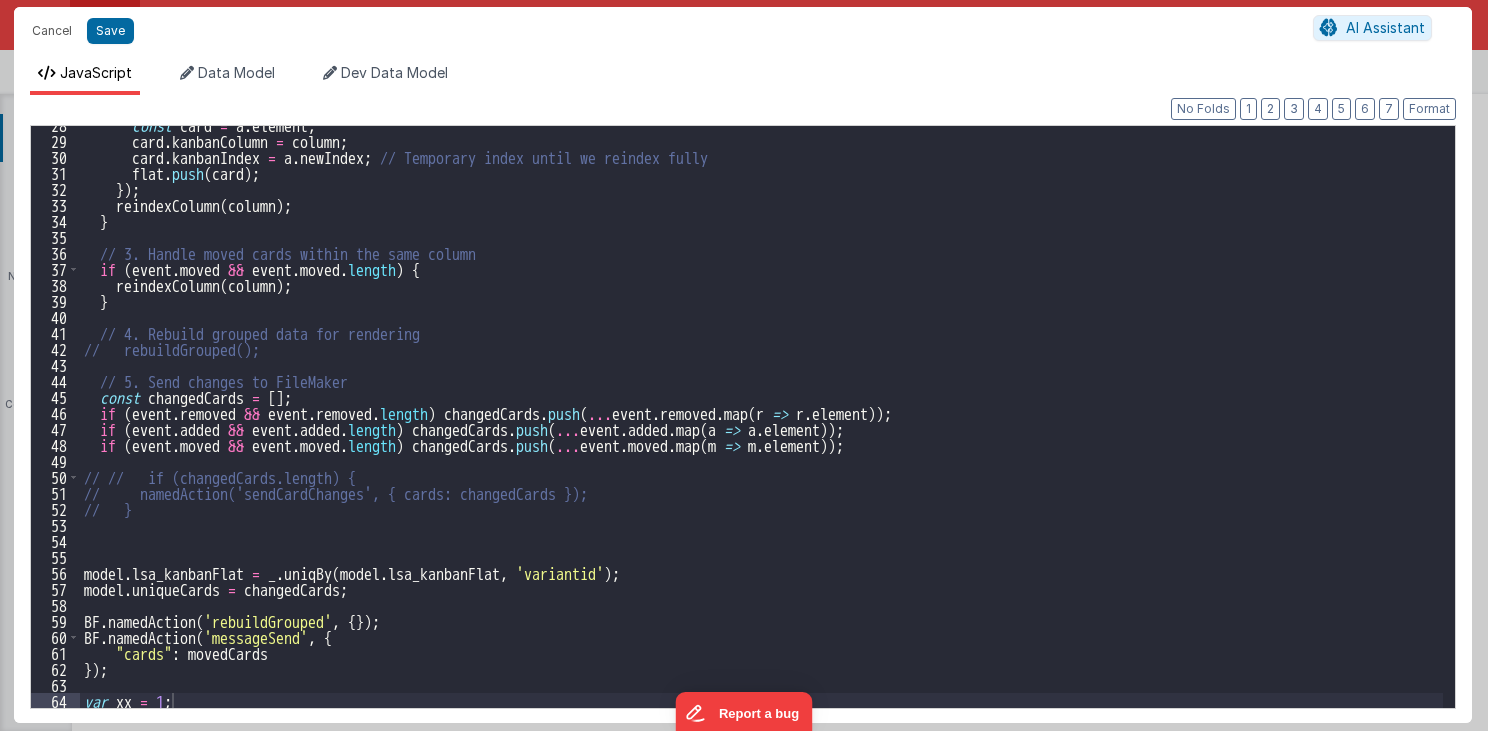 click on "56" at bounding box center (55, 573) 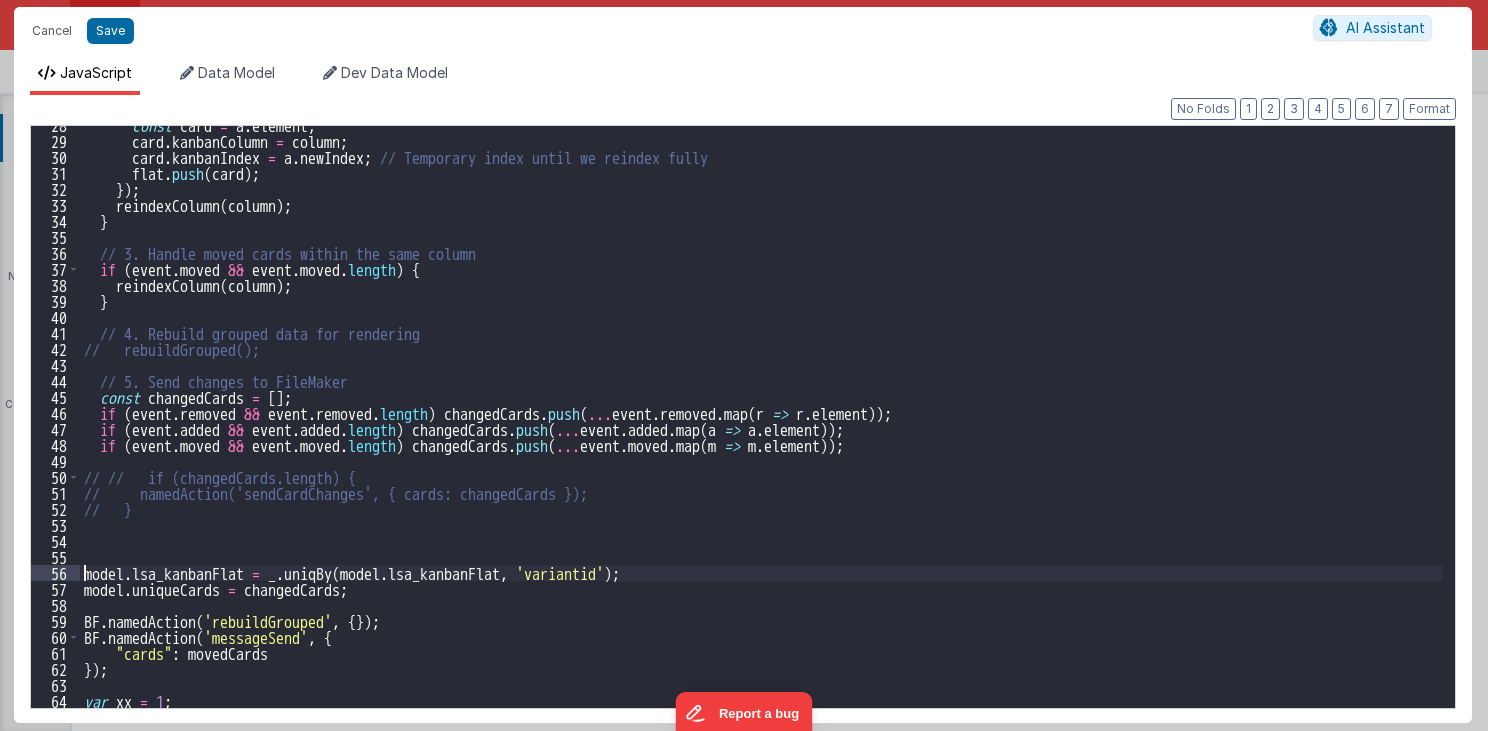 click on "const card = a.element; card.kanbanColumn = column; card.kanbanIndex = a.newIndex; flat.push(card); }); reindexColumn(column); } // 3. Handle moved cards within the same column if (event.moved && event.moved.length) { reindexColumn(column); } // 4. Rebuild grouped data for rendering // rebuildGrouped(); // 5. Send changes to FileMaker const changedCards = []; if (event.removed && event.removed.length) changedCards.push(...event.removed.map(r => r.element)); if (event.added && event.added.length) changedCards.push(...event.added.map(a => a.element)); if (event.moved && event.moved.length) changedCards.push(...event.moved.map(m => m.element)); // // if (changedCards.length) { // } model.lsa_kanbanFlat = _.uniqBy" at bounding box center [762, 424] 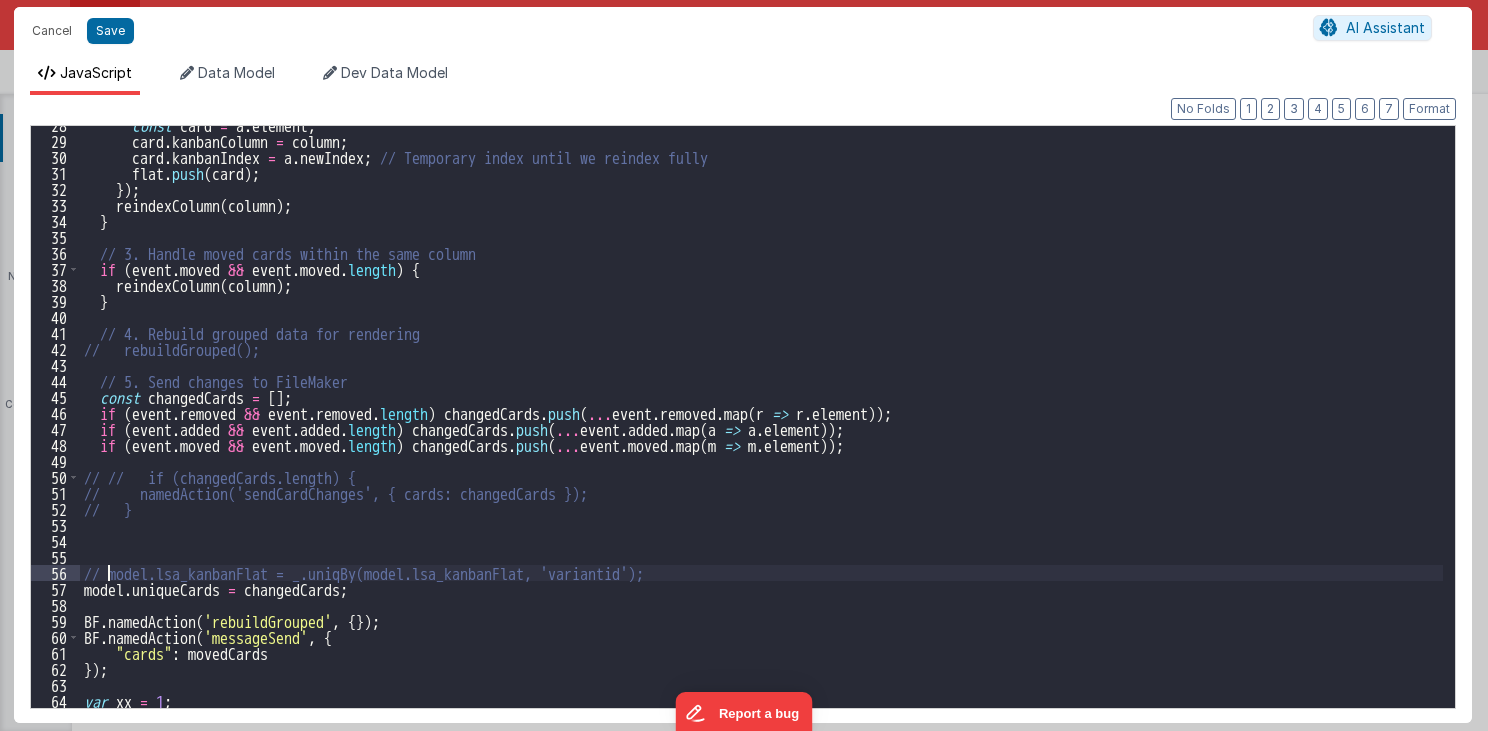 type on "MUST BE EARLY in DOM
src="//cdn.jsdelivr.net/npm/sortablejs@1.8.4/Sortable.min.js">src="//cdnjs.cloudflare.com/ajax/libs/Vue.Draggable/2.20.0/vuedraggable.umd.min.js">" 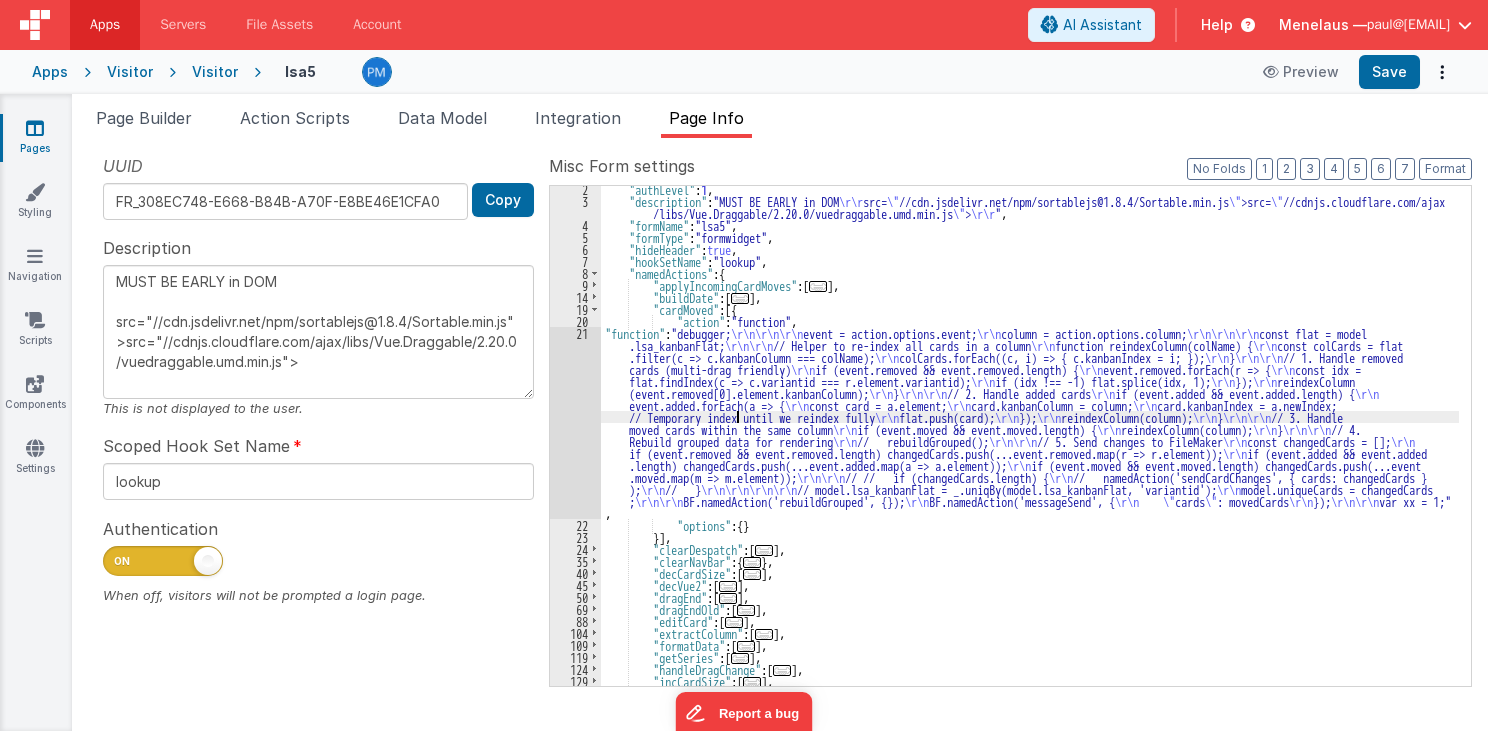 click on ""authLevel" :  1 ,      "description" :  "MUST BE EARLY in DOM \r\r src= \" //cdn.jsdelivr.net/npm/sortablejs@1.8.4/Sortable.min.js \" >src= \" //cdnjs.cloudflare.com/ajax          /libs/Vue.Draggable/2.20.0/vuedraggable.umd.min.js \" > \r\r " ,      "formName" :  "lsa5" ,      "formType" :  "formwidget" ,      "hideHeader" :  true ,      "hookSetName" :  "lookup" ,      "namedActions" :  {           "applyIncomingCardMoves" :  [ ... ] ,           "buildDate" :  [ ... ] ,           "cardMoved" :  [{                "action" :  "function" , "function" :  "debugger; \r\n\r\n\r\n event = action.options.event; \r\n column = action.options.column; \r\n\r\n\r\n   const flat = model      .lsa_kanbanFlat; \r\n\r\n   // Helper to re-index all cards in a column \r\n   function reindexColumn(colName) { \r\n     const colCards = flat      .filter(c => c.kanbanColumn === colName); \r\n     colCards.forEach((c, i) => { c.kanbanIndex = i; }); \r\n   } \r\n\r\n   // 1. Handle removed       \r\n \r\n ;" at bounding box center (1030, 445) 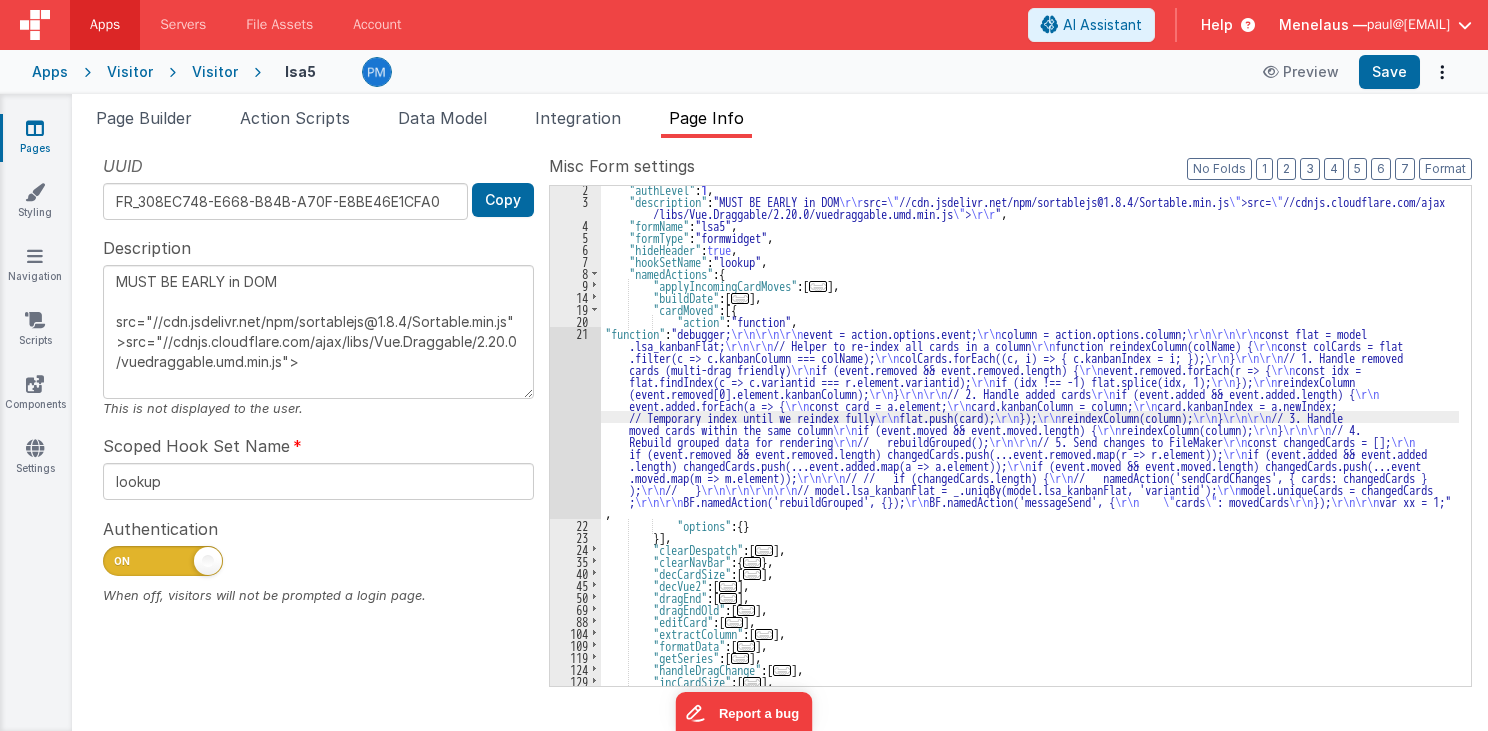 click on "21" at bounding box center (575, 423) 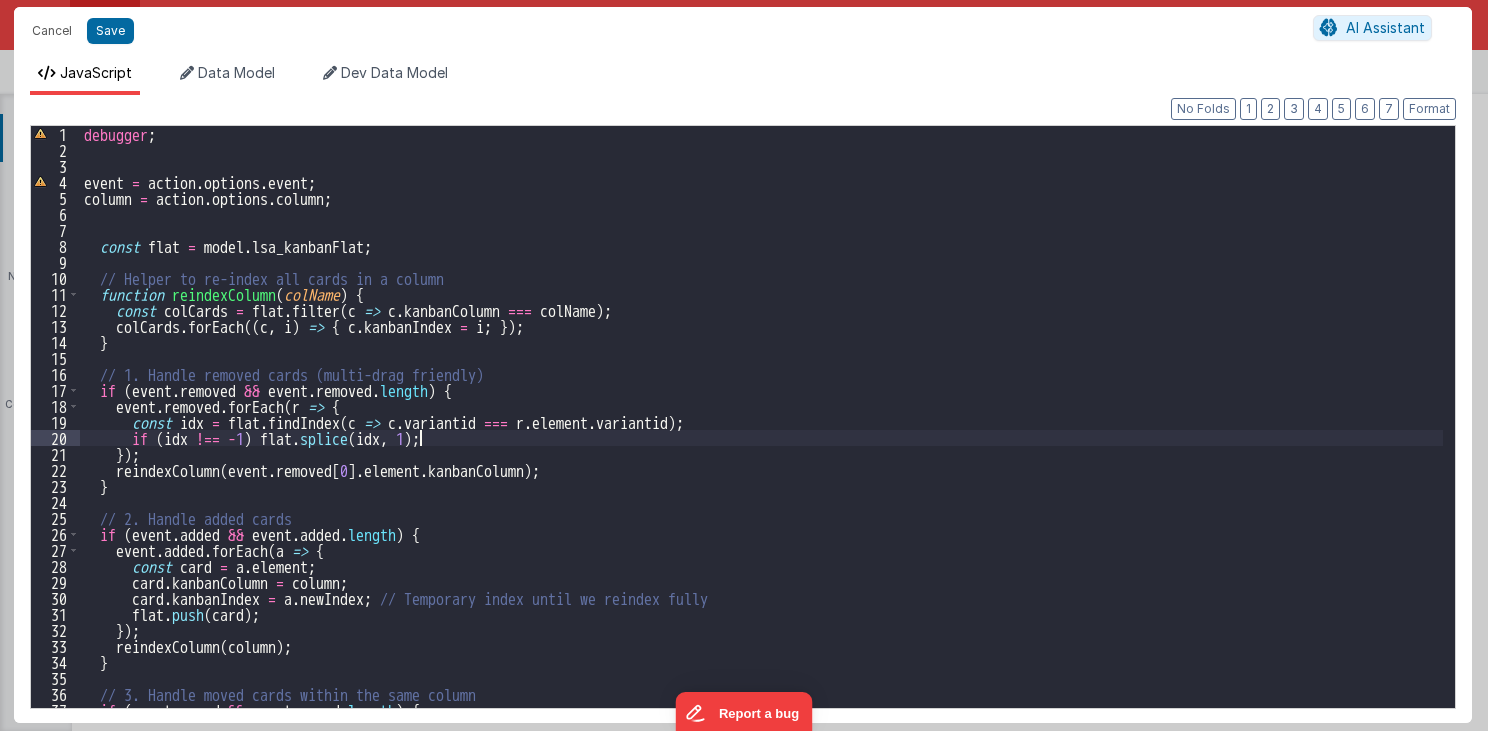 click on "debugger ; event   =   action . options . event ; column   =   action . options . column ;    const   flat   =   model . lsa_kanbanFlat ;    // Helper to re-index all cards in a column    function   reindexColumn ( colName )   {      const   colCards   =   flat . filter ( c   =>   c . kanbanColumn   ===   colName ) ;      colCards . forEach (( c ,   i )   =>   {   c . kanbanIndex   =   i ;   }) ;    }    // 1. Handle removed cards (multi-drag friendly)    if   ( event . removed   &&   event . removed . length )   {      event . removed . forEach ( r   =>   {         const   idx   =   flat . findIndex ( c   =>   c . variantid   ===   r . element . variantid ) ;         if   ( idx   !==   - 1 )   flat . splice ( idx ,   1 ) ;      }) ;      reindexColumn ( event . removed [ 0 ] . element . kanbanColumn ) ;    }    // 2. Handle added cards    if   ( event . added   &&   event . added . length )   {      event . added . forEach ( a   =>   {         const   card   =   a . element ;         card . kanbanColumn   =" at bounding box center (762, 433) 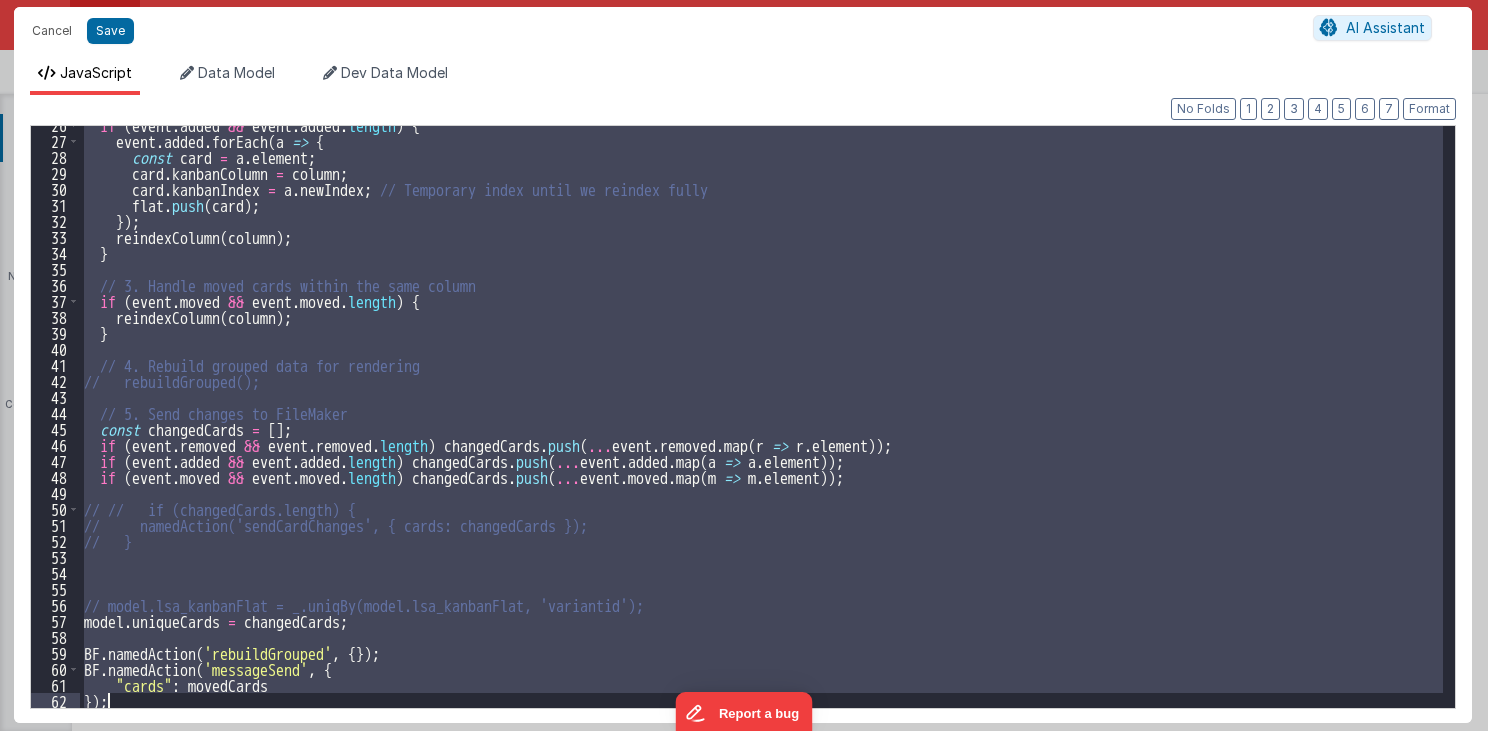 scroll, scrollTop: 440, scrollLeft: 0, axis: vertical 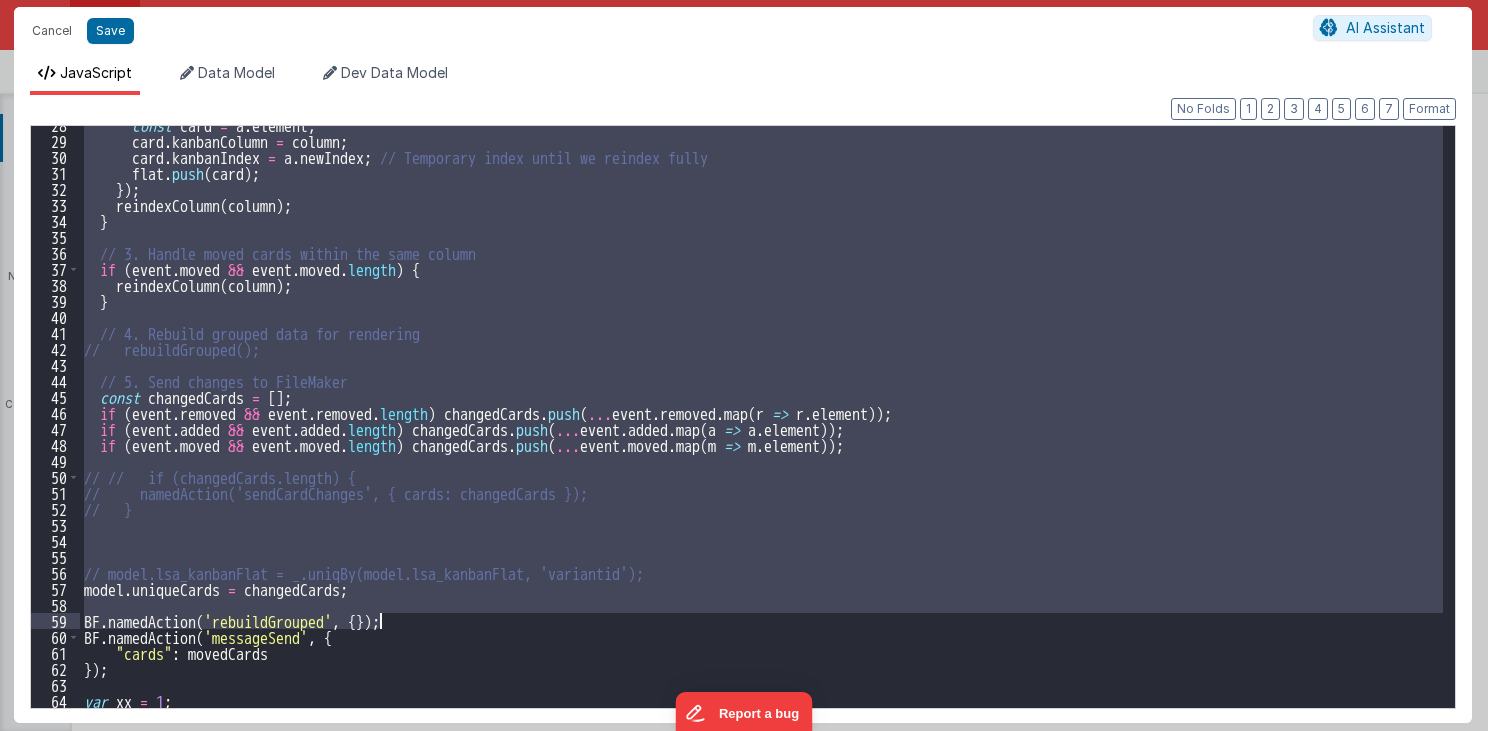 drag, startPoint x: 96, startPoint y: 243, endPoint x: 428, endPoint y: 628, distance: 508.37878 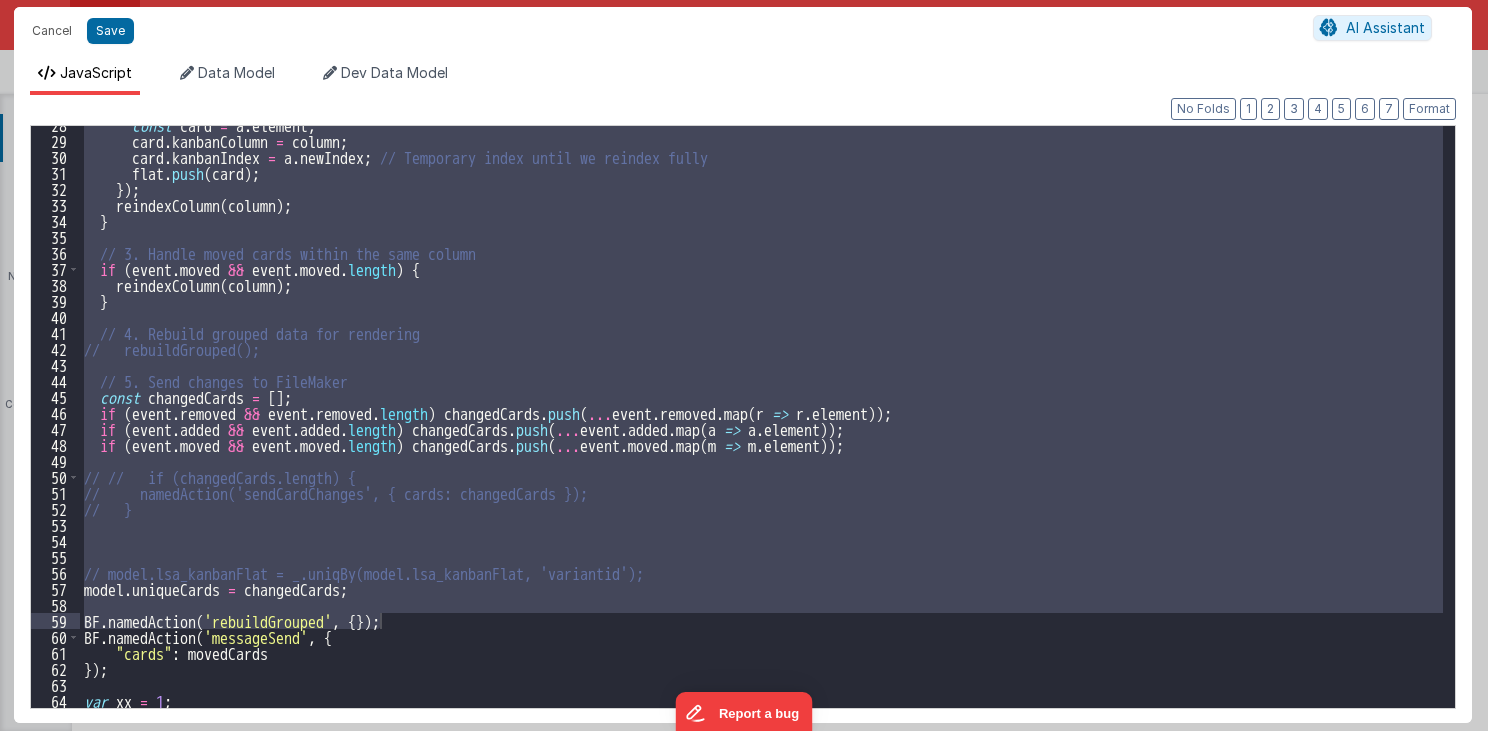 click on "const card = a.element; card.kanbanColumn = column; card.kanbanIndex = a.newIndex; flat.push(card); }); reindexColumn(column); } // 3. Handle moved cards within the same column if (event.moved && event.moved.length) { reindexColumn(column); } // 4. Rebuild grouped data for rendering // rebuildGrouped(); // 5. Send changes to FileMaker const changedCards = []; if (event.removed && event.removed.length) changedCards.push(...event.removed.map(r => r.element)); if (event.added && event.added.length) changedCards.push(...event.added.map(a => a.element)); if (event.moved && event.moved.length) changedCards.push(...event.moved.map(m => m.element)); // // if (changedCards.length) { // } model.lsa_kanbanFlat = _.uniqBy" at bounding box center [761, 417] 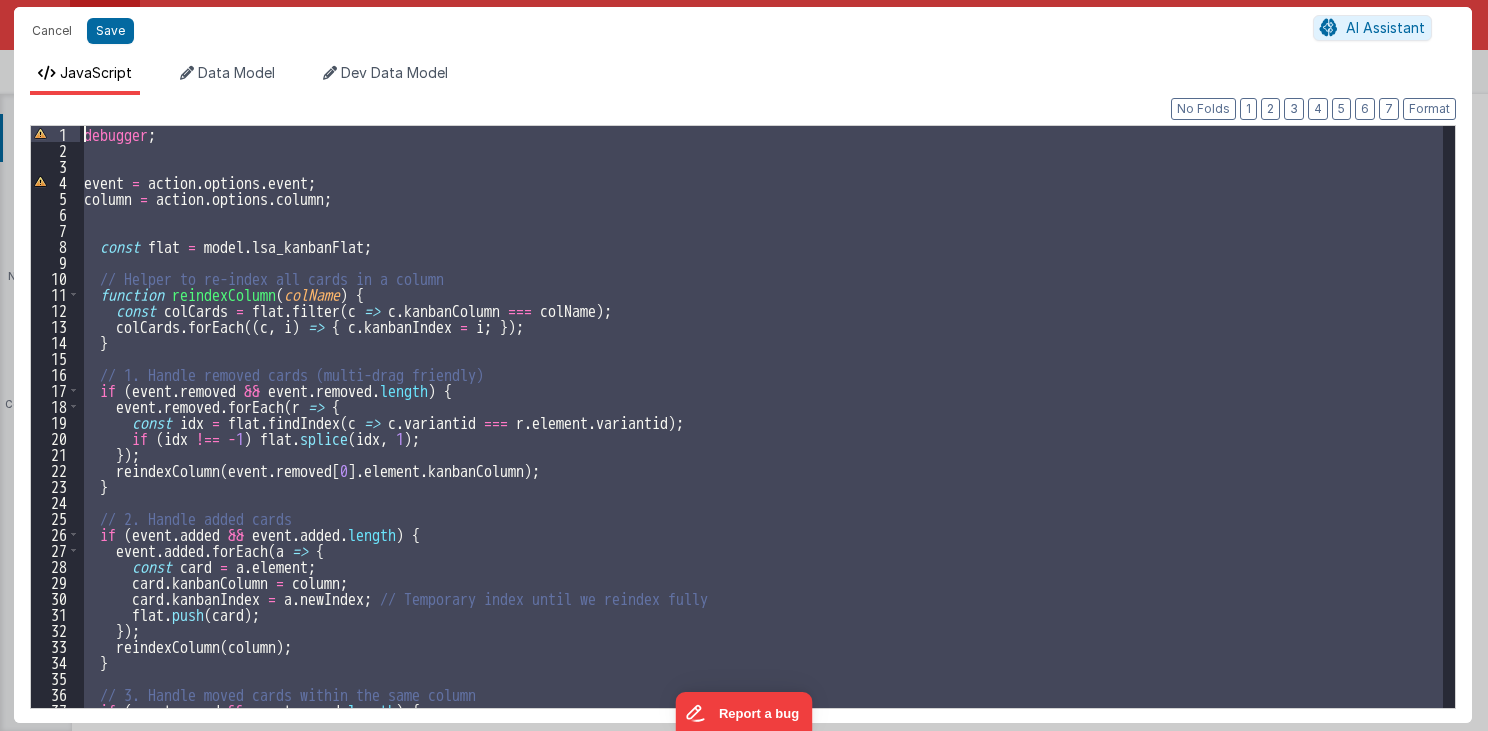 scroll, scrollTop: 0, scrollLeft: 0, axis: both 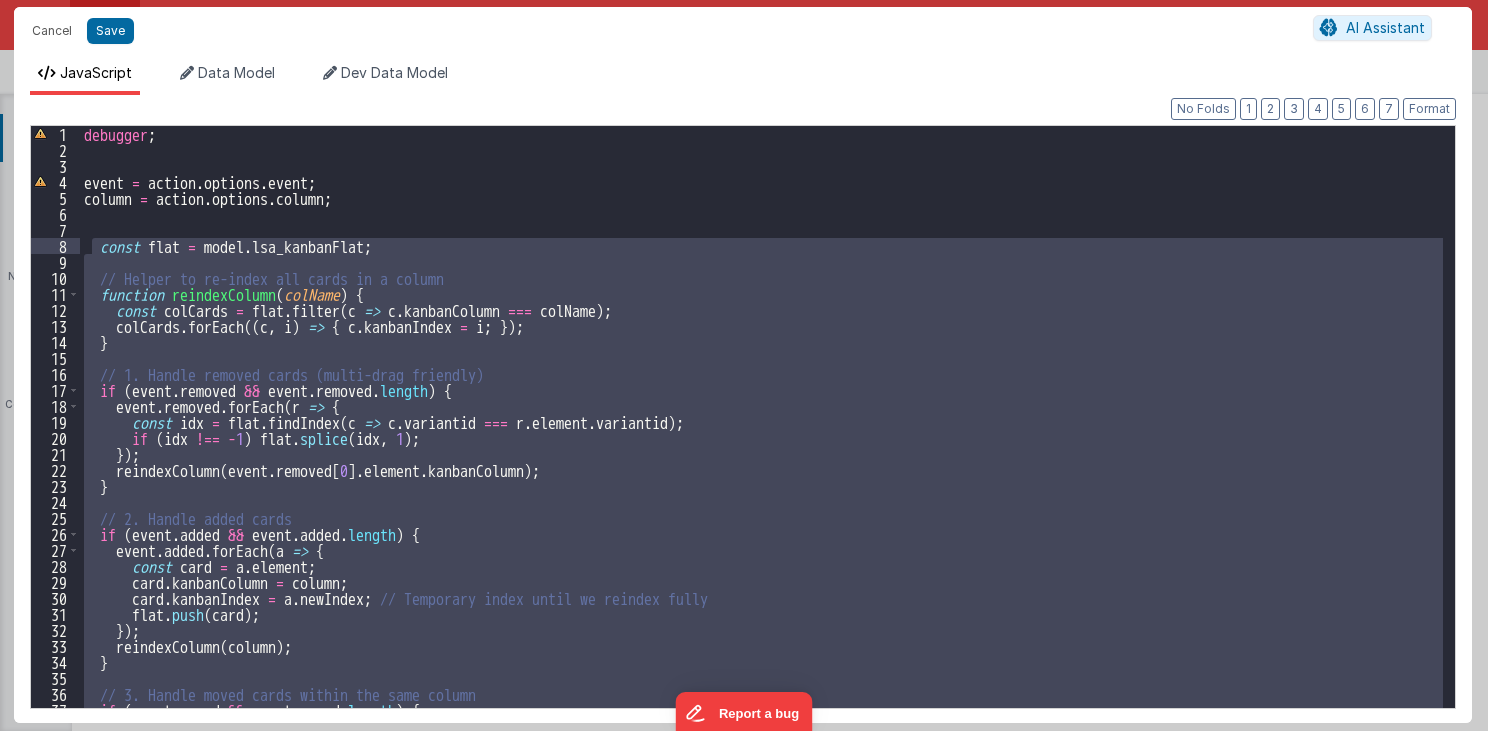 drag, startPoint x: 410, startPoint y: 621, endPoint x: 90, endPoint y: 248, distance: 491.456 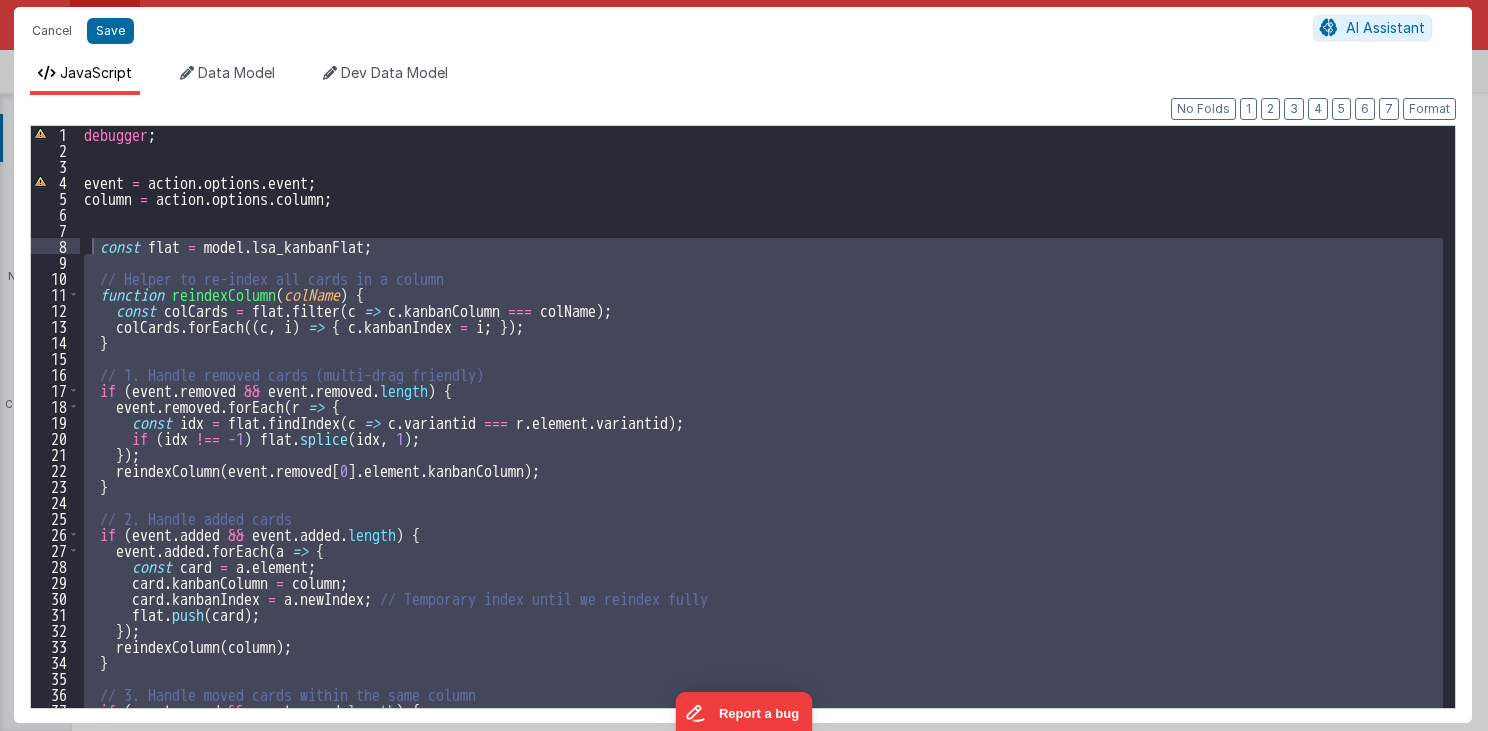 drag, startPoint x: 678, startPoint y: 276, endPoint x: 599, endPoint y: 268, distance: 79.40403 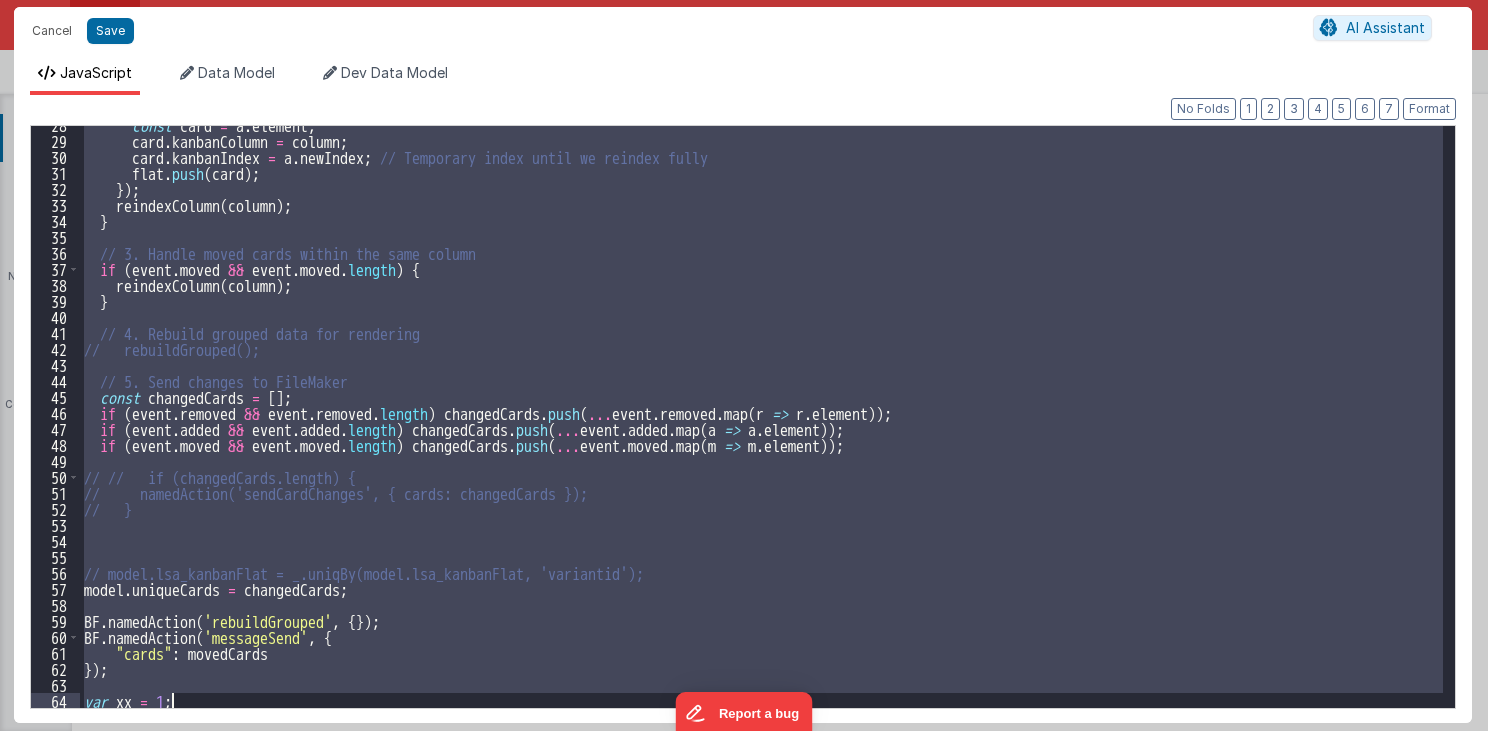 scroll, scrollTop: 440, scrollLeft: 0, axis: vertical 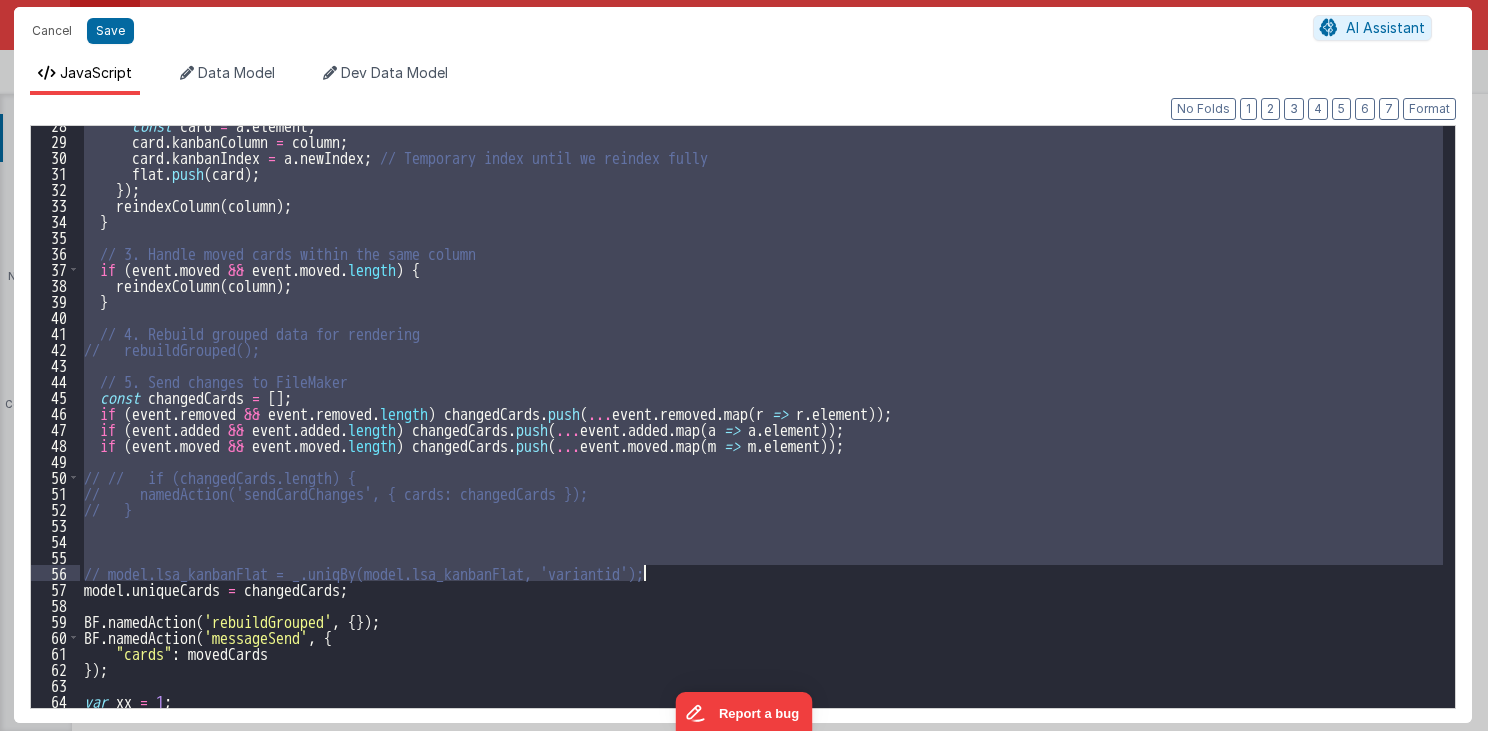 drag, startPoint x: 92, startPoint y: 246, endPoint x: 666, endPoint y: 565, distance: 656.6864 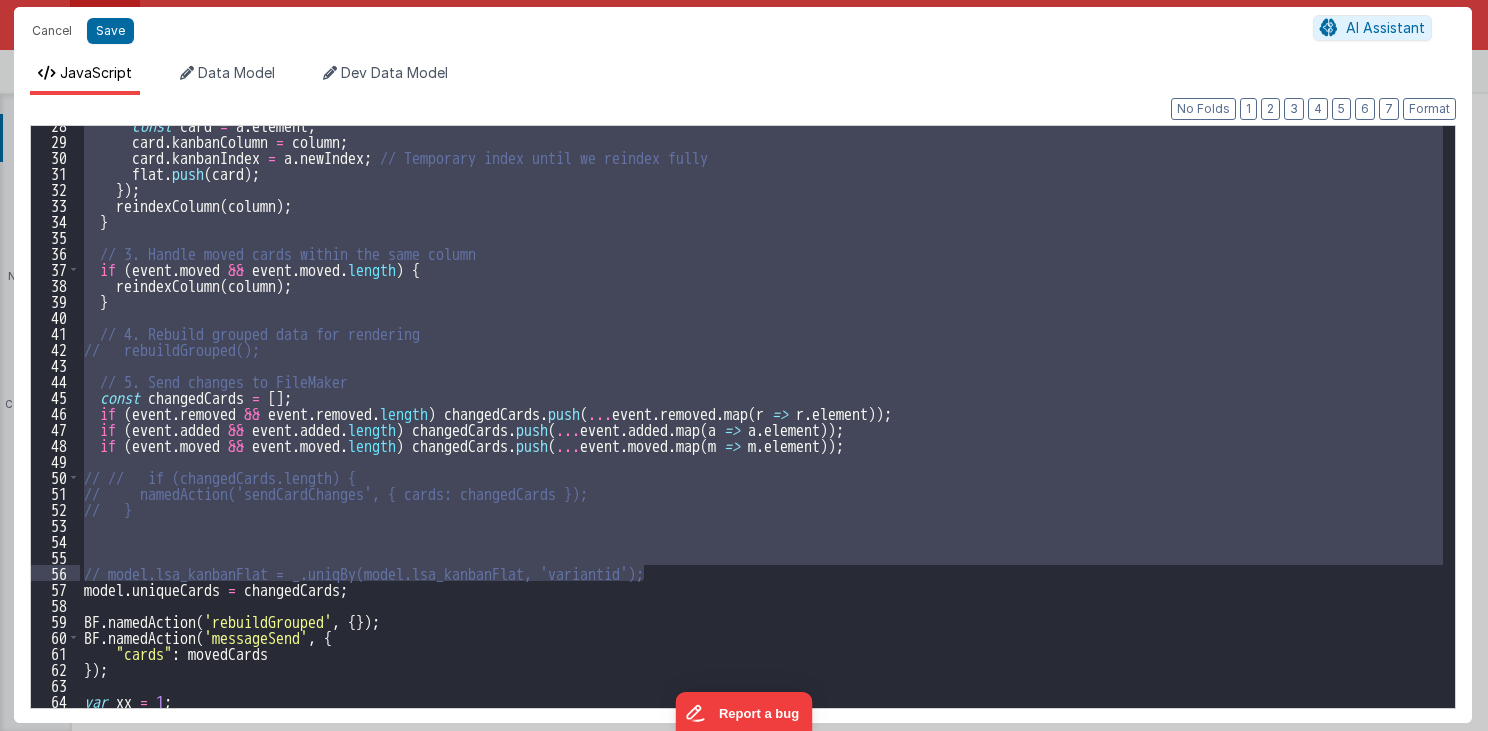 paste 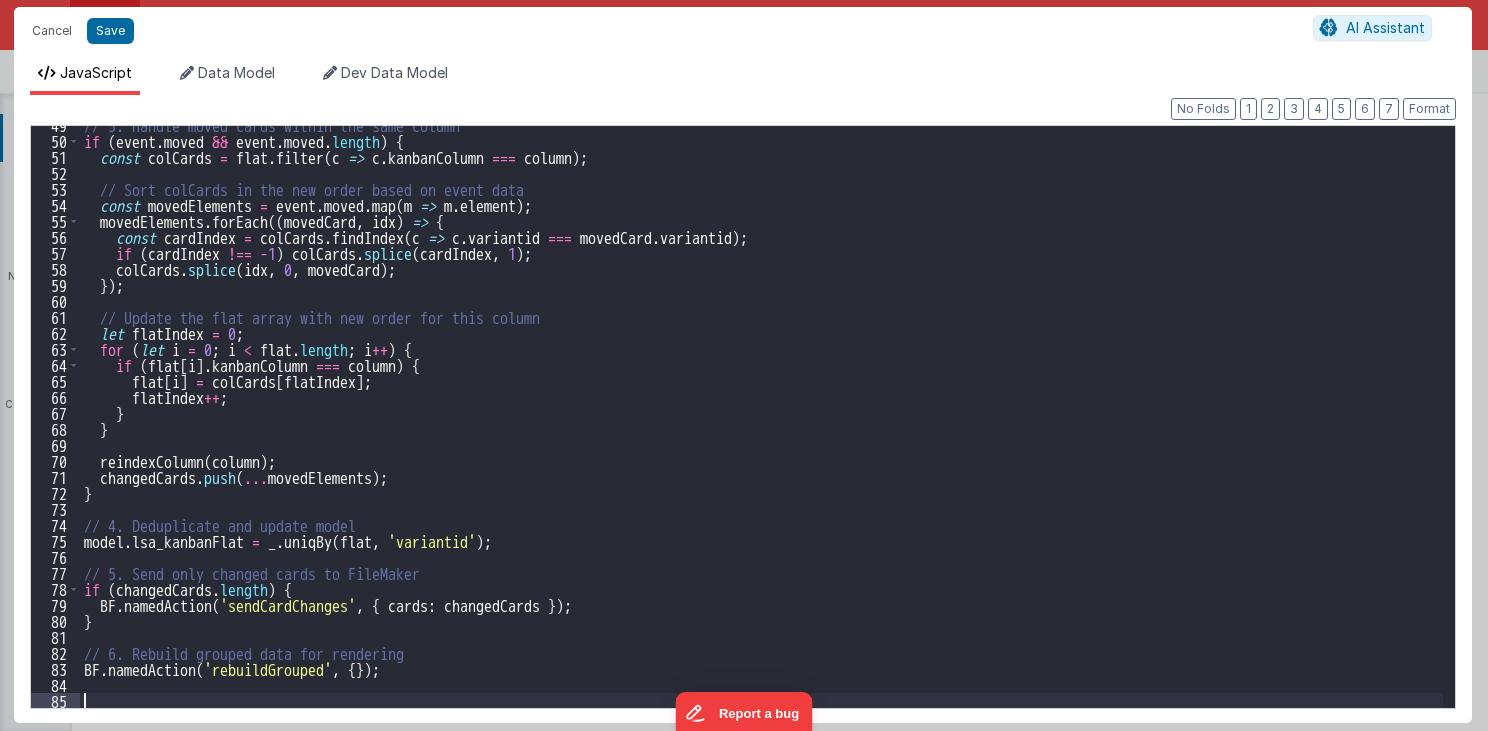 type 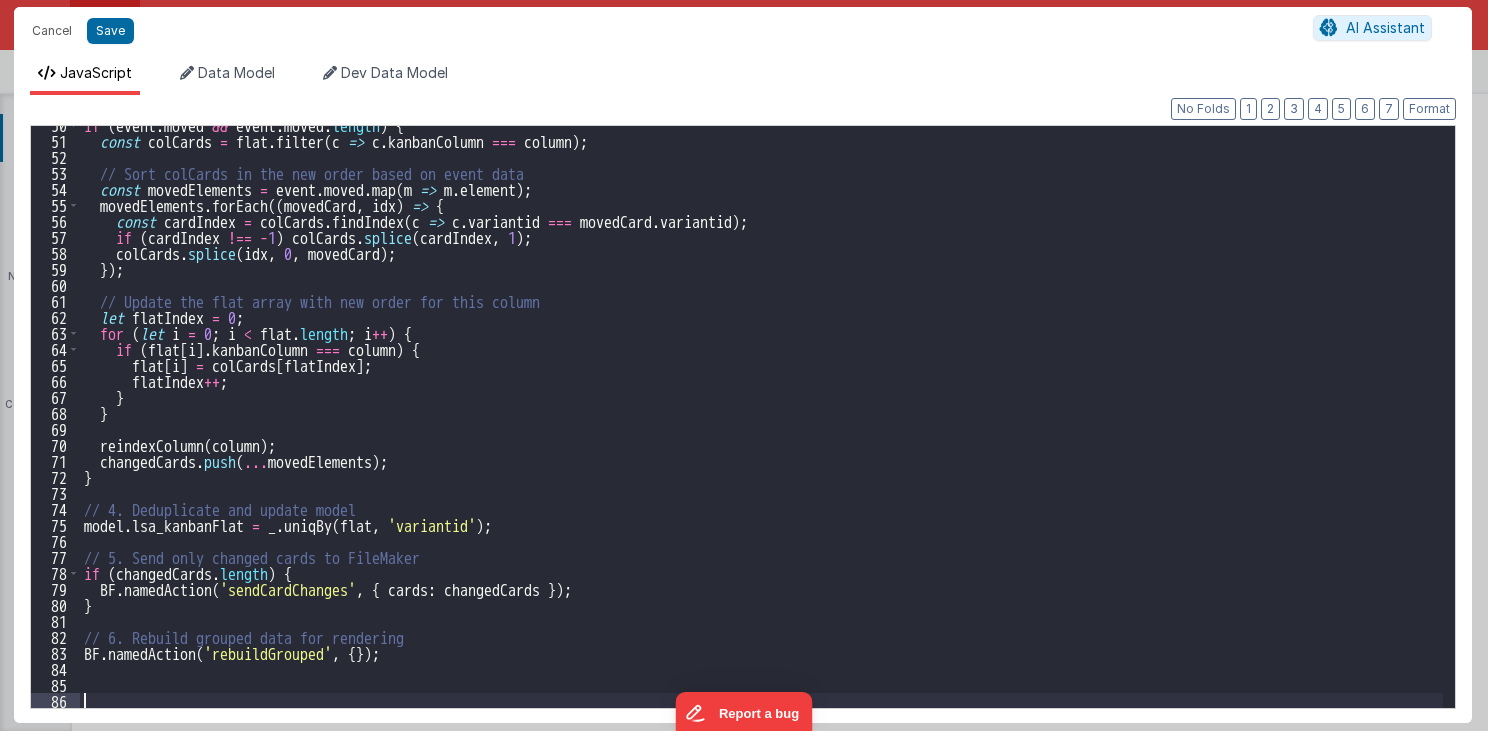 scroll, scrollTop: 920, scrollLeft: 0, axis: vertical 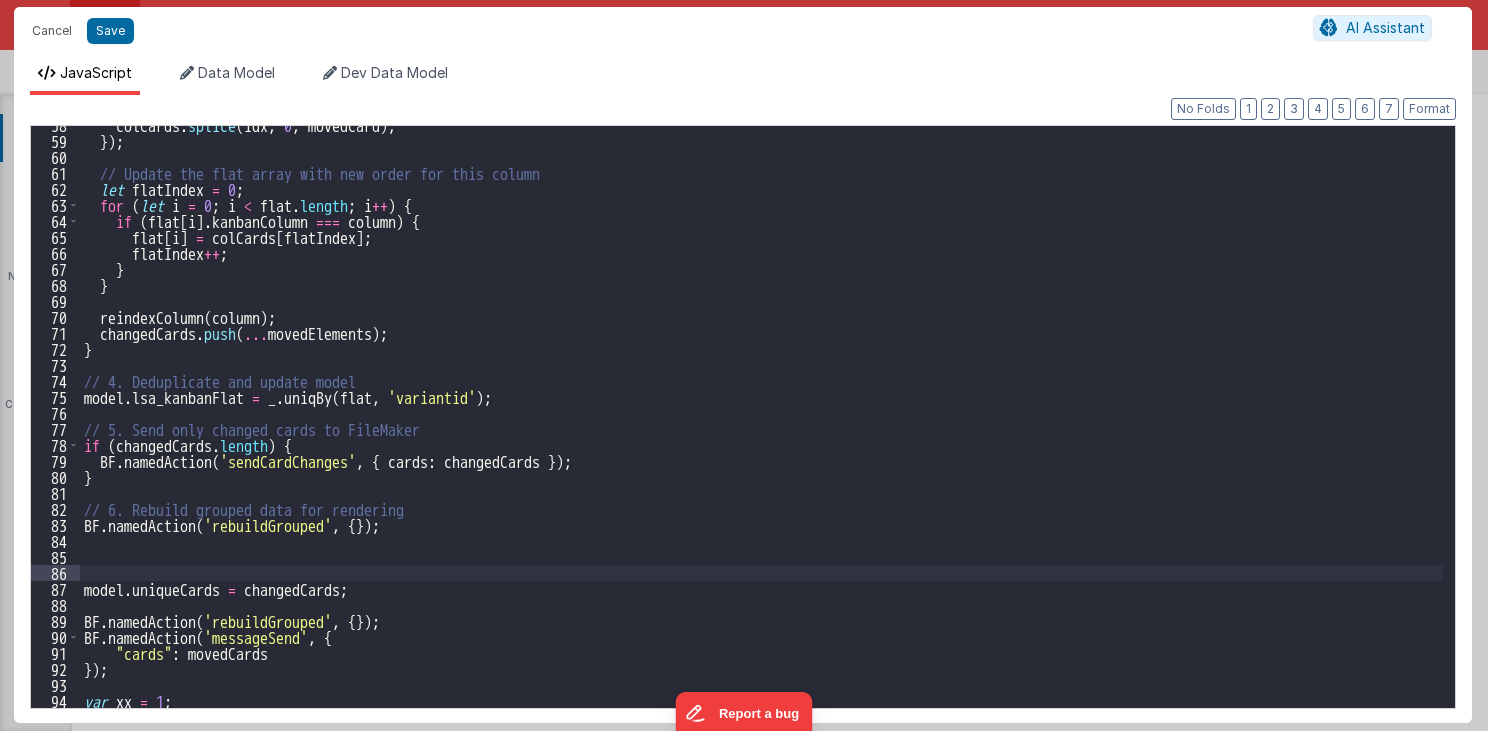 click on "colCards . splice ( idx ,   0 ,   movedCard ) ;    }) ;    // Update the flat array with new order for this column    let   flatIndex   =   0 ;    for   ( let   i   =   0 ;   i   <   flat . length ;   i ++ )   {      if   ( flat [ i ] . kanbanColumn   ===   column )   {         flat [ i ]   =   colCards [ flatIndex ] ;         flatIndex ++ ;      }    }    reindexColumn ( column ) ;    changedCards . push ( ... movedElements ) ; } // 4. Deduplicate and update model model . lsa_kanbanFlat   =   _ . uniqBy ( flat ,   'variantid' ) ; // 5. Send only changed cards to FileMaker if   ( changedCards . length )   {    BF . namedAction ( 'sendCardChanges' ,   {   cards :   changedCards   }) ; } // 6. Rebuild grouped data for rendering BF . namedAction ( 'rebuildGrouped' ,   { }) ; model . uniqueCards   =   changedCards ; BF . namedAction ( 'rebuildGrouped' ,   { }) ; BF . namedAction ( 'messageSend' ,   {      "cards" :   movedCards   }) ; var   xx   =   1 ;" at bounding box center [762, 424] 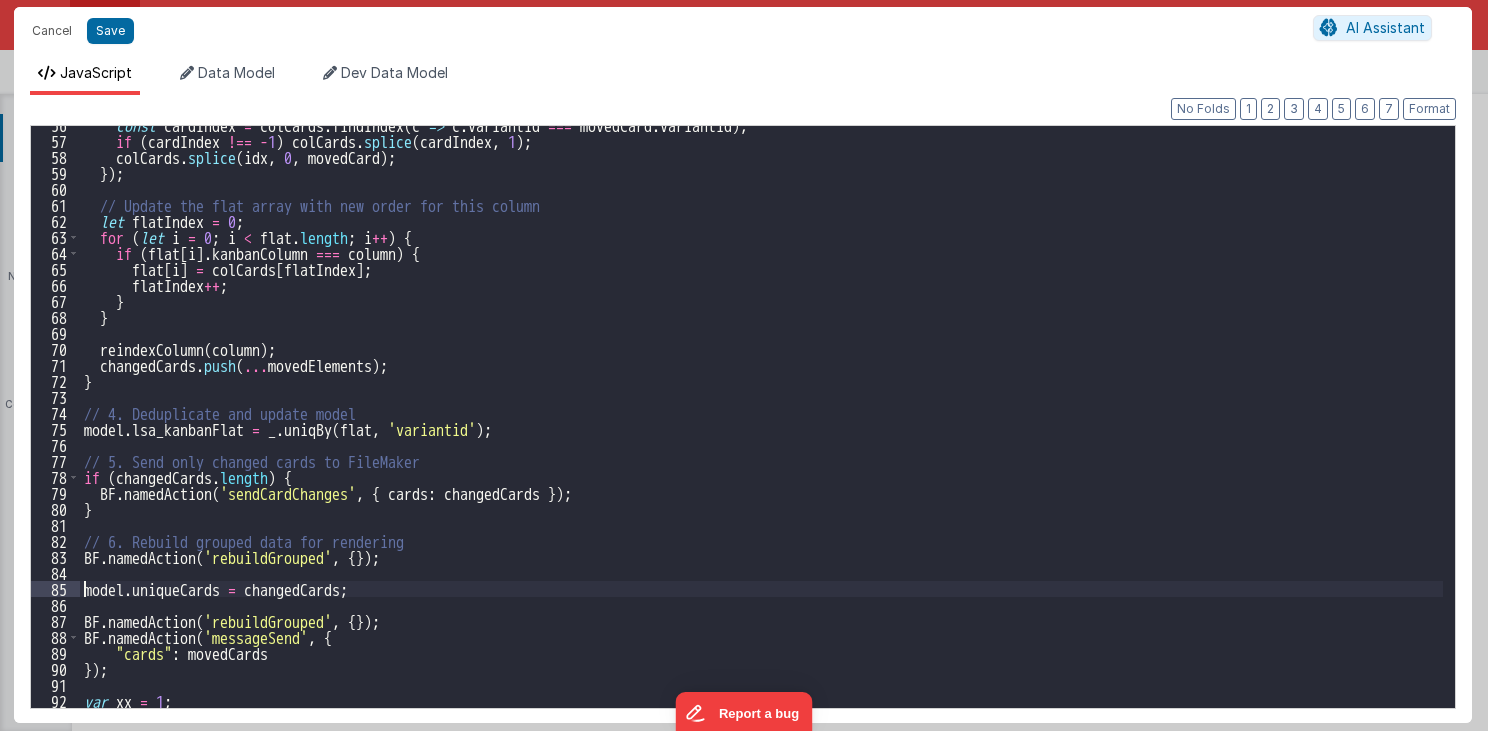 scroll, scrollTop: 888, scrollLeft: 0, axis: vertical 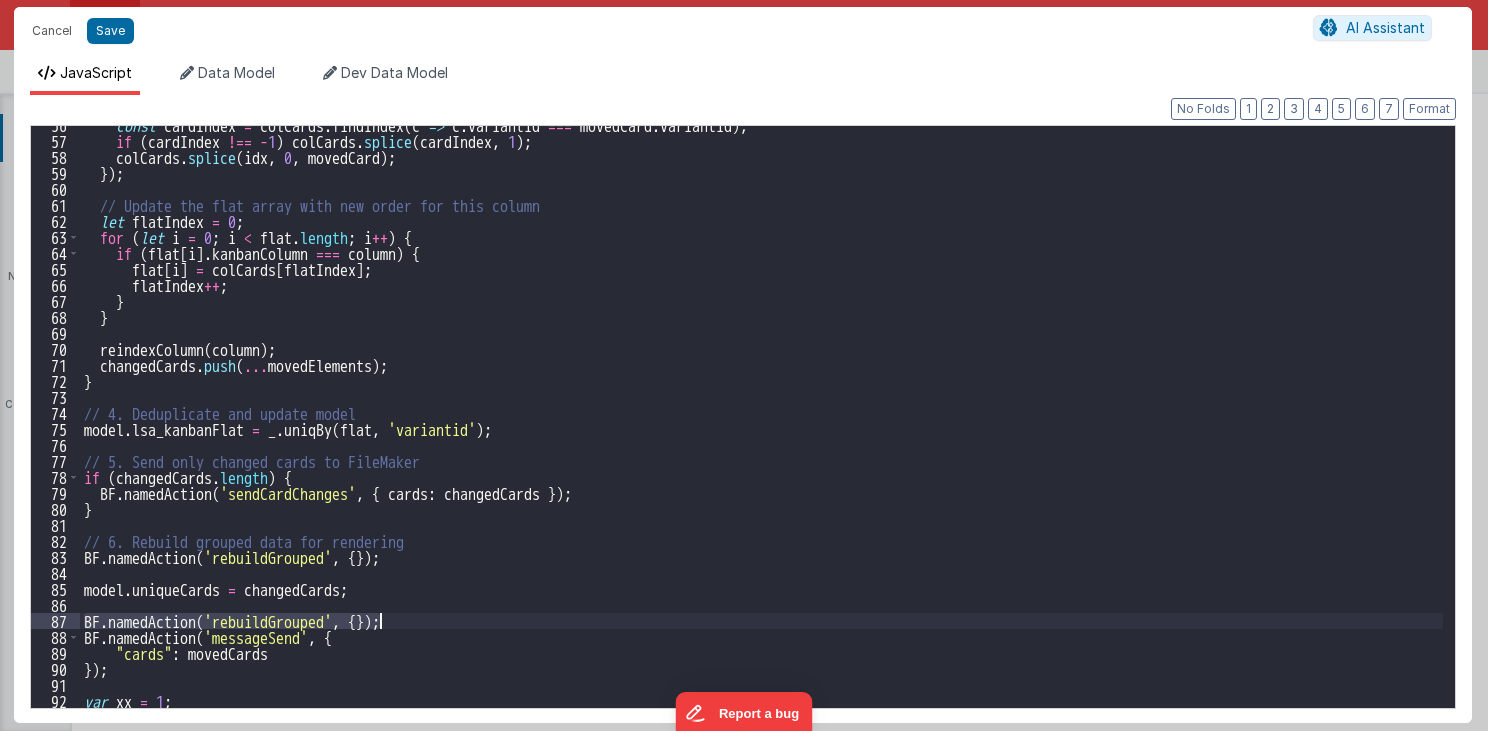 drag, startPoint x: 103, startPoint y: 620, endPoint x: 445, endPoint y: 620, distance: 342 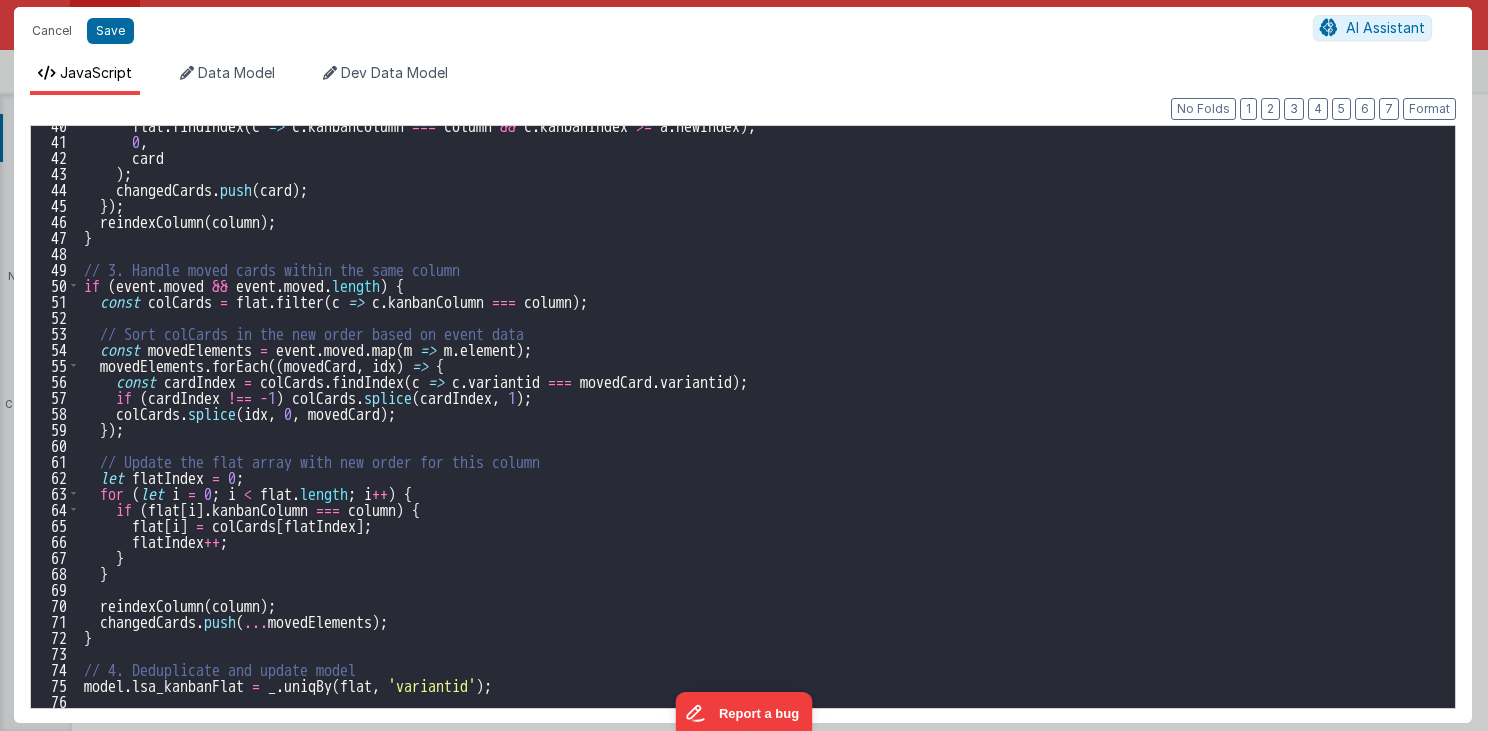 scroll, scrollTop: 632, scrollLeft: 0, axis: vertical 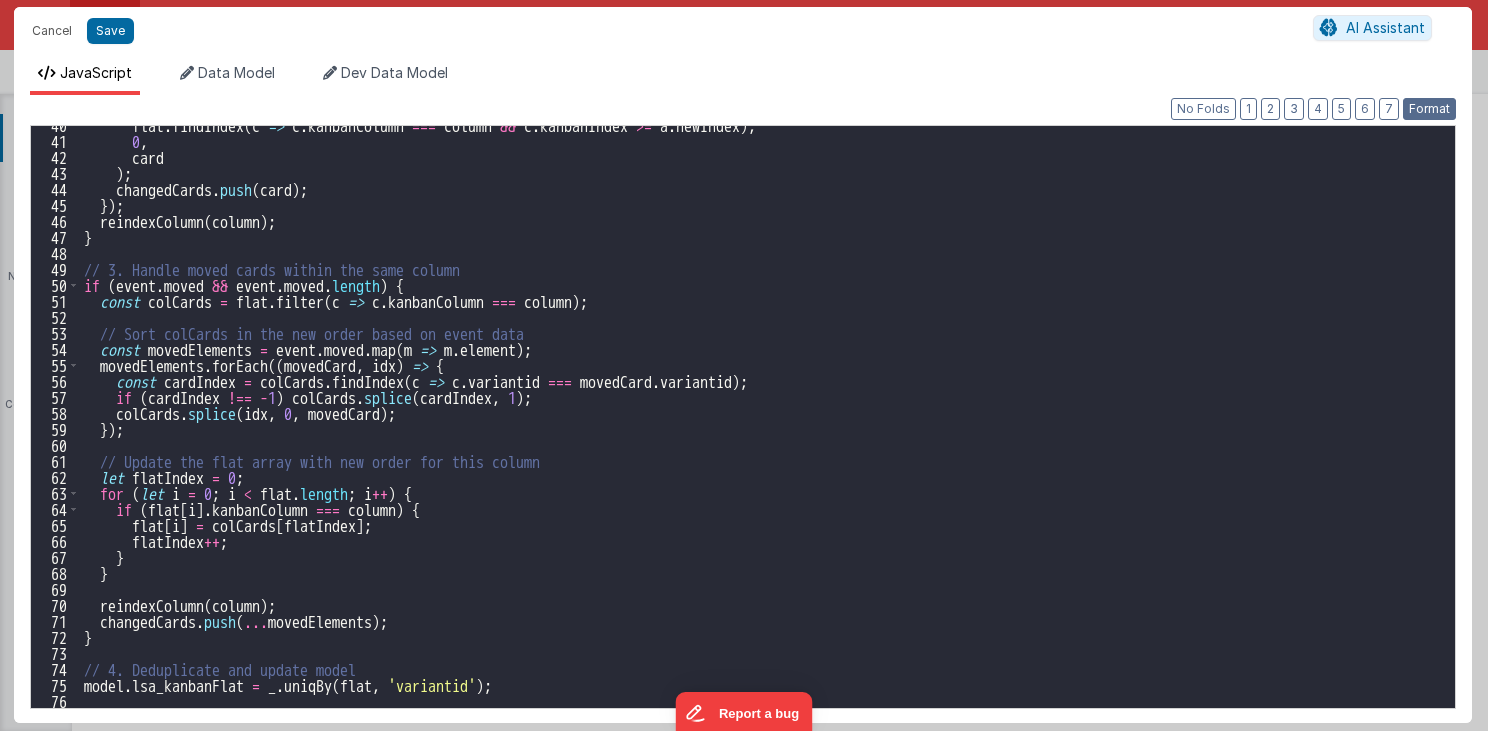 click on "Format" at bounding box center [1429, 109] 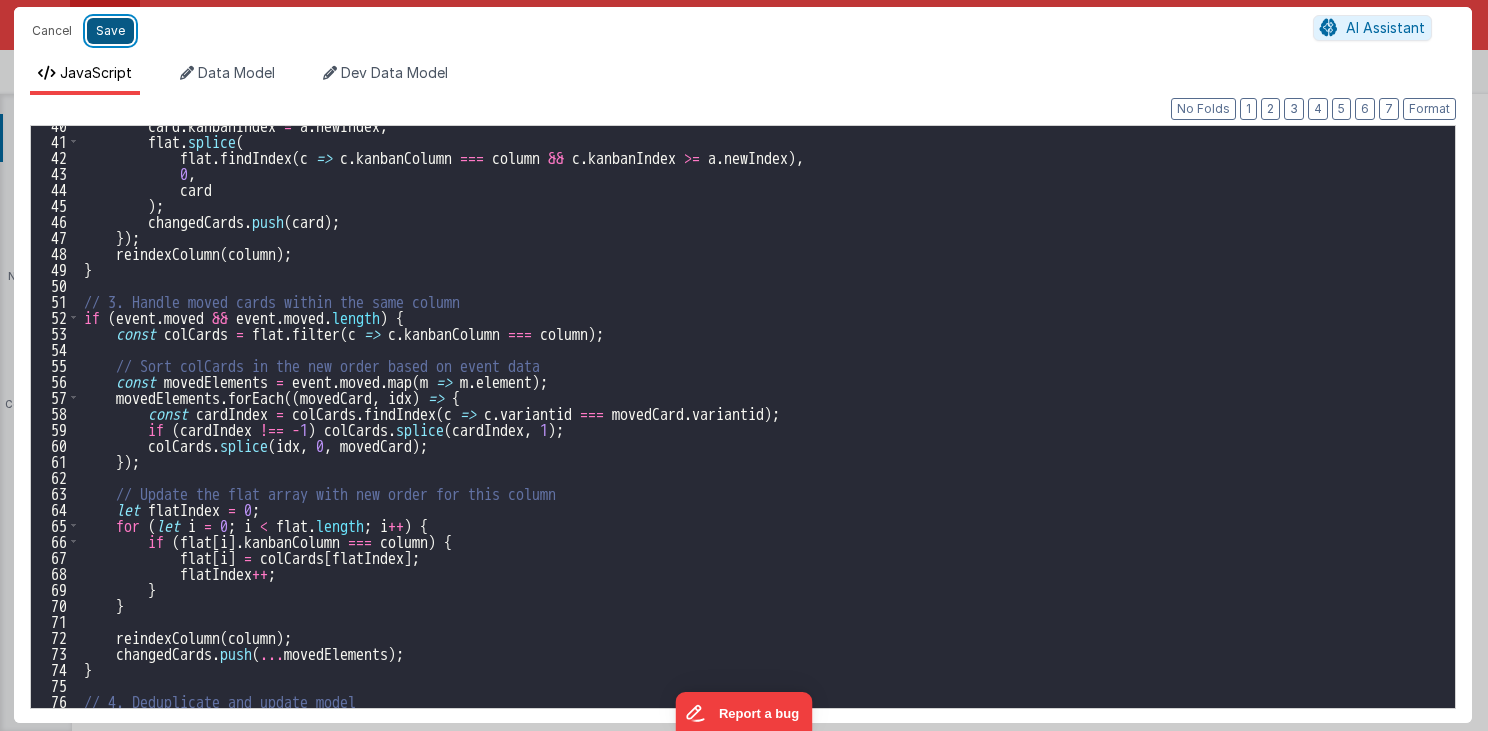 click on "Save" at bounding box center (110, 31) 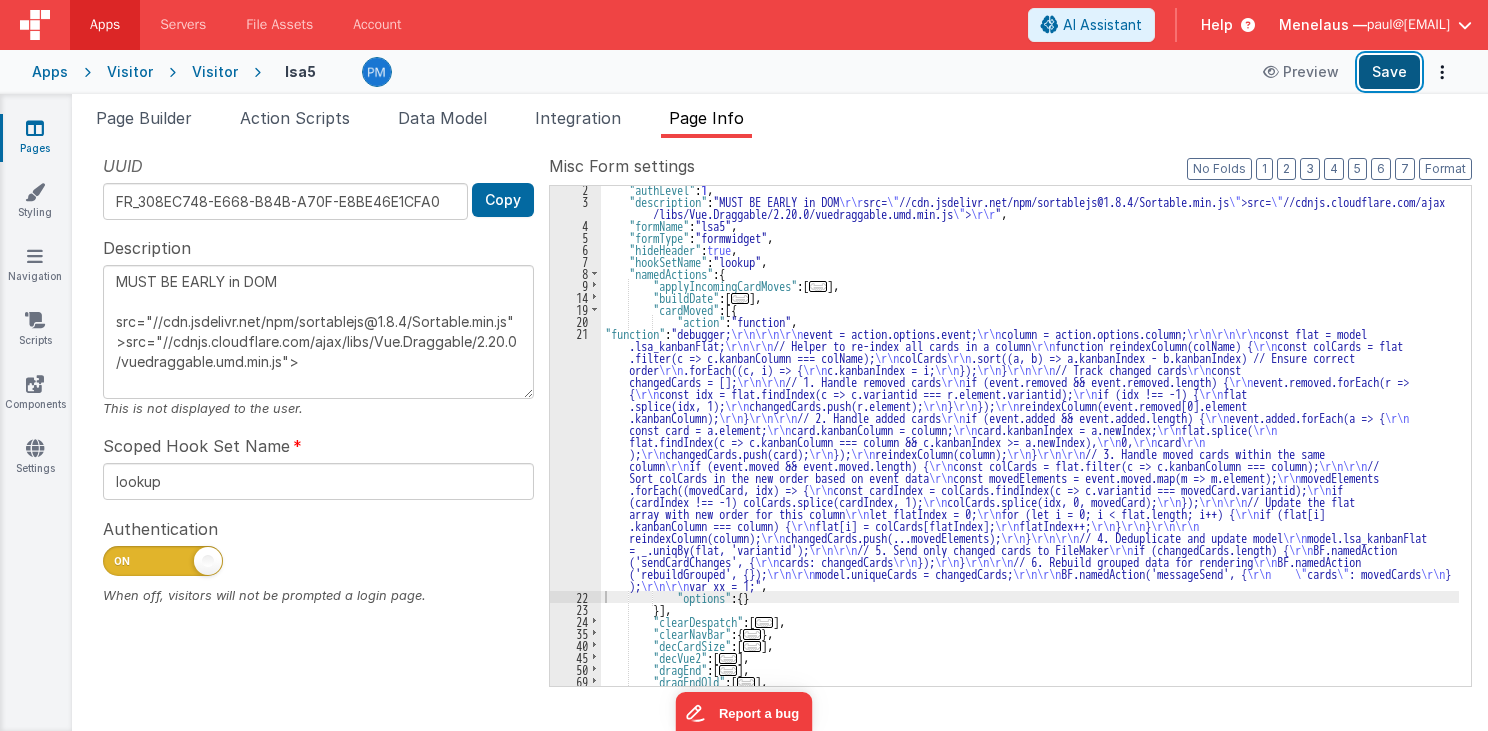 click on "Save" at bounding box center [1389, 72] 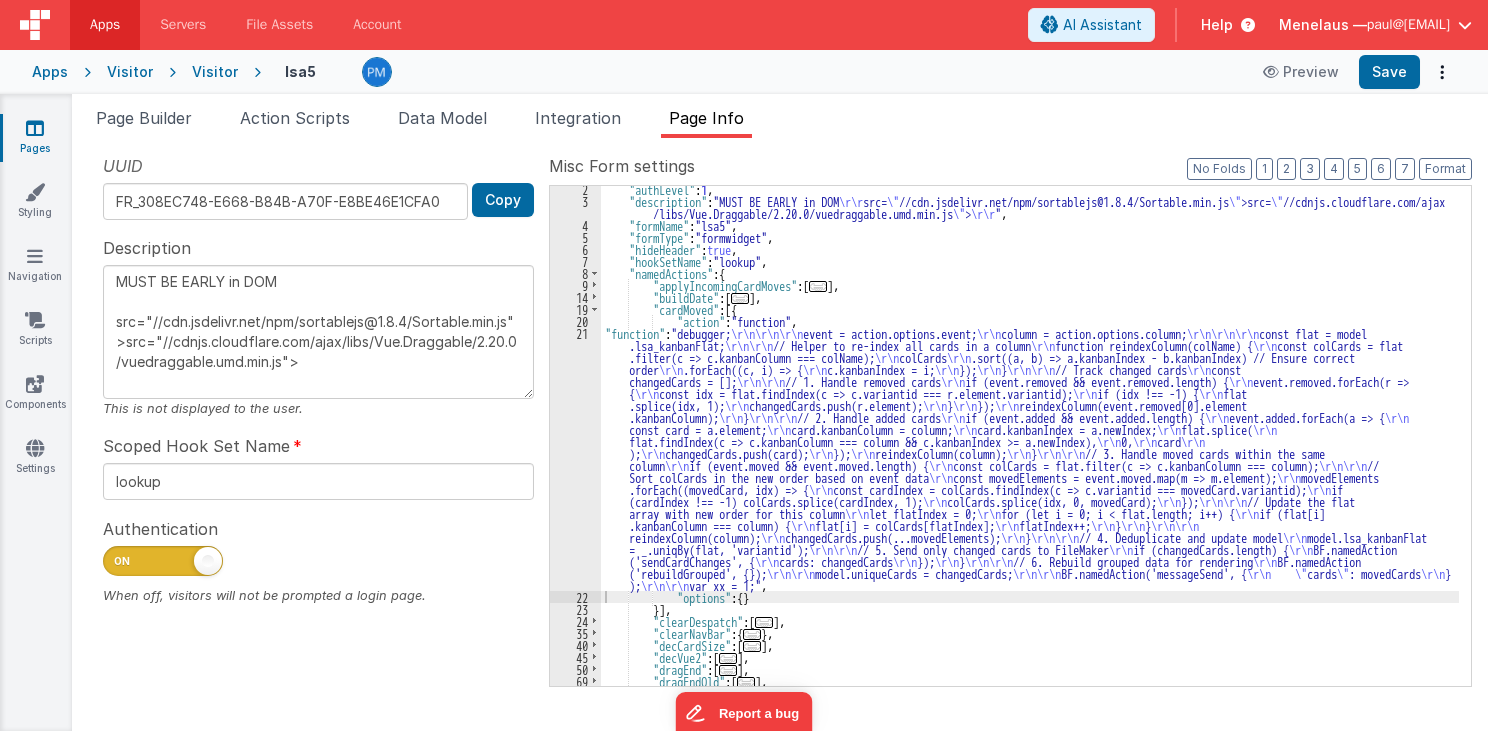 click on ""authLevel" :  1 ,      "description" :  "MUST BE EARLY in DOM \r\r src= \" //cdn.jsdelivr.net/npm/sortablejs@1.8.4/Sortable.min.js \" >src= \" //cdnjs.cloudflare.com/ajax          /libs/Vue.Draggable/2.20.0/vuedraggable.umd.min.js \" > \r\r " ,      "formName" :  "lsa5" ,      "formType" :  "formwidget" ,      "hideHeader" :  true ,      "hookSetName" :  "lookup" ,      "namedActions" :  {           "applyIncomingCardMoves" :  [ ... ] ,           "buildDate" :  [ ... ] ,           "cardMoved" :  [{                "action" :  "function" , "function" :  "debugger; \r\n\r\n\r\n event = action.options.event; \r\n column = action.options.column; \r\n\r\n\r\n const flat = model      .lsa_kanbanFlat; \r\n\r\n // Helper to re-index all cards in a column \r\n function reindexColumn(colName) { \r\n     const colCards = flat      .filter(c => c.kanbanColumn === colName); \r\n     colCards \r\n         .sort((a, b) => a.kanbanIndex - b.kanbanIndex) // Ensure correct       order \r\n \r\n \r\n }]" at bounding box center (1030, 445) 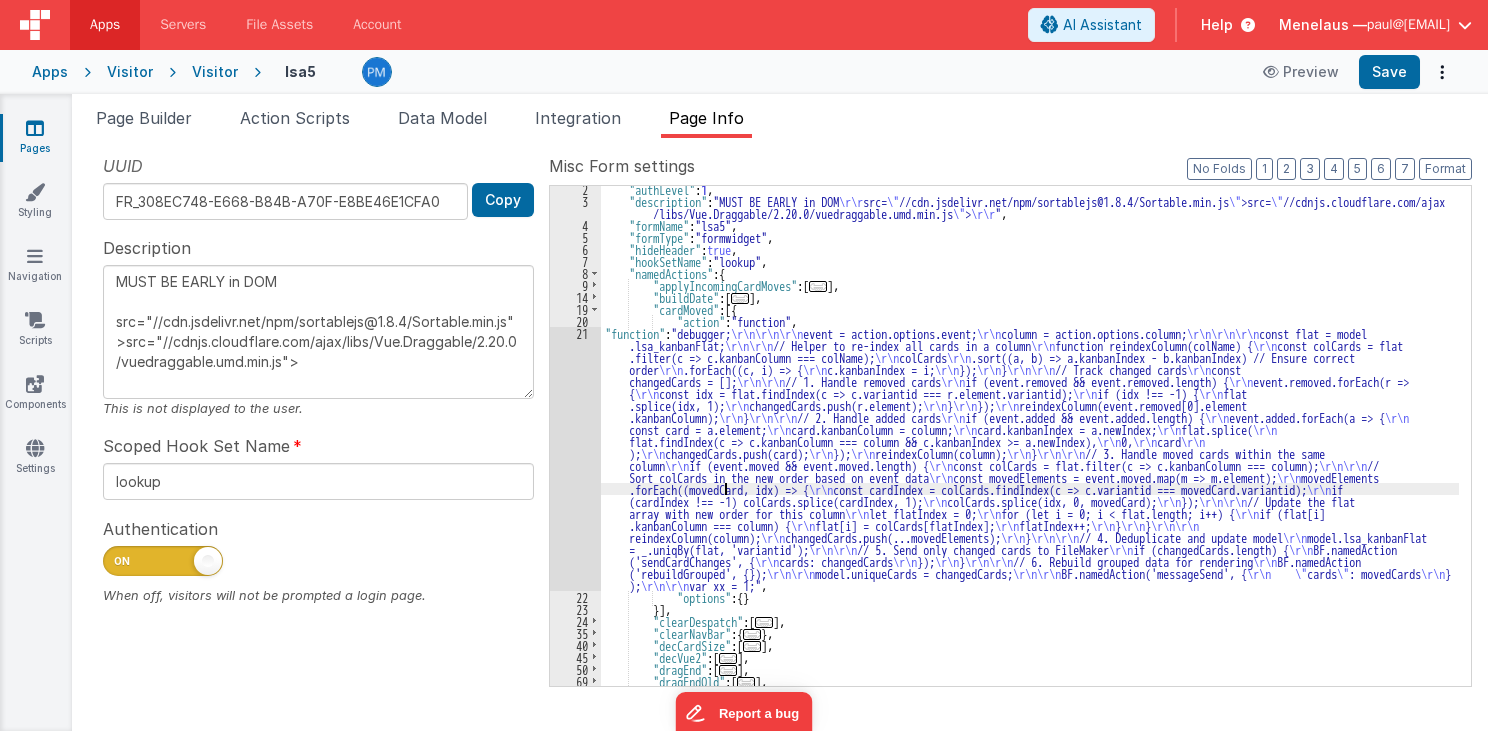 click on "21" at bounding box center (575, 459) 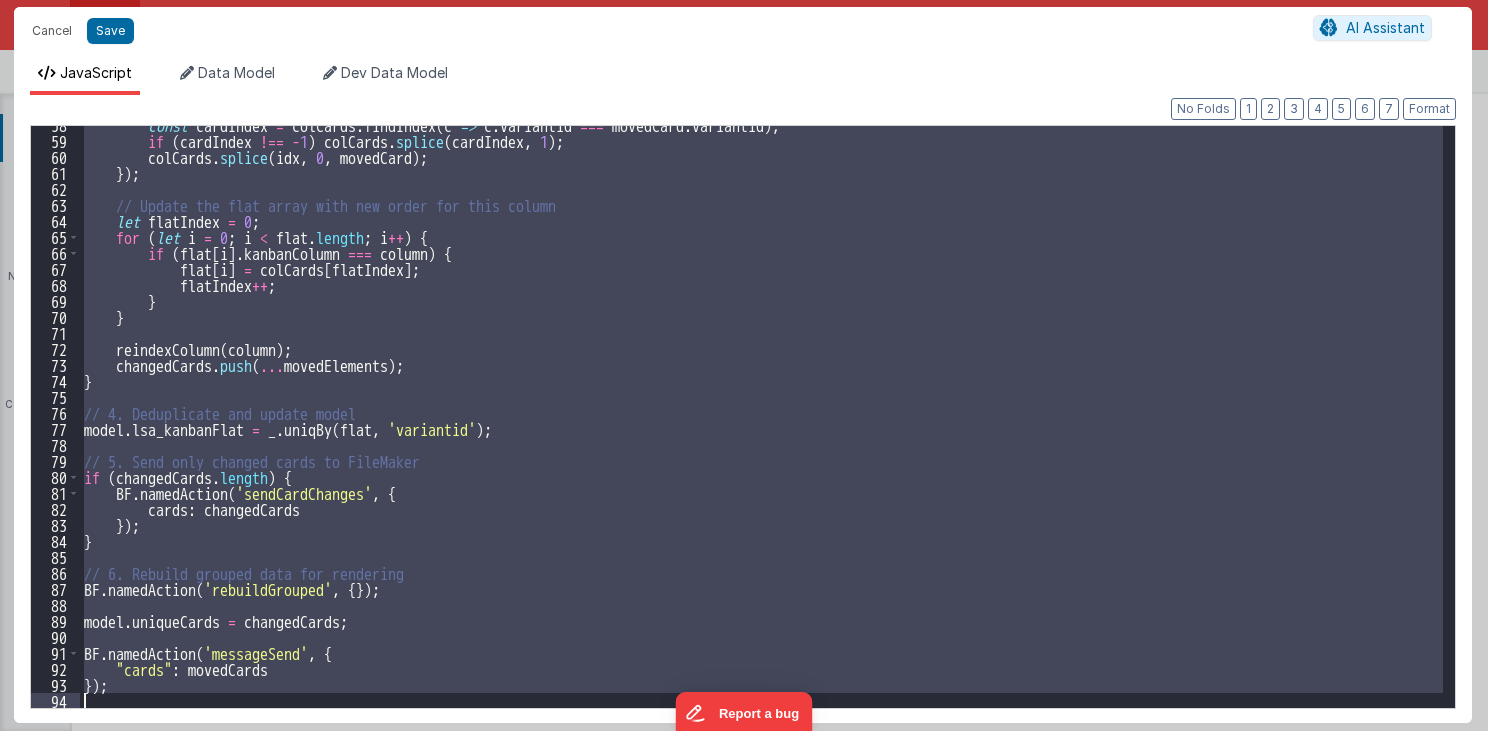 scroll, scrollTop: 936, scrollLeft: 0, axis: vertical 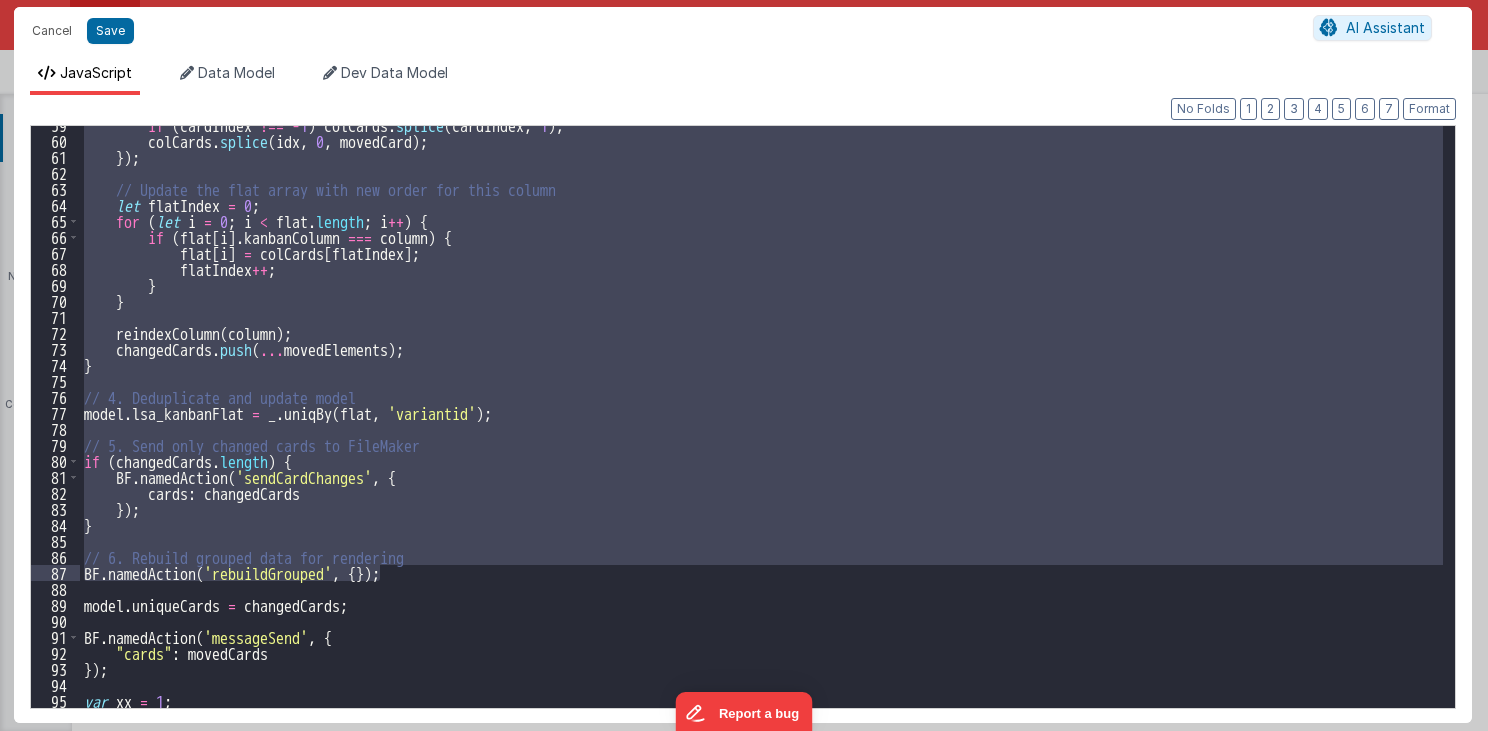 drag, startPoint x: 80, startPoint y: 248, endPoint x: 438, endPoint y: 580, distance: 488.24994 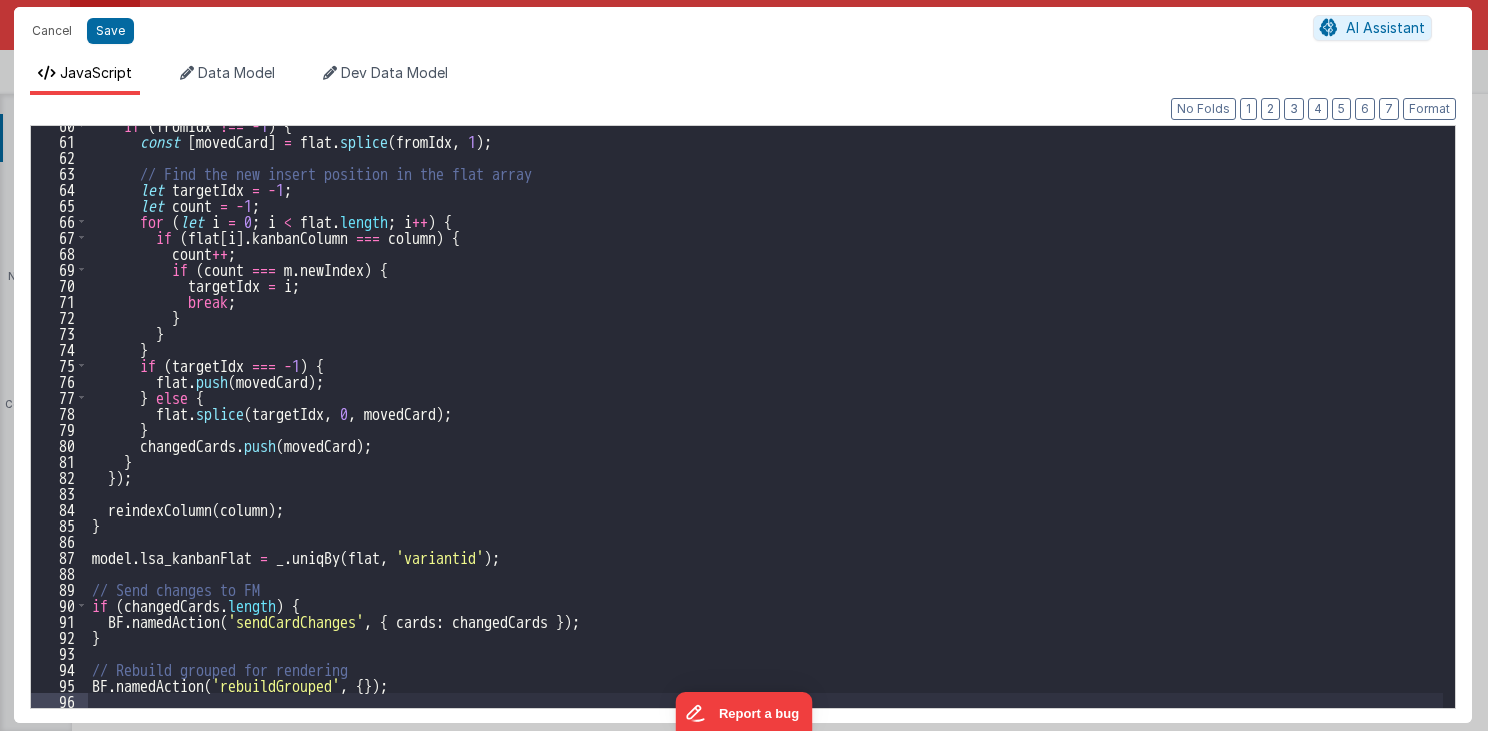scroll, scrollTop: 1080, scrollLeft: 0, axis: vertical 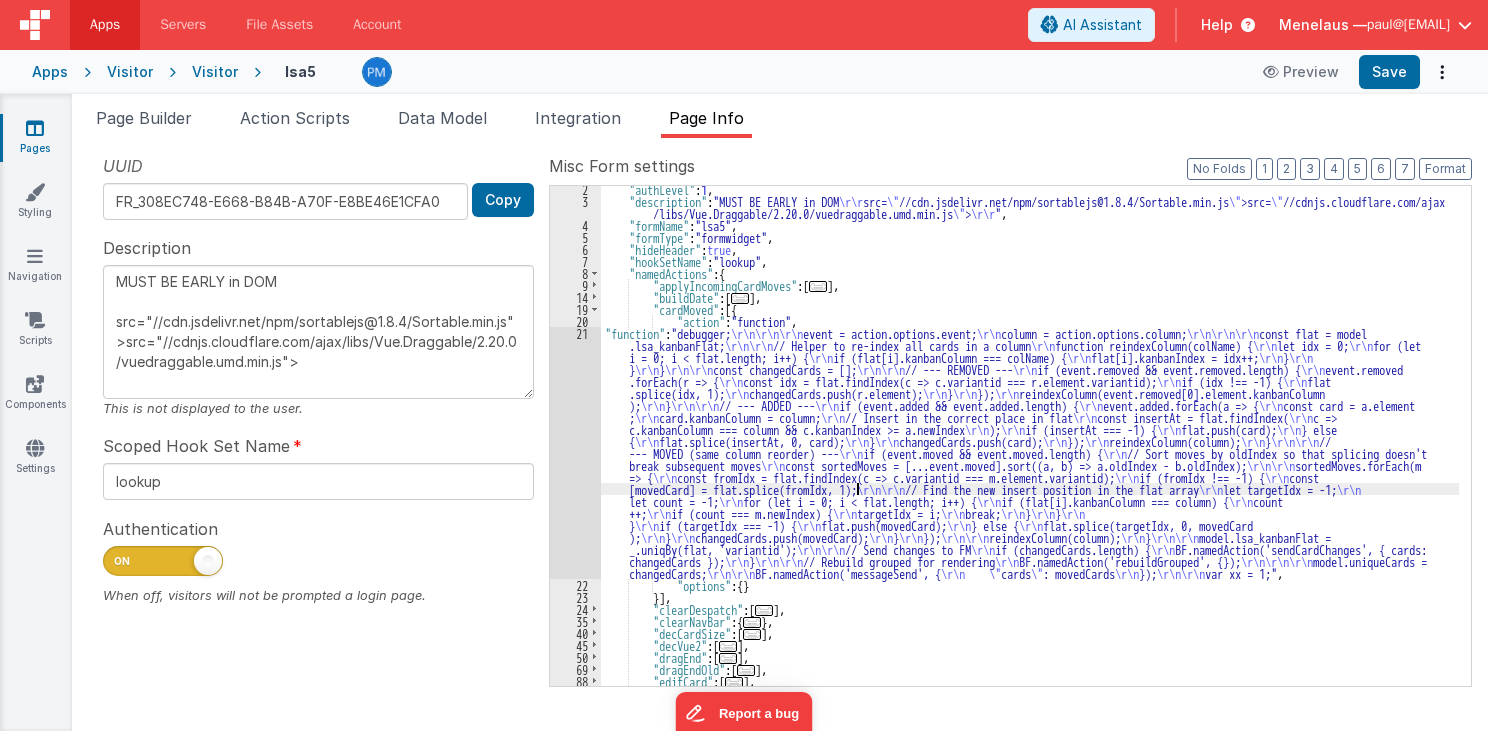 drag, startPoint x: 860, startPoint y: 484, endPoint x: 796, endPoint y: 461, distance: 68.007355 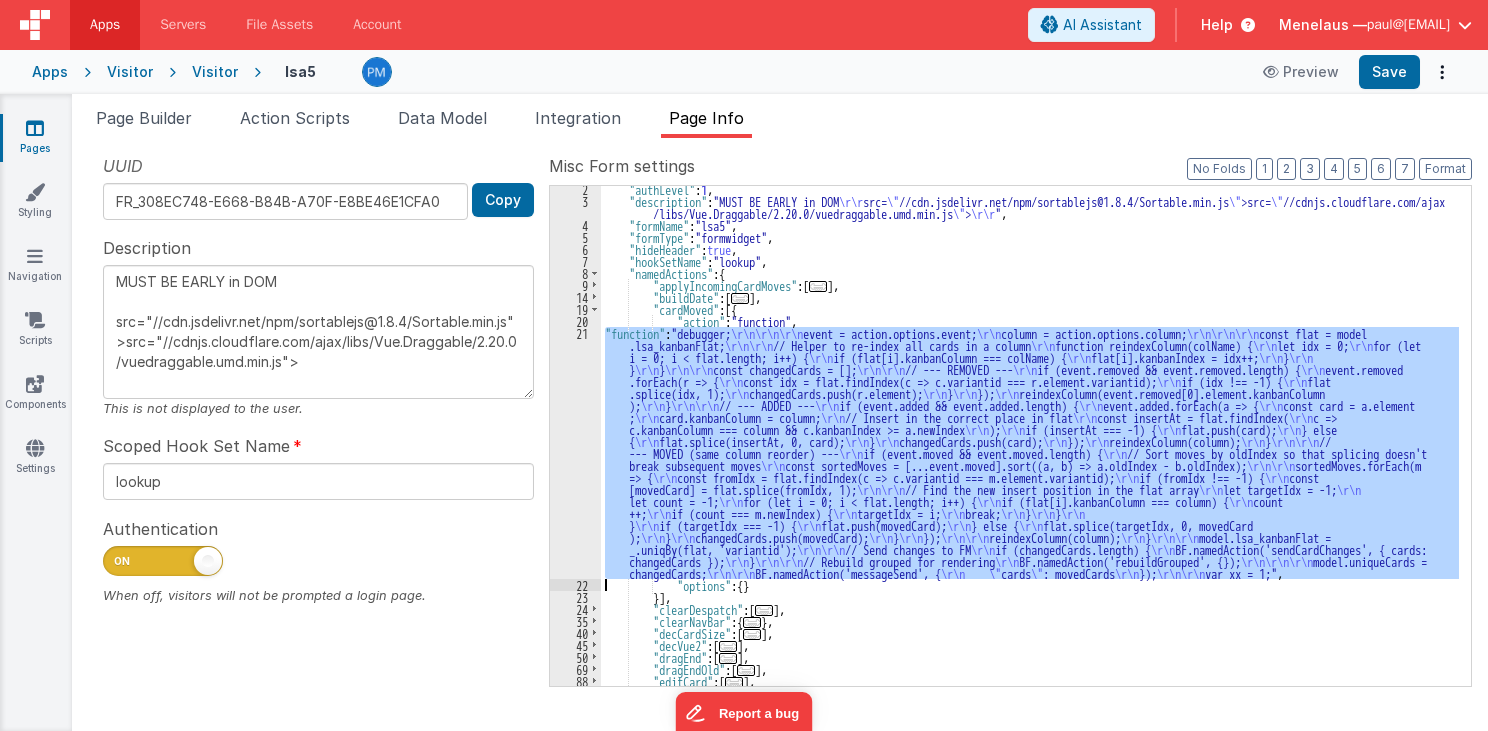 click on "21" at bounding box center [575, 453] 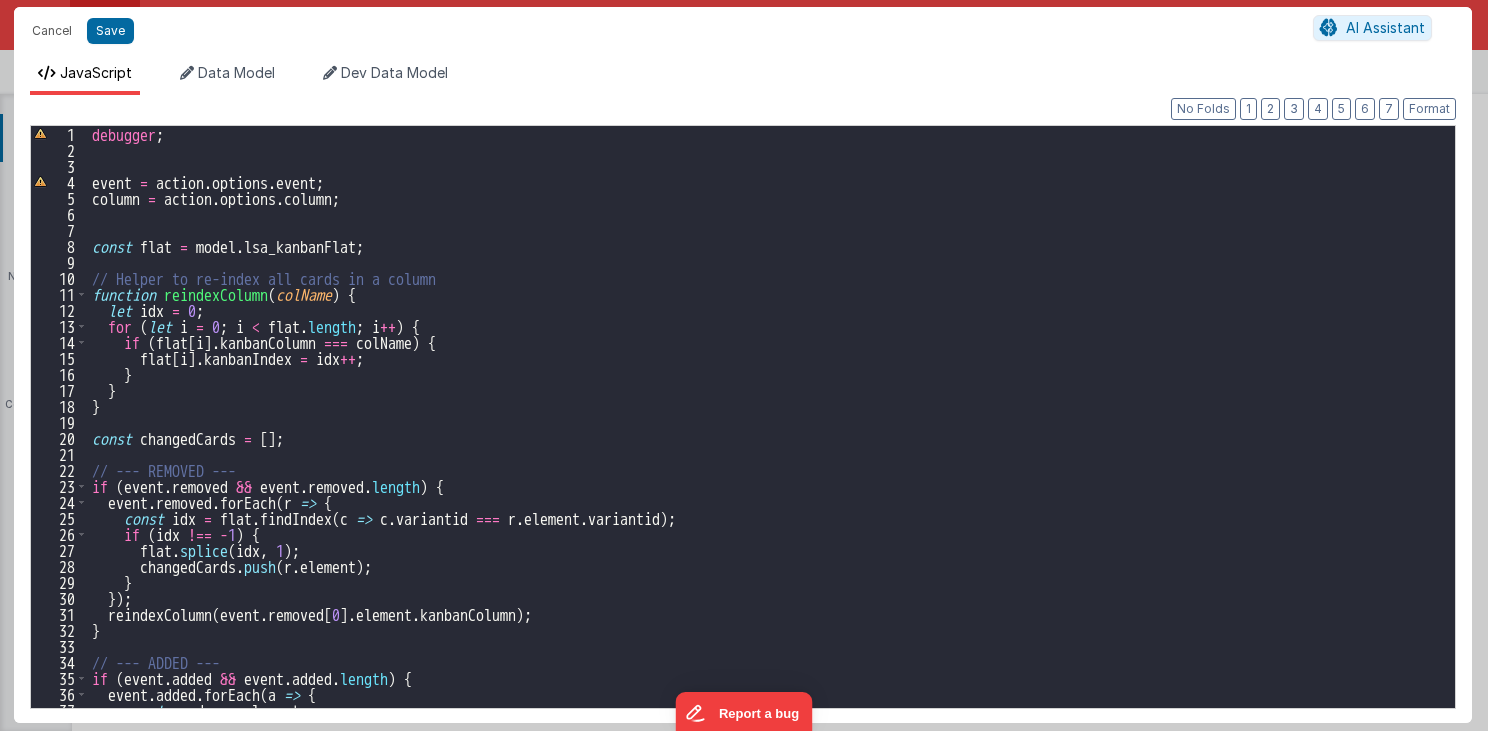 drag, startPoint x: 84, startPoint y: 235, endPoint x: 490, endPoint y: 666, distance: 592.1123 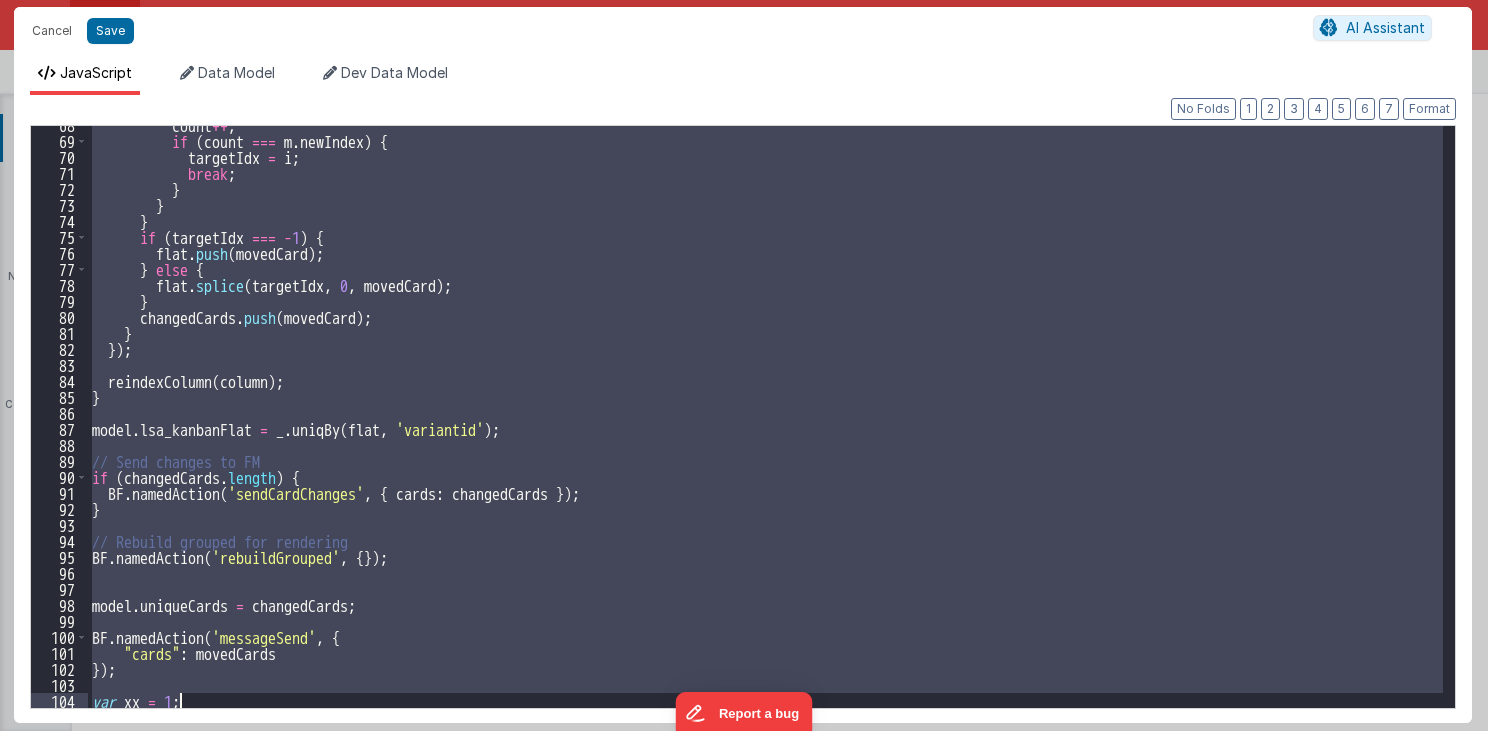 scroll, scrollTop: 1080, scrollLeft: 0, axis: vertical 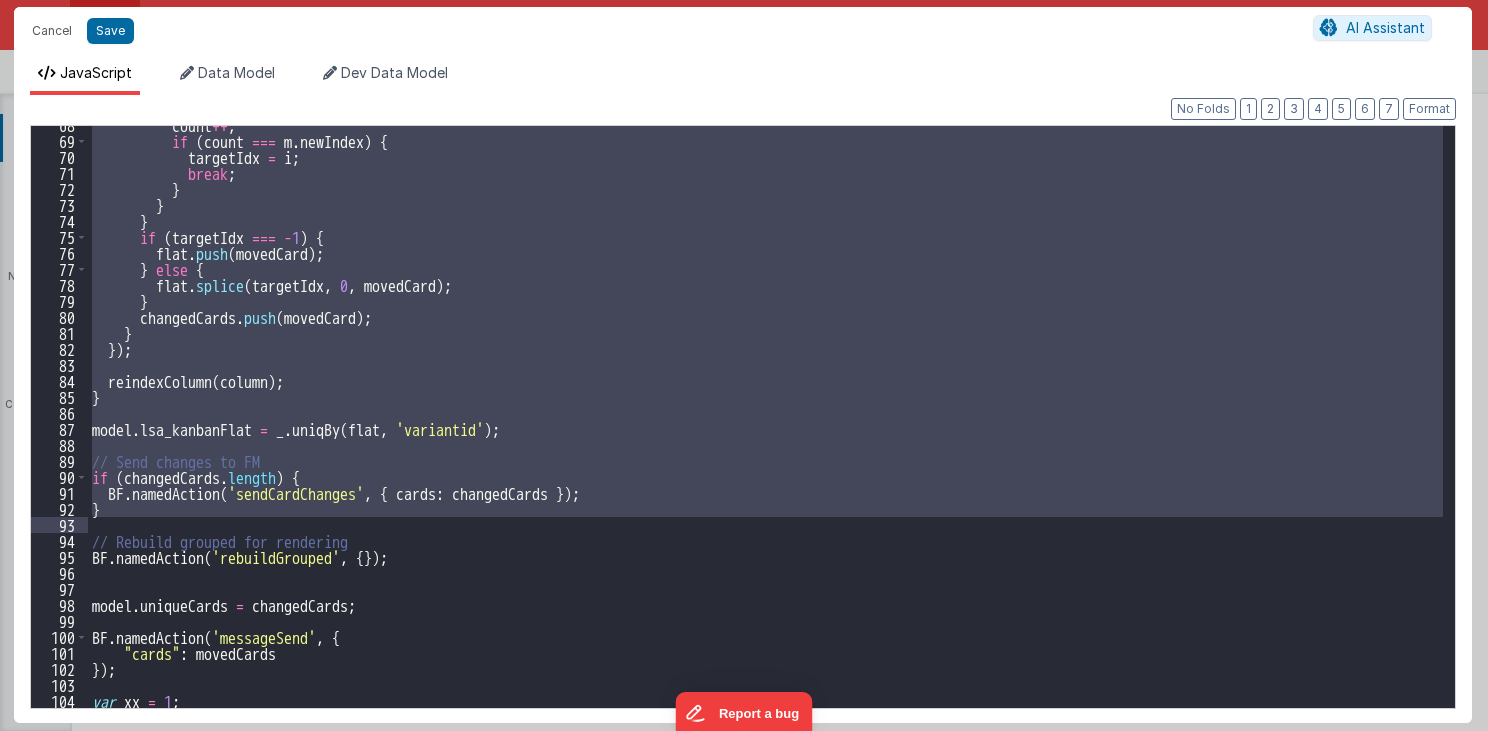 drag, startPoint x: 91, startPoint y: 245, endPoint x: 378, endPoint y: 527, distance: 402.35928 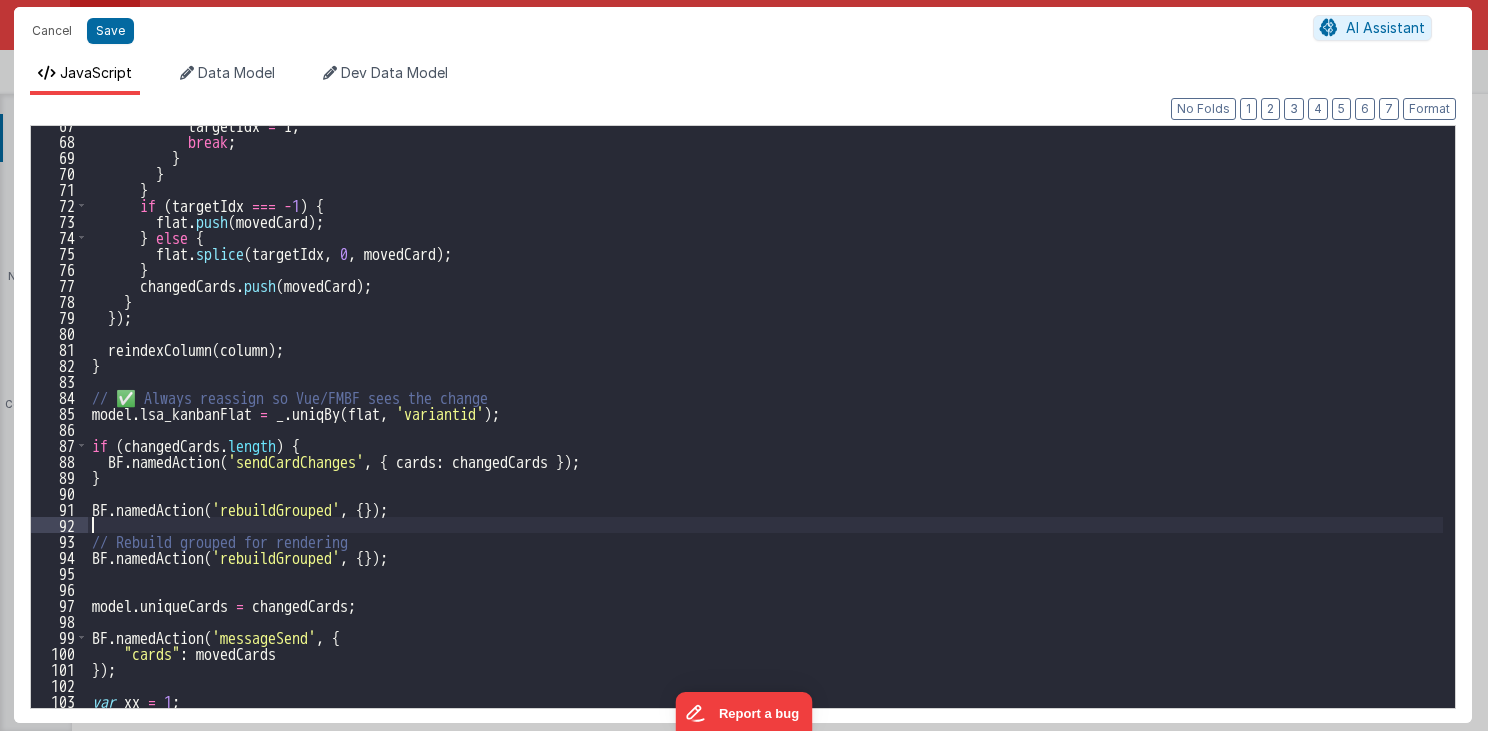 scroll, scrollTop: 1064, scrollLeft: 0, axis: vertical 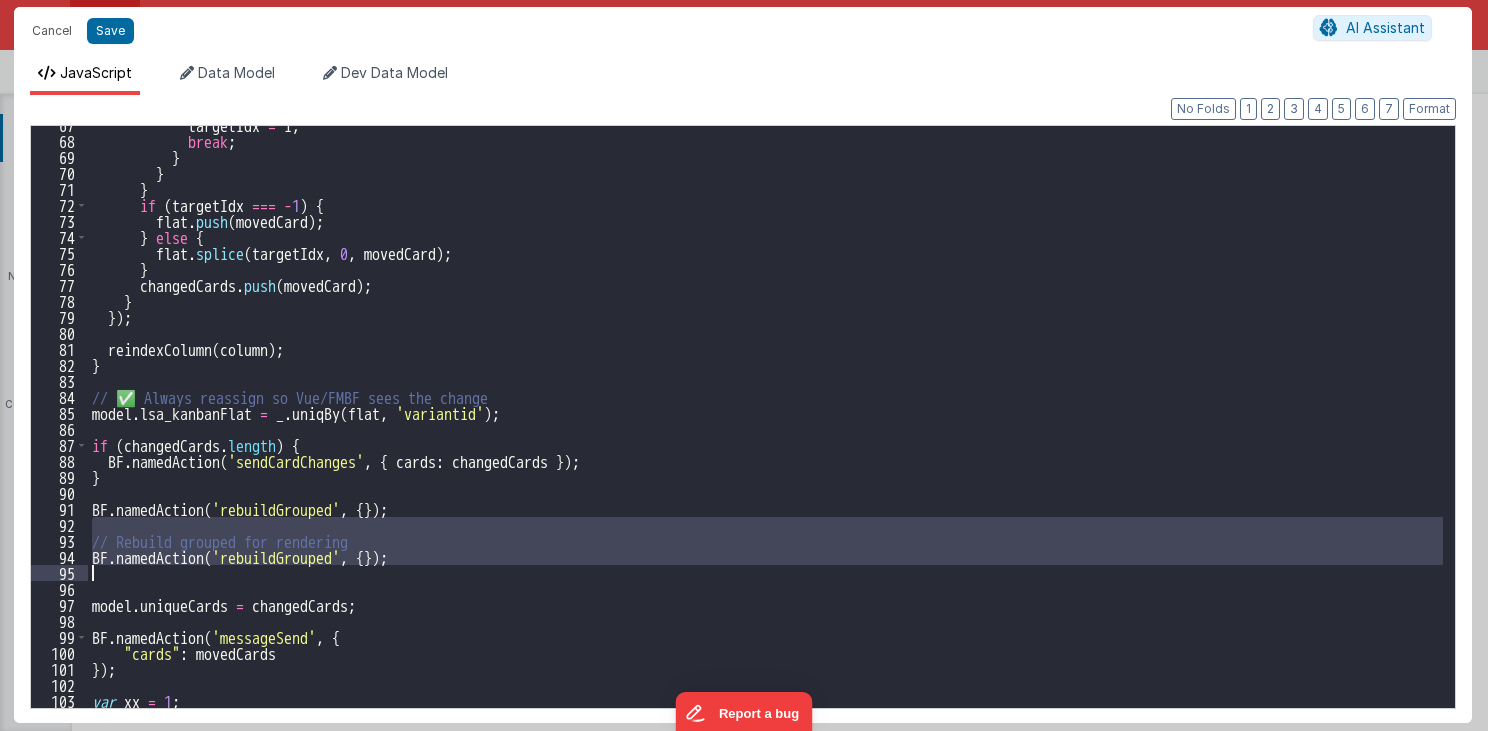 drag, startPoint x: 89, startPoint y: 524, endPoint x: 398, endPoint y: 568, distance: 312.11697 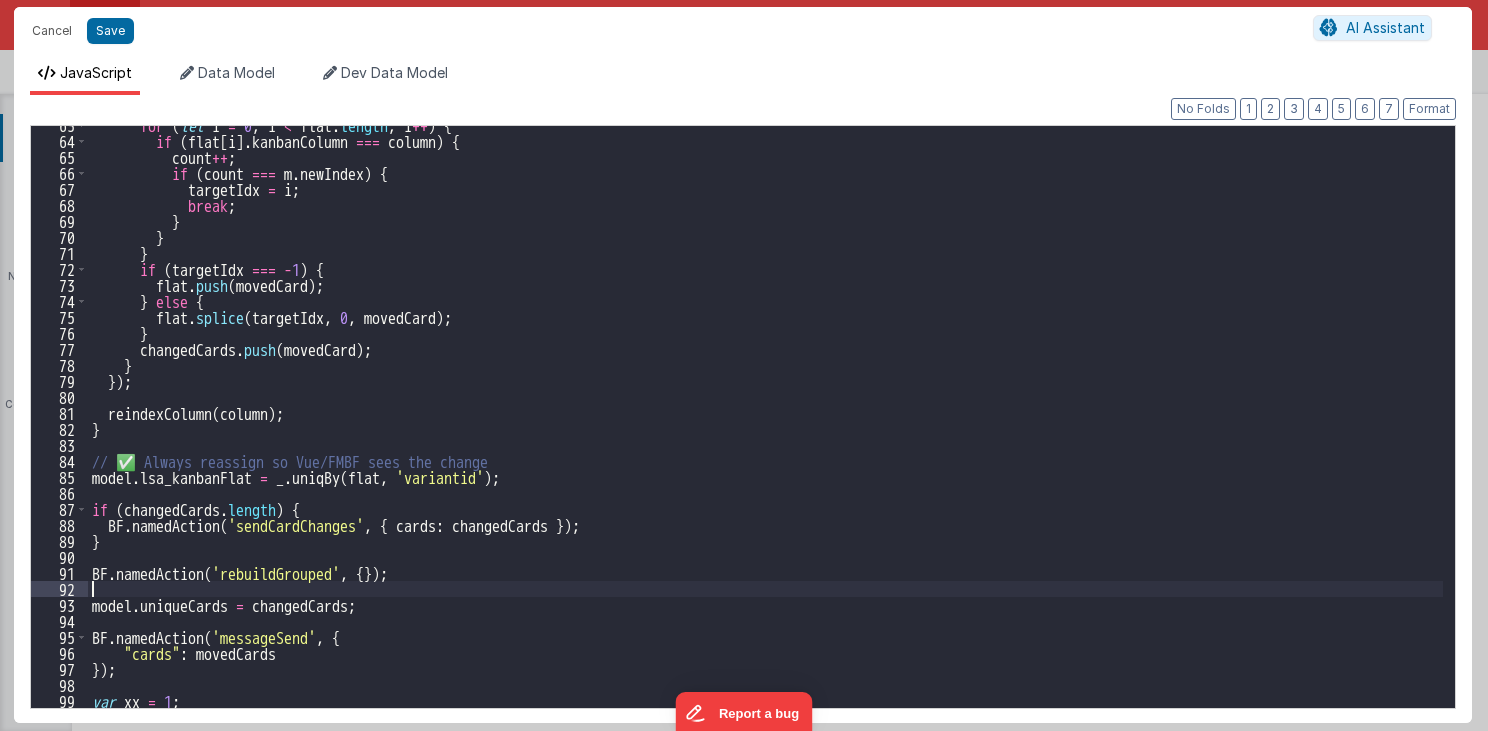scroll, scrollTop: 1000, scrollLeft: 0, axis: vertical 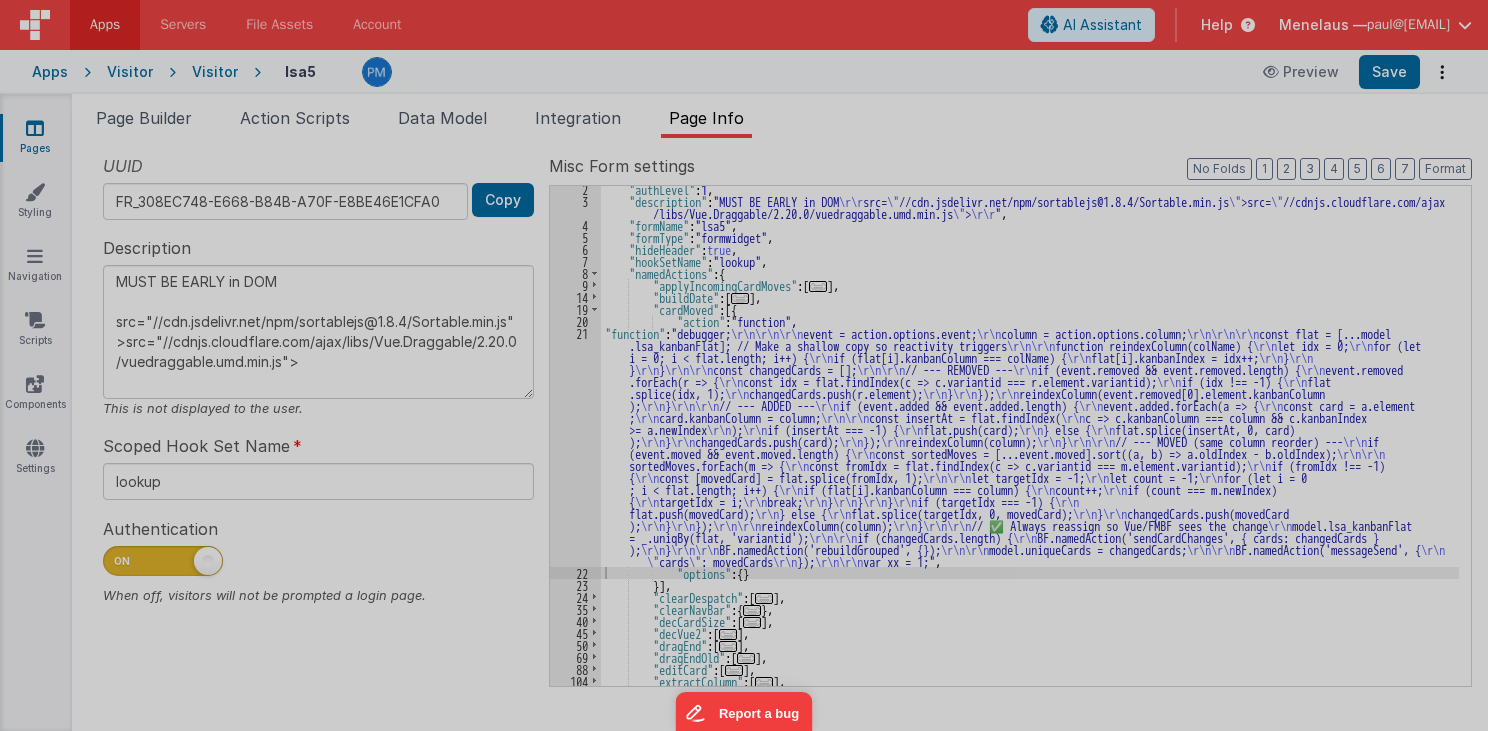 type on "MUST BE EARLY in DOM
src="//cdn.jsdelivr.net/npm/sortablejs@1.8.4/Sortable.min.js">src="//cdnjs.cloudflare.com/ajax/libs/Vue.Draggable/2.20.0/vuedraggable.umd.min.js">" 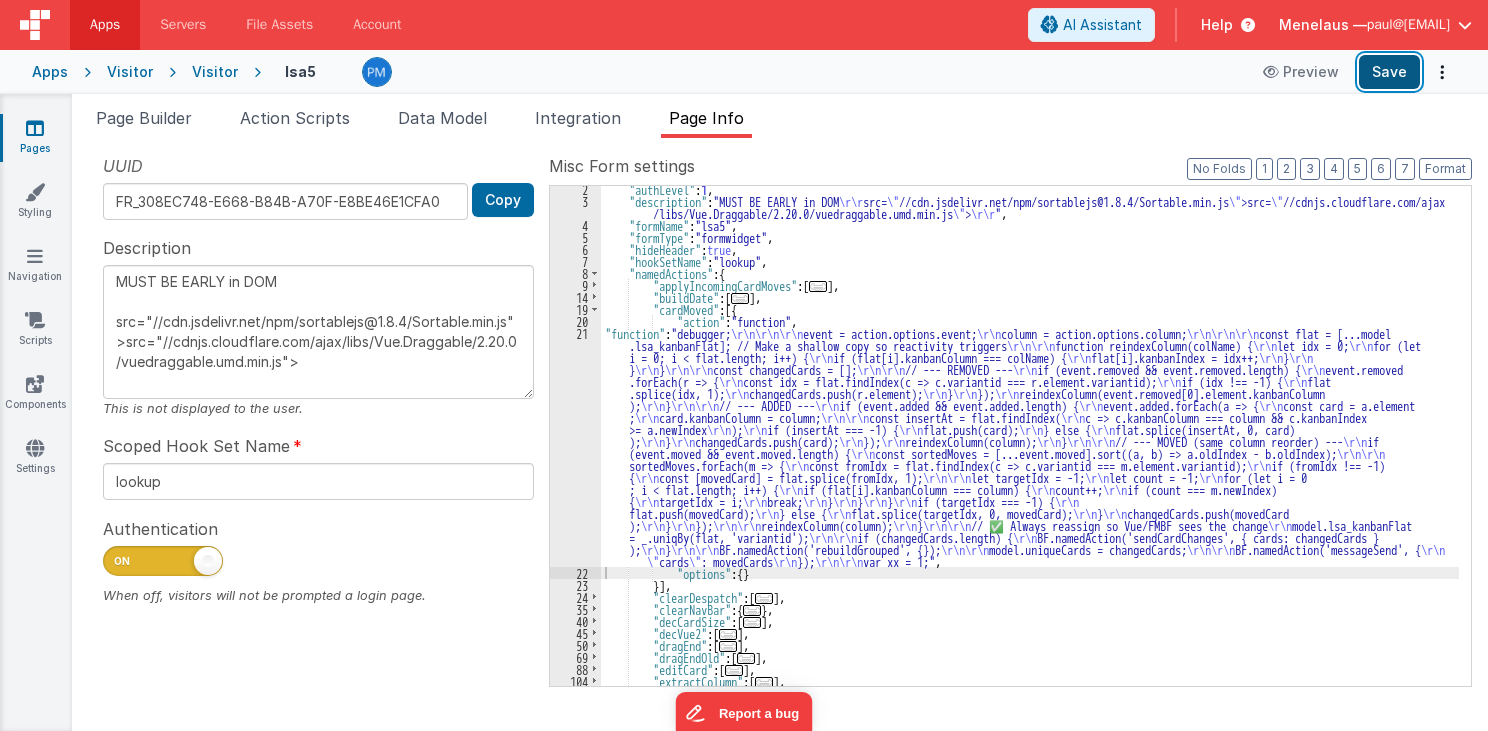 click on "Save" at bounding box center [1389, 72] 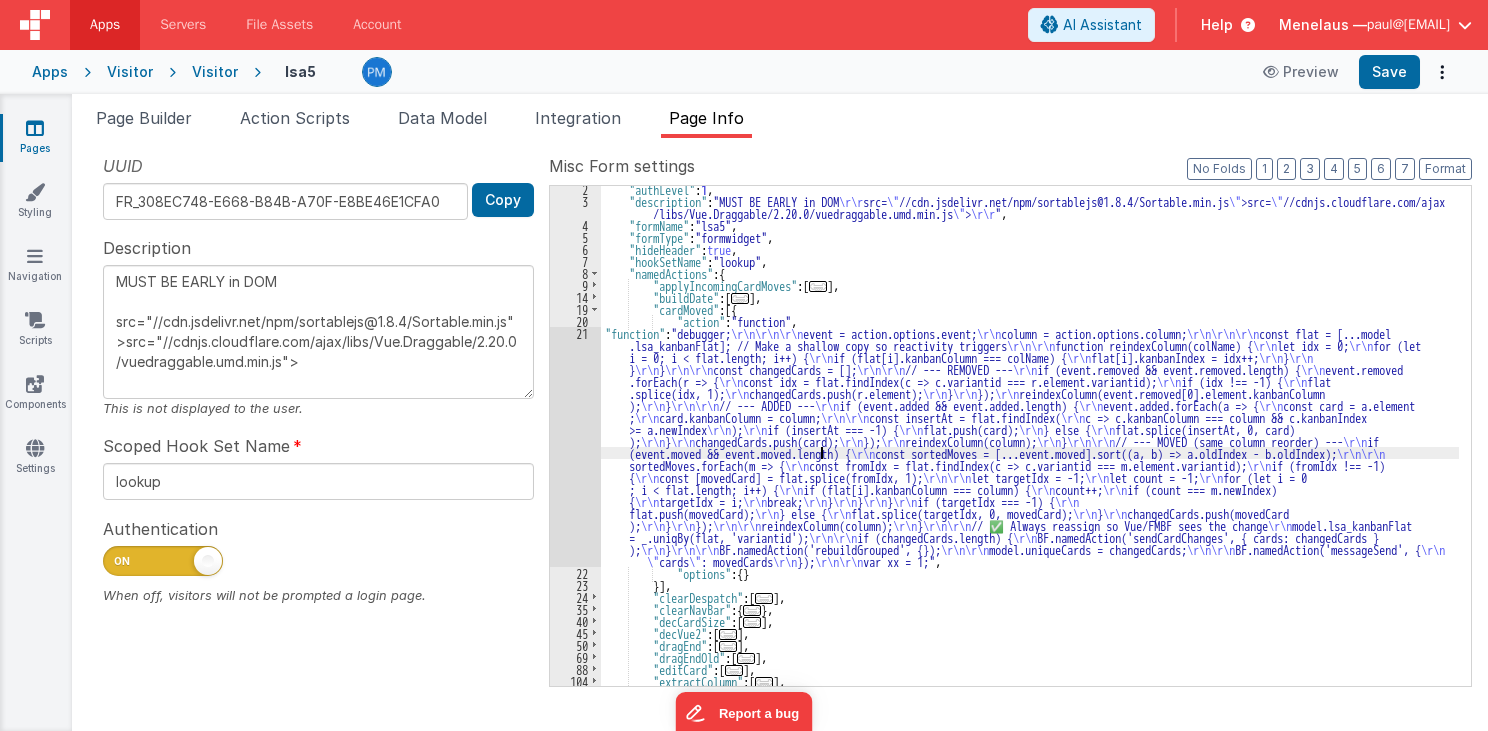 click on ""cardMoved" : [{ "action" : "function" , "function" : "debugger; \r\n\r\n\r\n event = action.options.event; \r\n column = action.options.column; \r\n\r\n\r\n const flat = [...model .lsa_kanbanFlat]; // Make a shallow copy so reactivity triggers \r\n\r\n function reindexColumn(colName) { \r\n   let idx = 0; \r\n   for (let i = 0; i < flat.length; i++) { \r\n     if (flat[i].kanbanColumn === colName) { \r\n       flat[i].kanbanIndex = idx++; \r\n     } \r\n    } \r\n } \r\n }"}" at bounding box center (1030, 445) 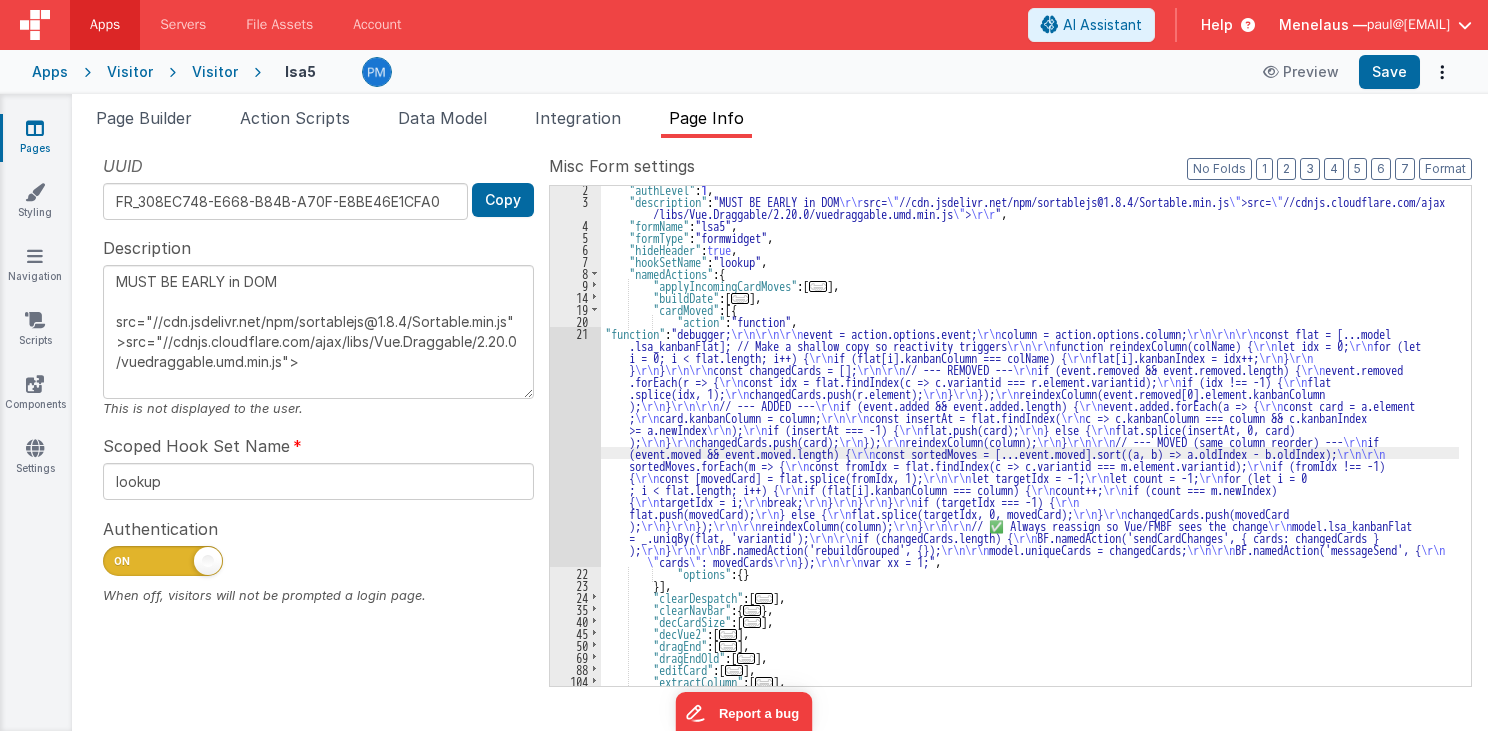 click on "21" at bounding box center [575, 447] 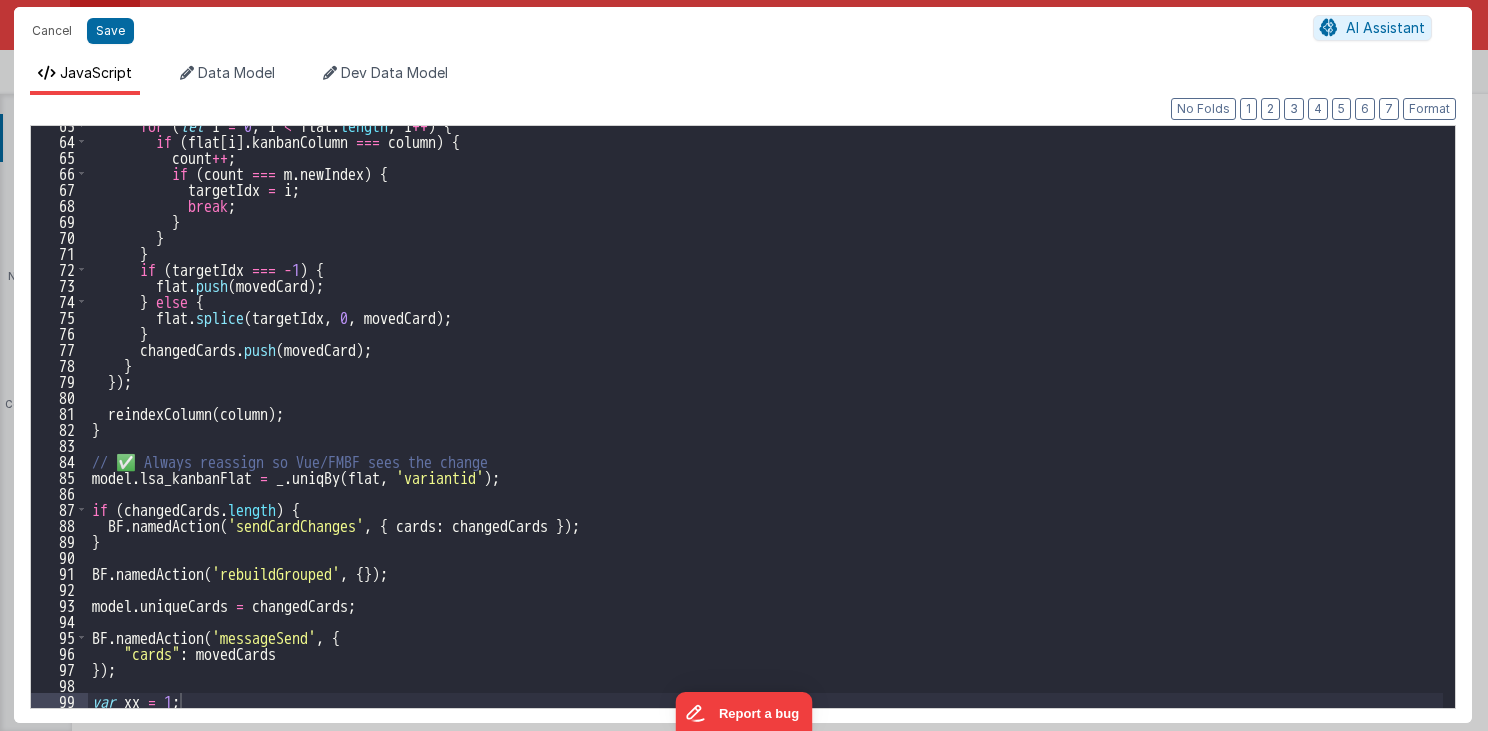 scroll, scrollTop: 1000, scrollLeft: 0, axis: vertical 